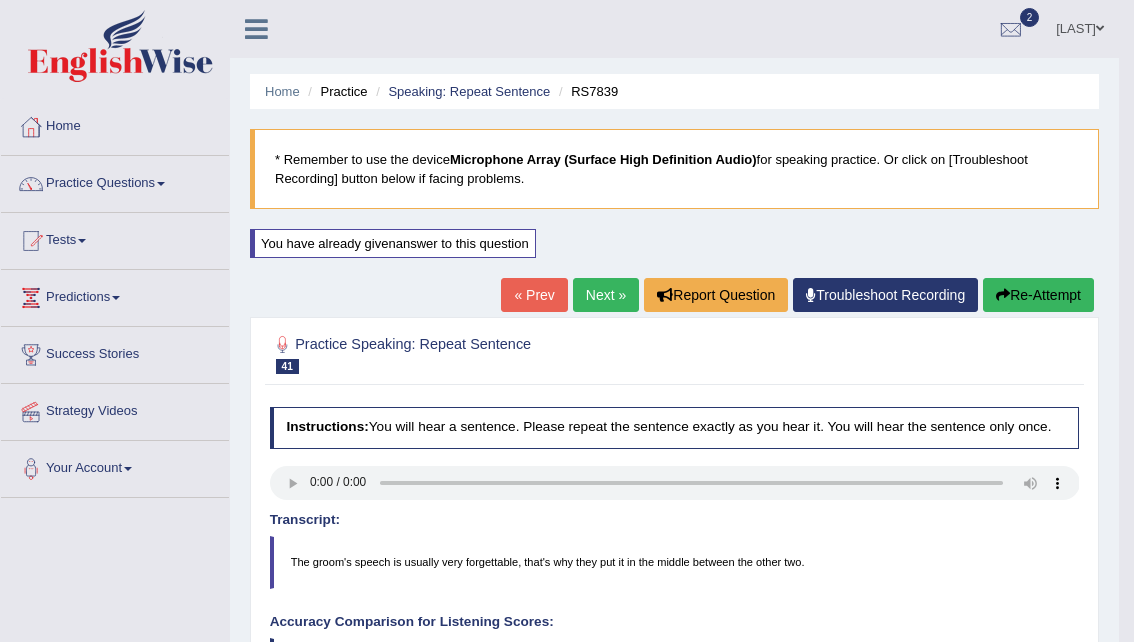 scroll, scrollTop: 290, scrollLeft: 0, axis: vertical 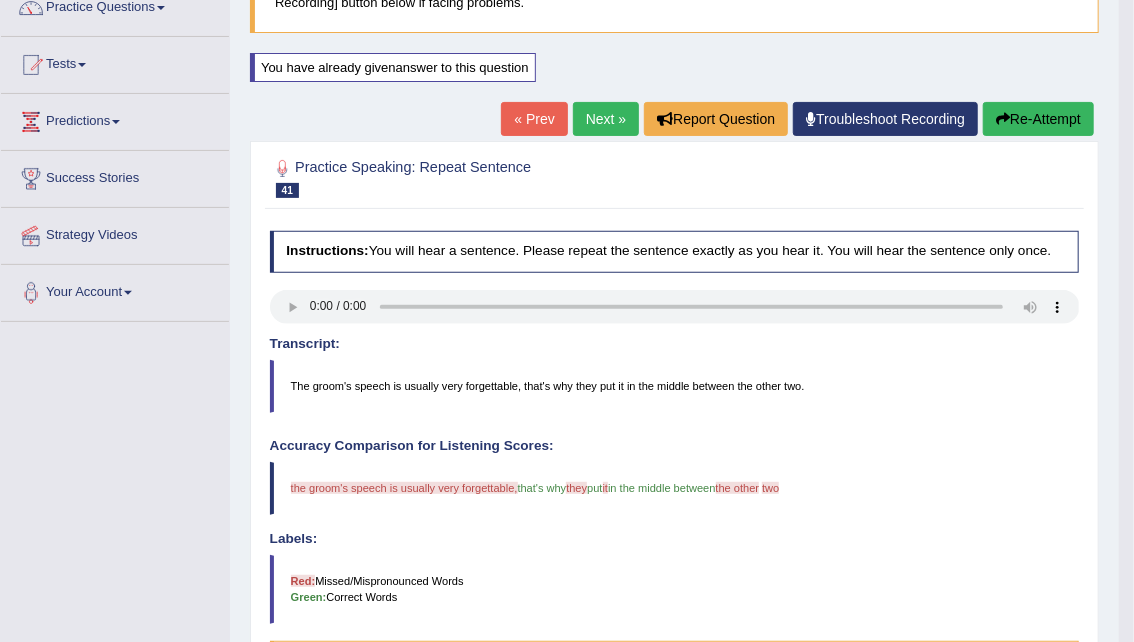 click on "Re-Attempt" at bounding box center [1038, 119] 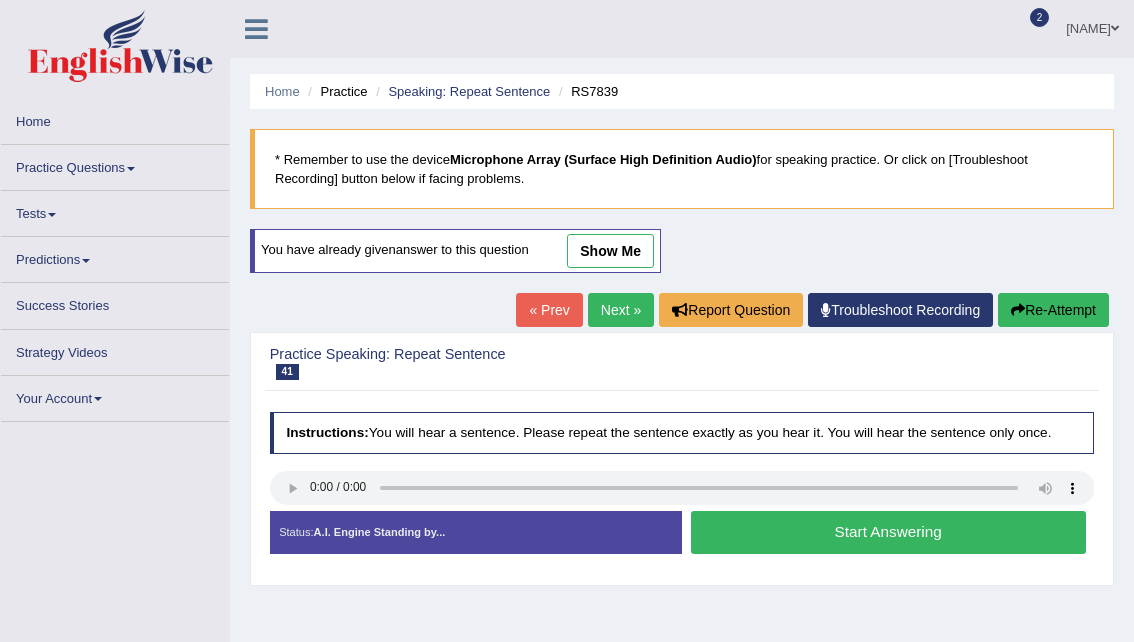 scroll, scrollTop: 176, scrollLeft: 0, axis: vertical 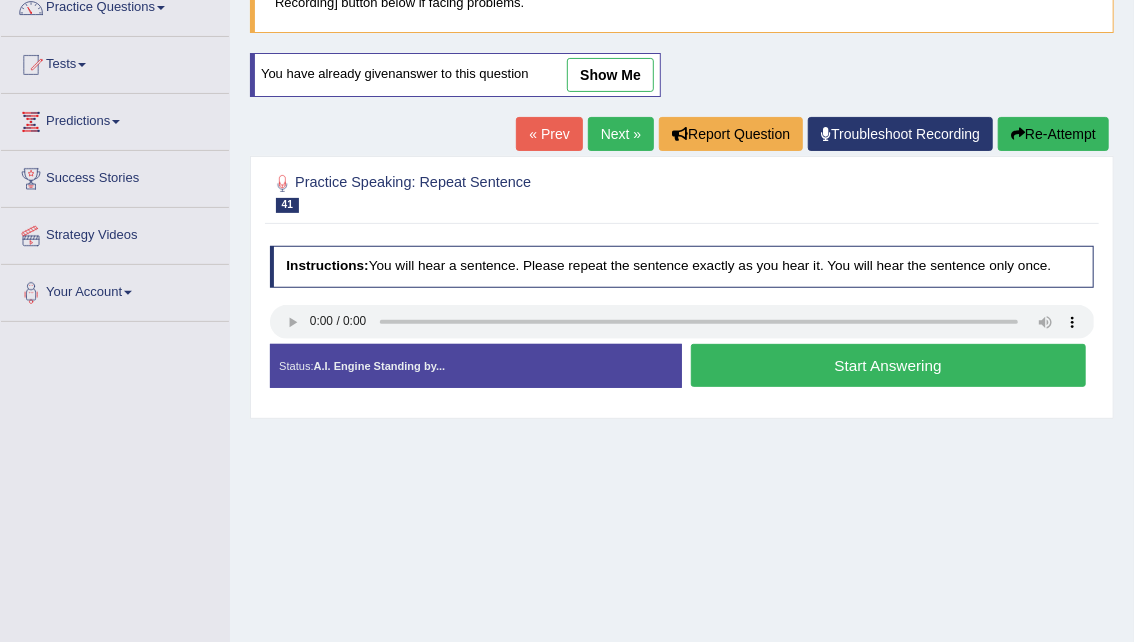 click on "Start Answering" at bounding box center [888, 365] 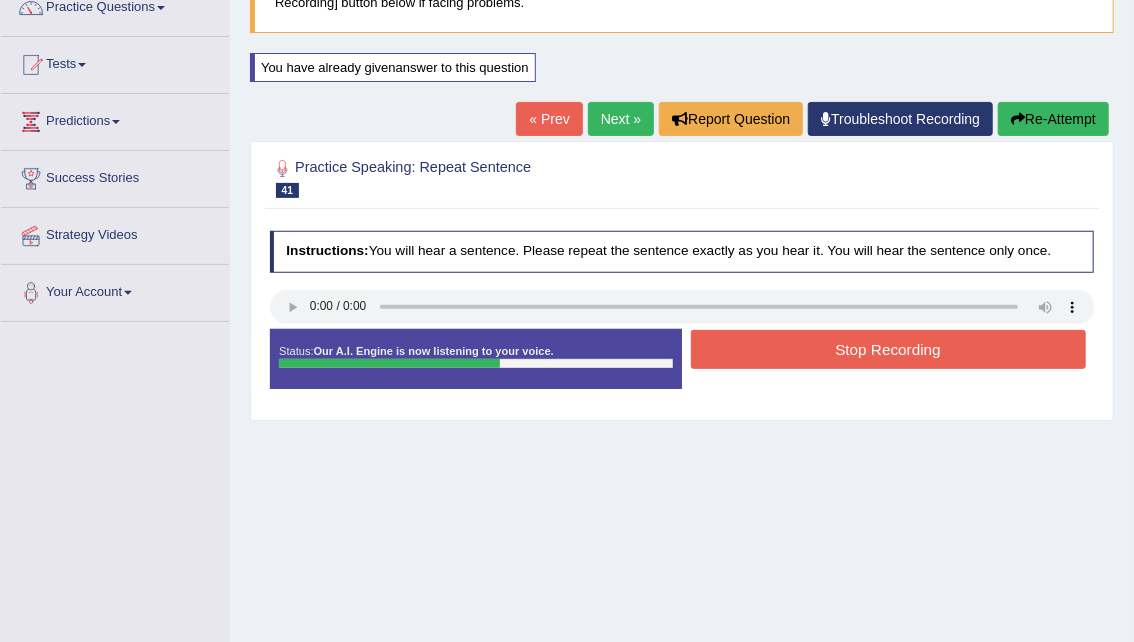 click on "Stop Recording" at bounding box center [888, 349] 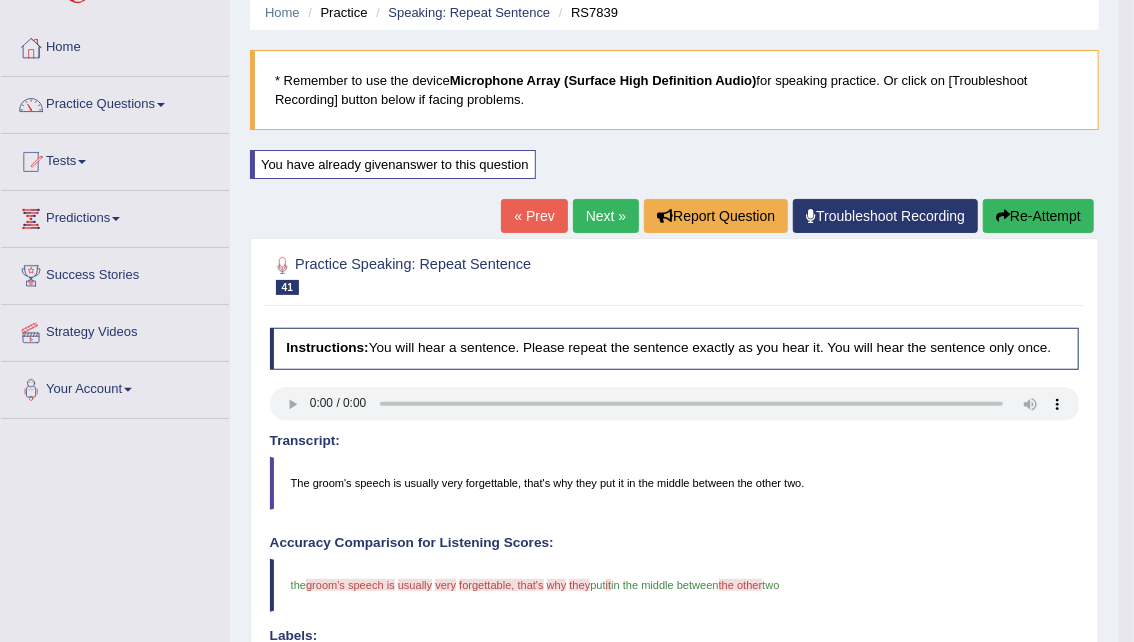 scroll, scrollTop: 0, scrollLeft: 0, axis: both 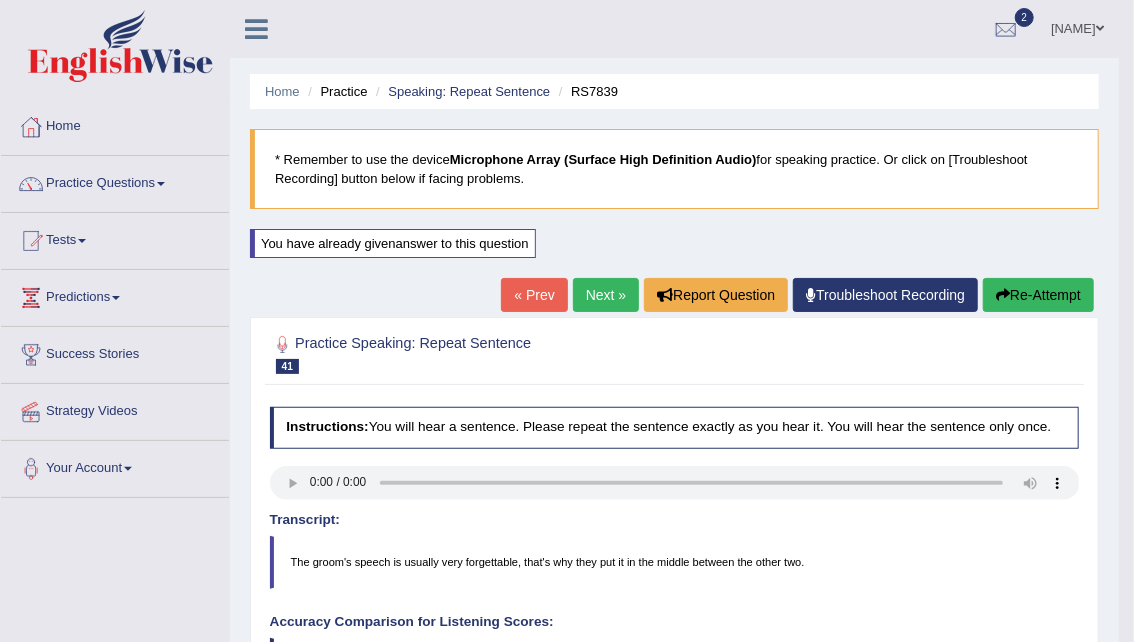 click on "Re-Attempt" at bounding box center [1038, 295] 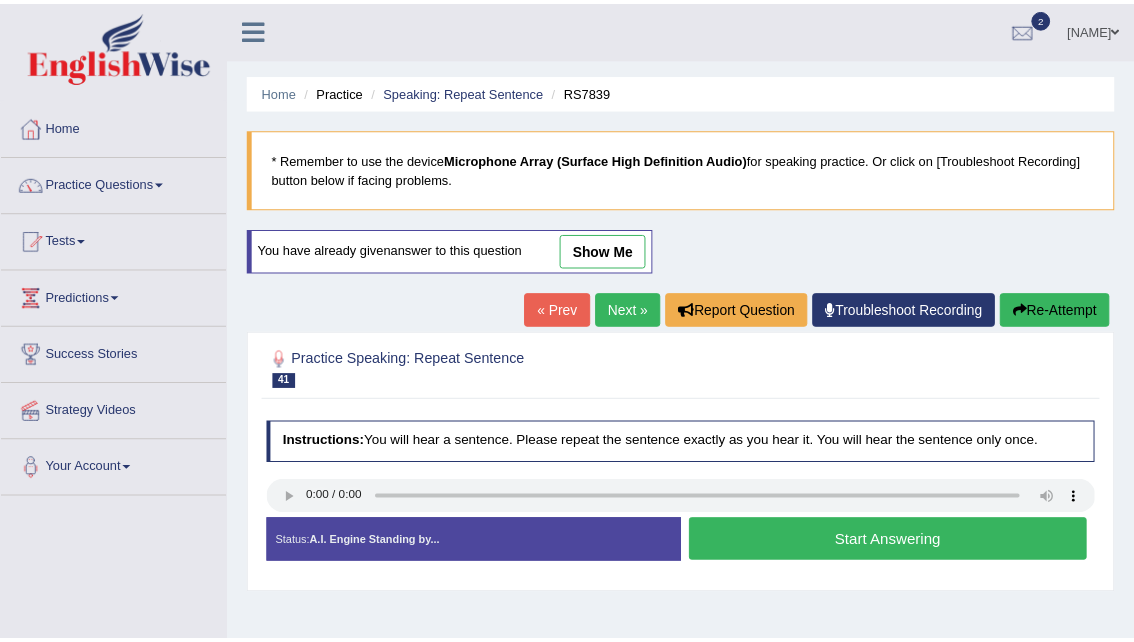 scroll, scrollTop: 0, scrollLeft: 0, axis: both 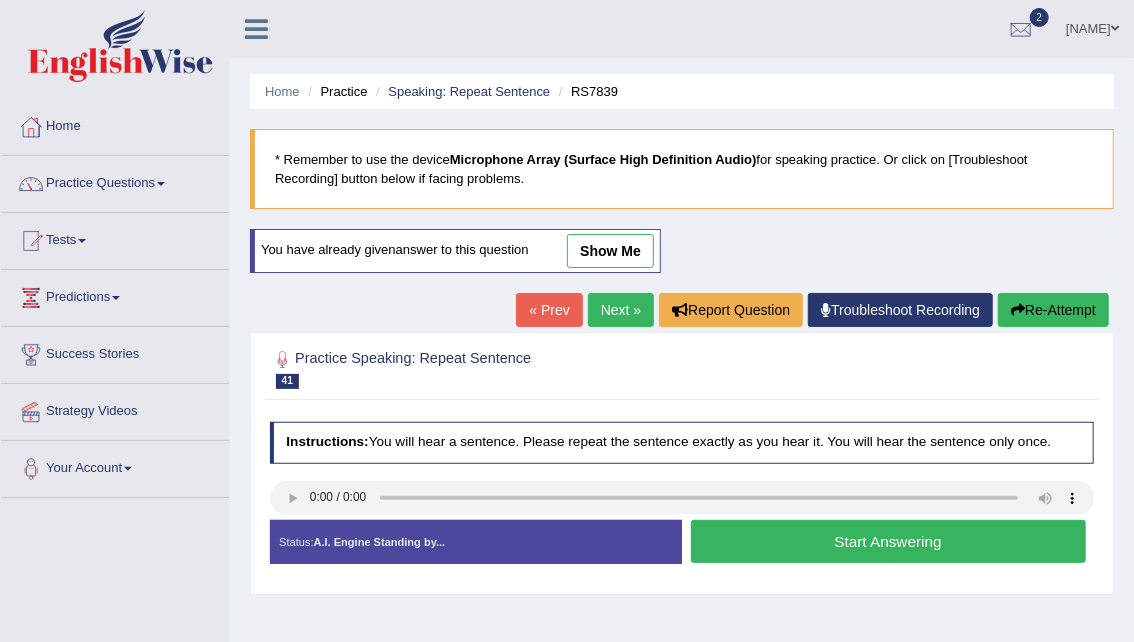 click on "Start Answering" at bounding box center [888, 541] 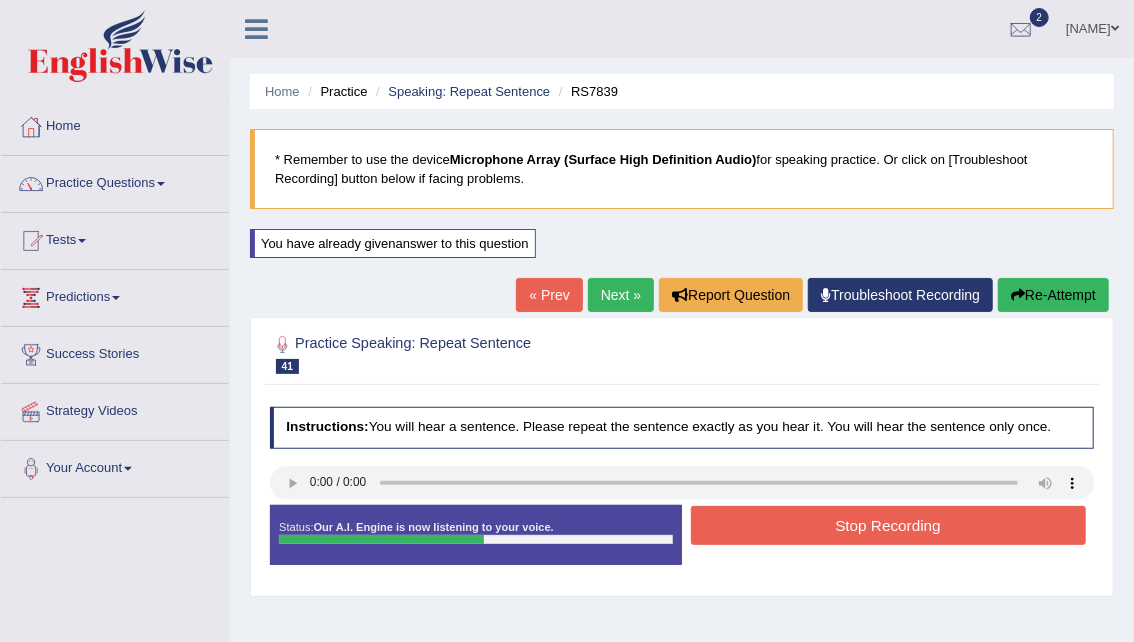 click on "Stop Recording" at bounding box center [888, 525] 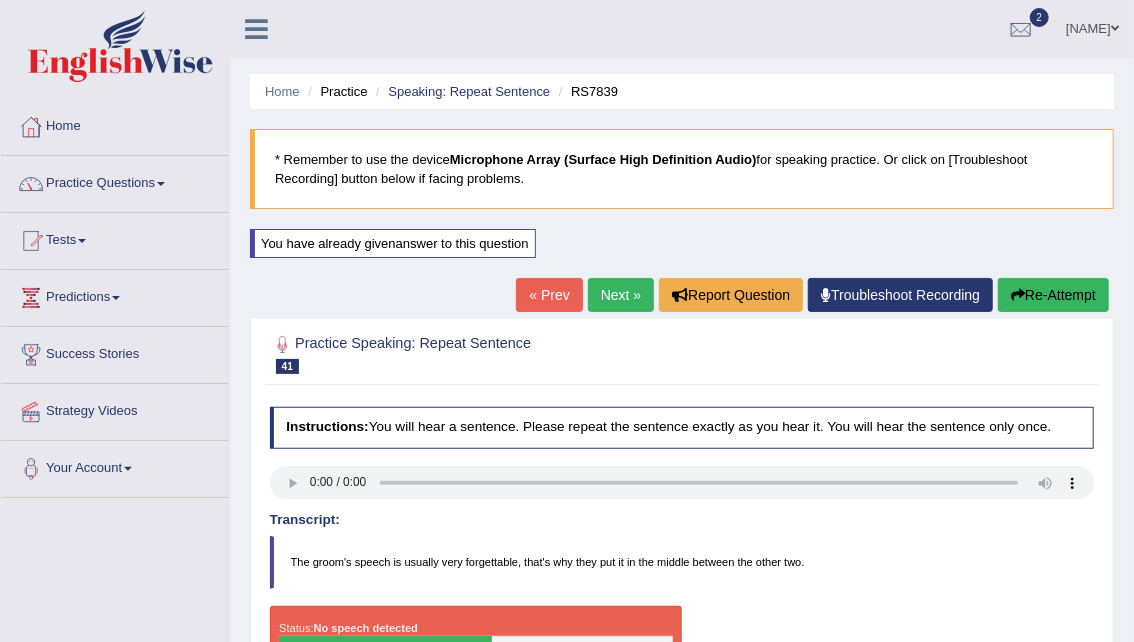 click on "Re-Attempt" at bounding box center [1053, 295] 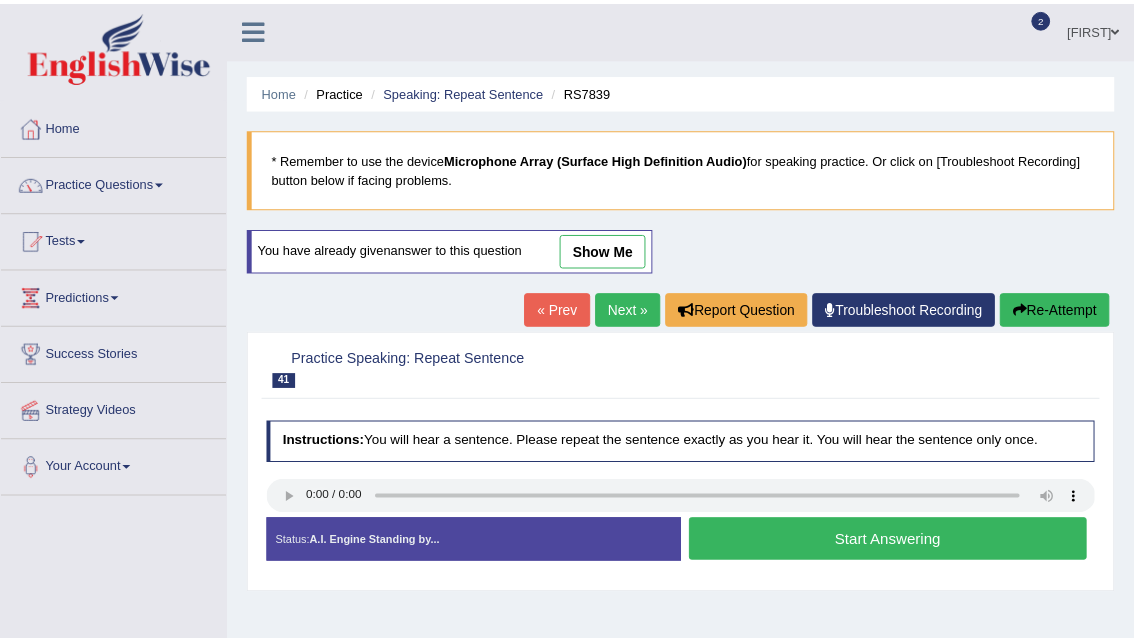 scroll, scrollTop: 0, scrollLeft: 0, axis: both 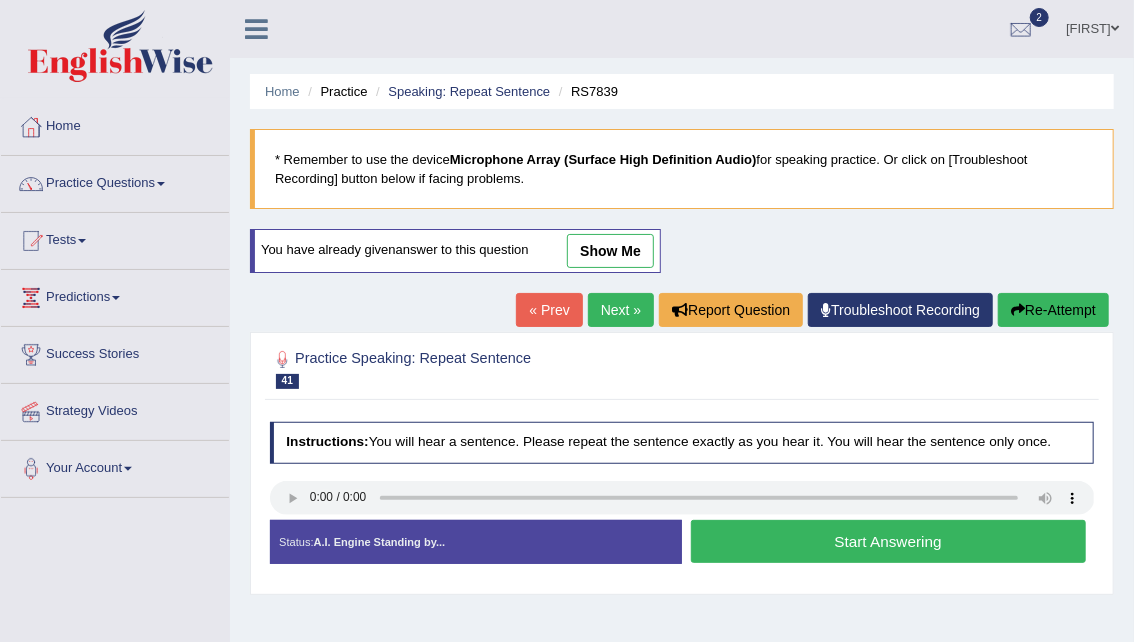 click on "Start Answering" at bounding box center [888, 541] 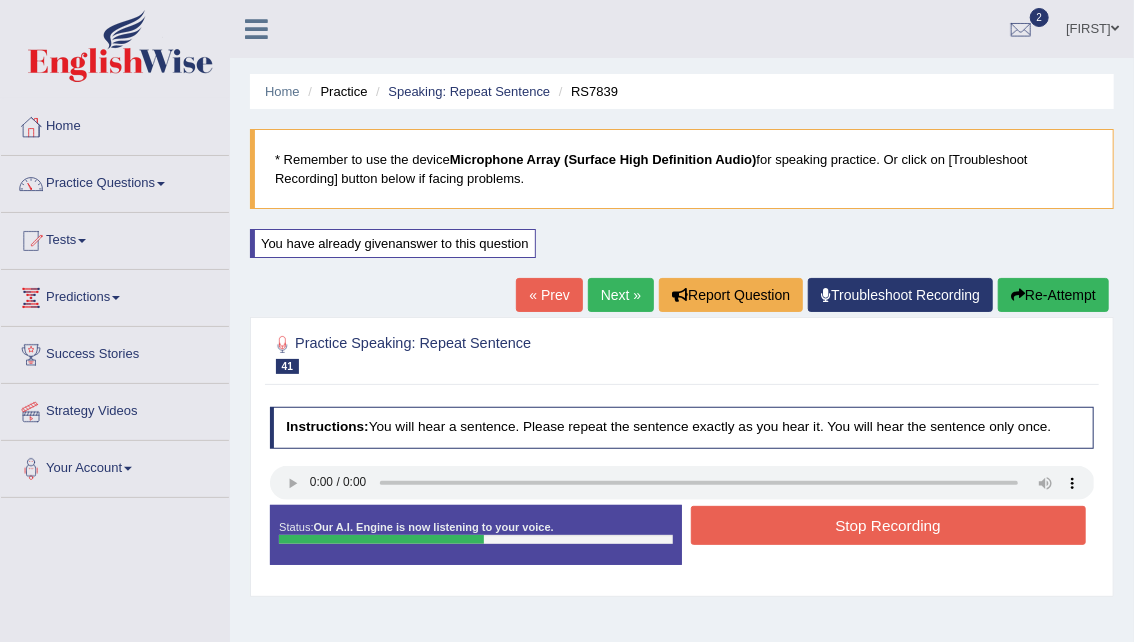 click on "Stop Recording" at bounding box center [888, 525] 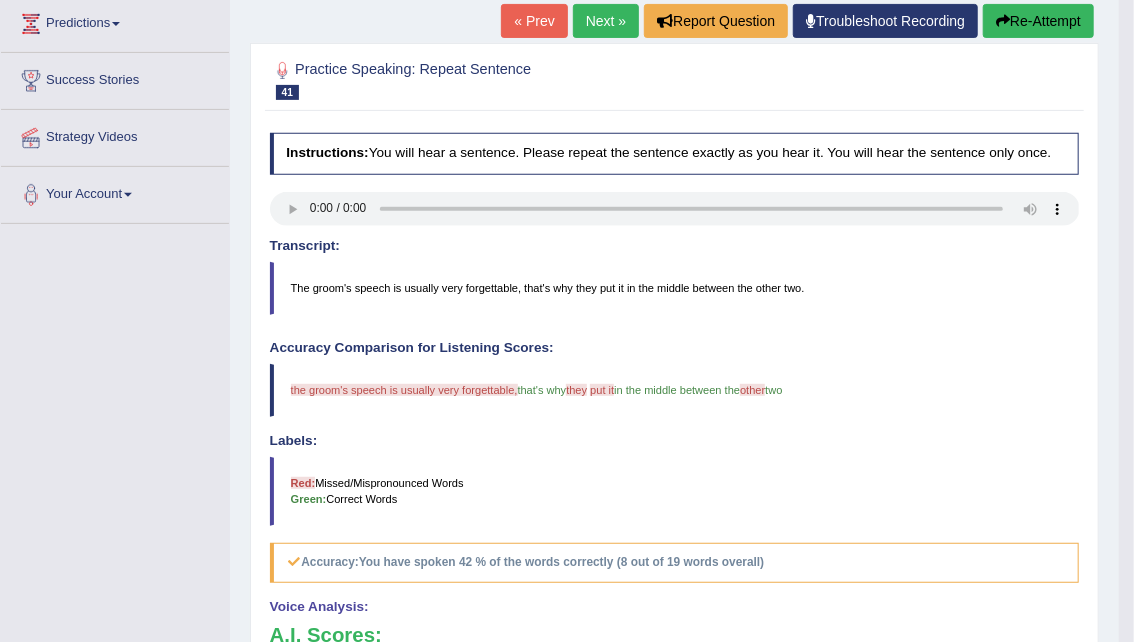 scroll, scrollTop: 261, scrollLeft: 0, axis: vertical 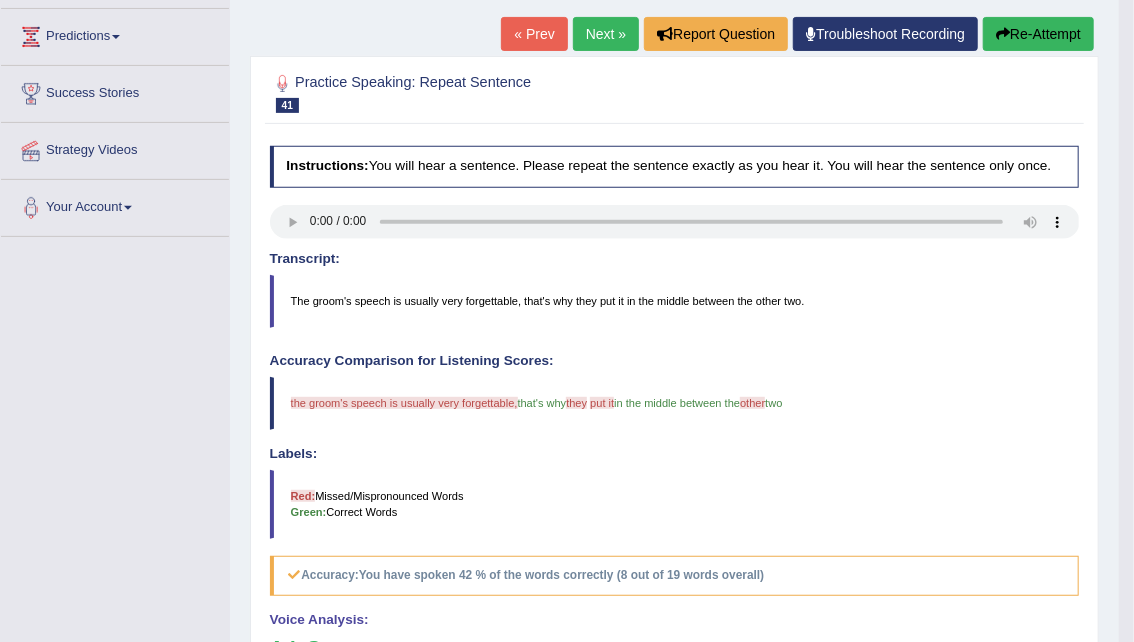click on "Re-Attempt" at bounding box center (1038, 34) 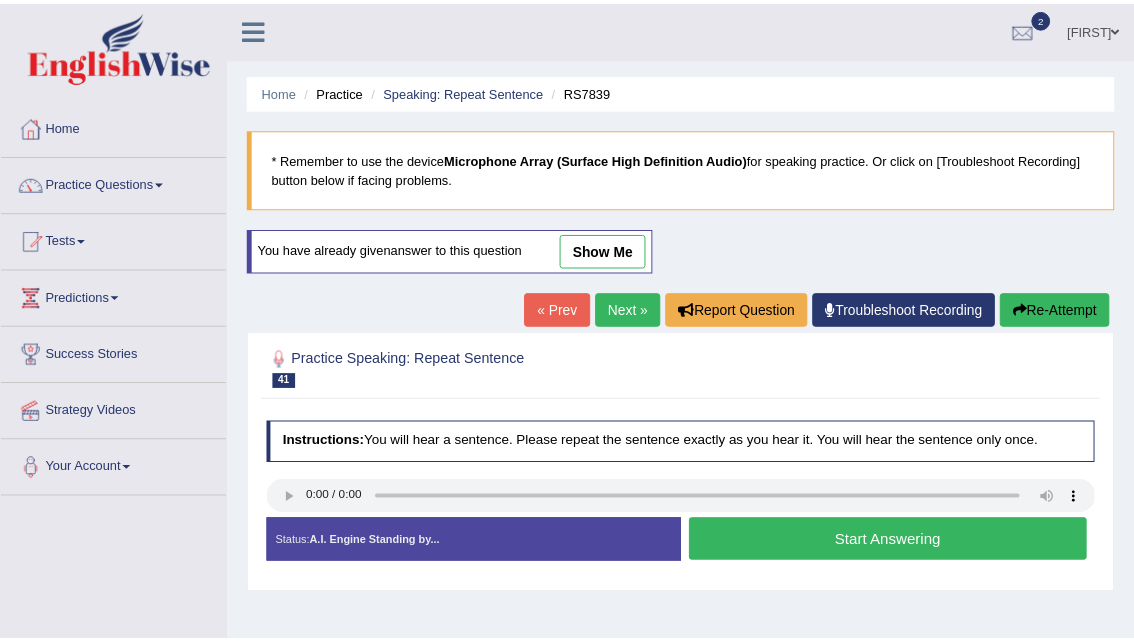 scroll, scrollTop: 276, scrollLeft: 0, axis: vertical 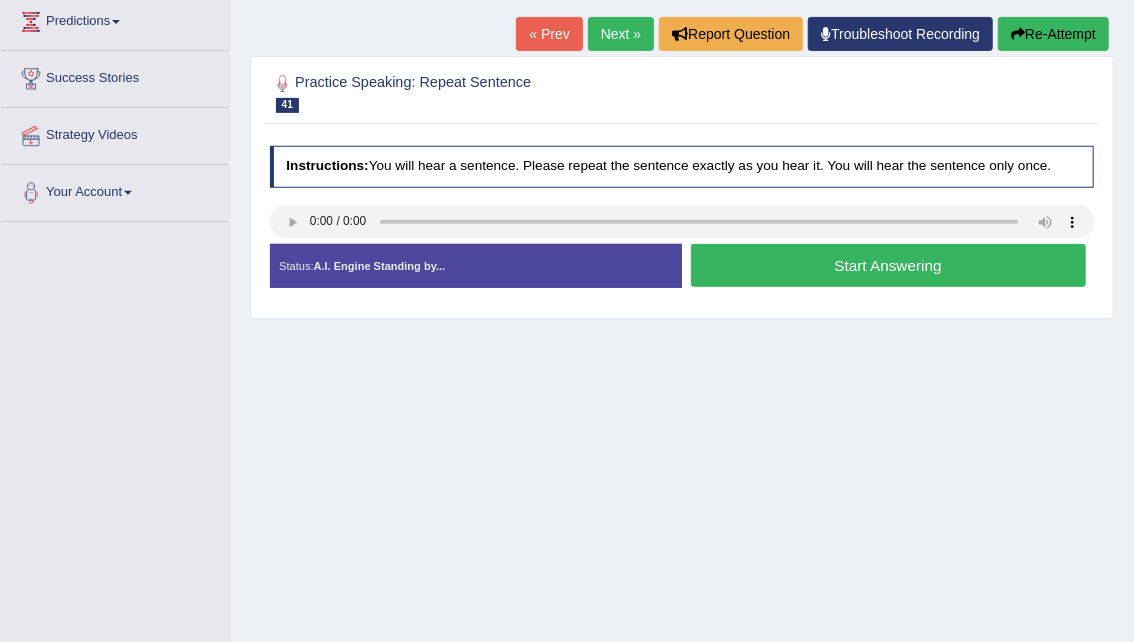 click on "Start Answering" at bounding box center (888, 265) 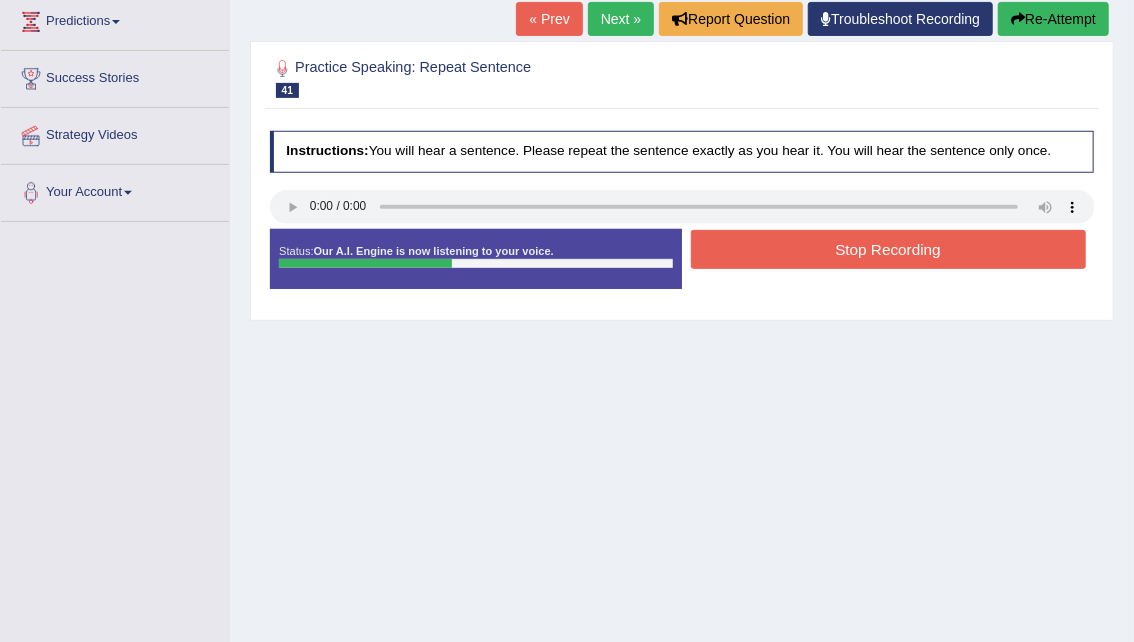 click on "Stop Recording" at bounding box center [888, 249] 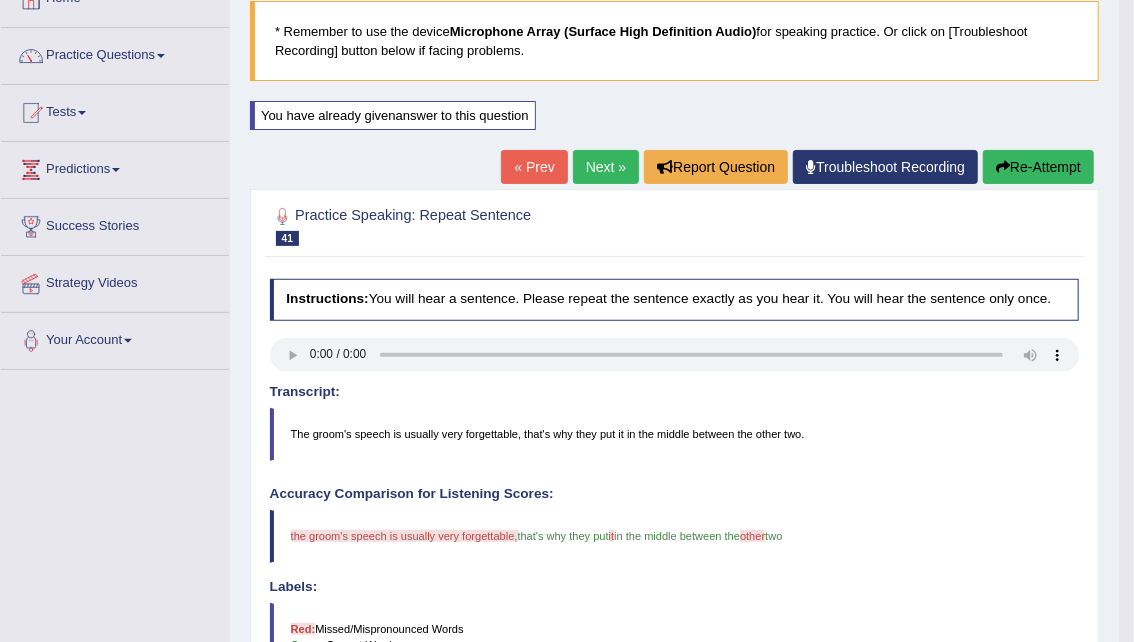 scroll, scrollTop: 119, scrollLeft: 0, axis: vertical 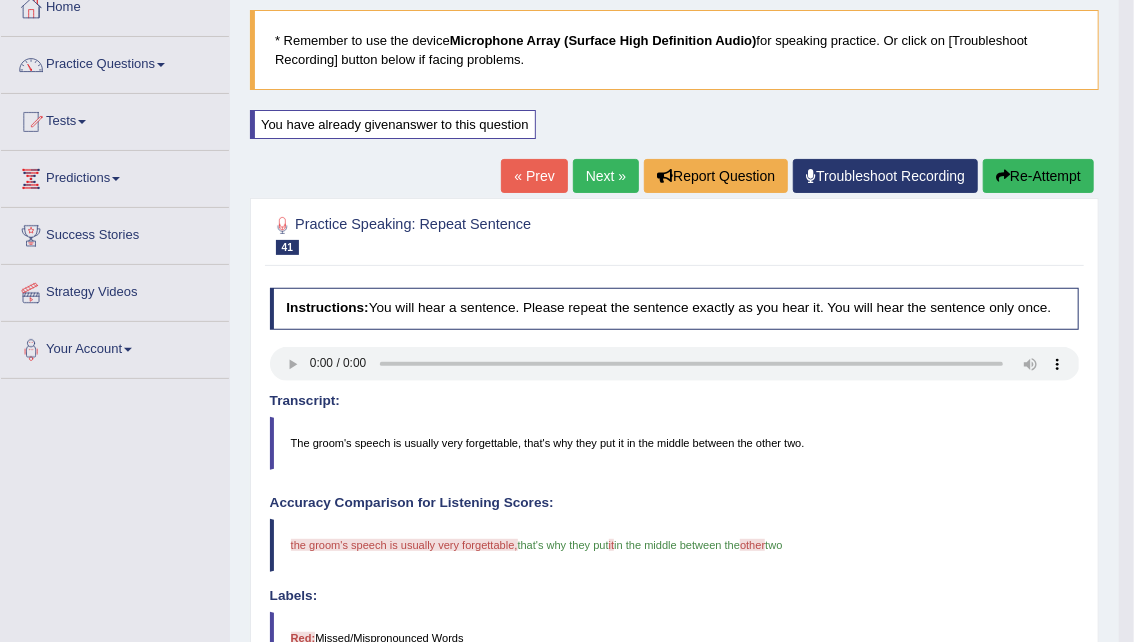 click on "Re-Attempt" at bounding box center [1038, 176] 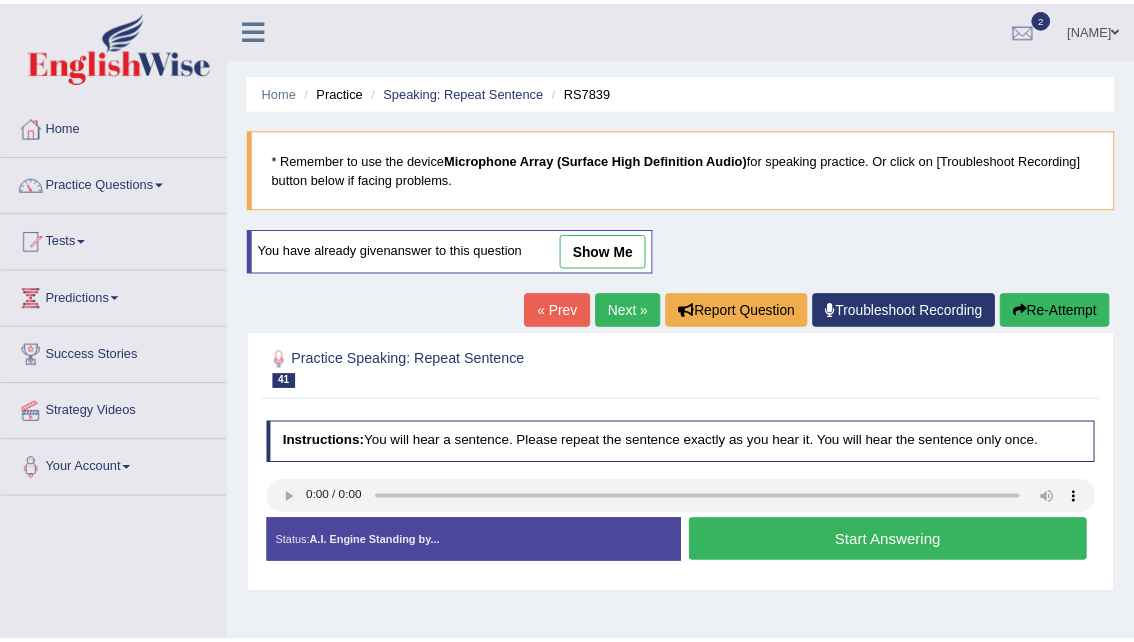 scroll, scrollTop: 123, scrollLeft: 0, axis: vertical 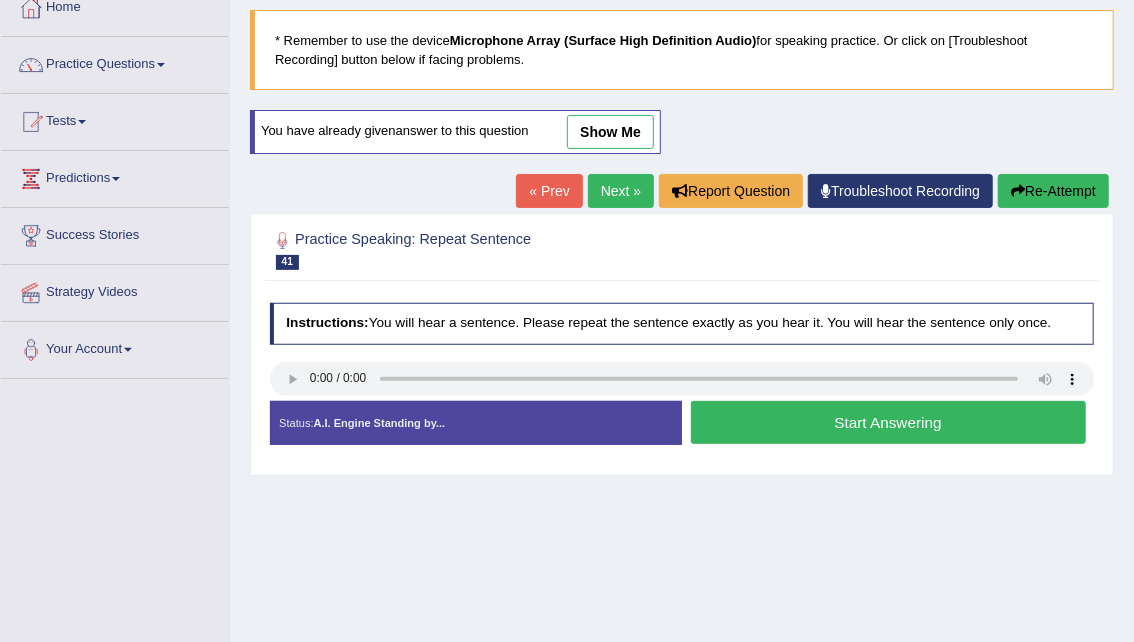 click on "Start Answering" at bounding box center (888, 422) 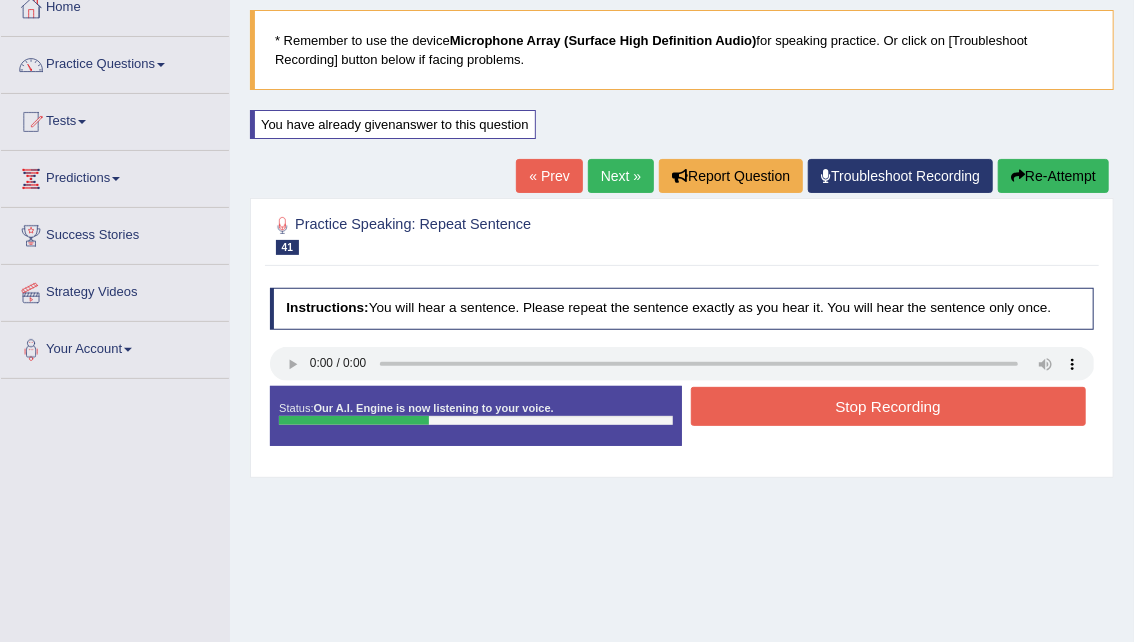 click on "Stop Recording" at bounding box center (888, 406) 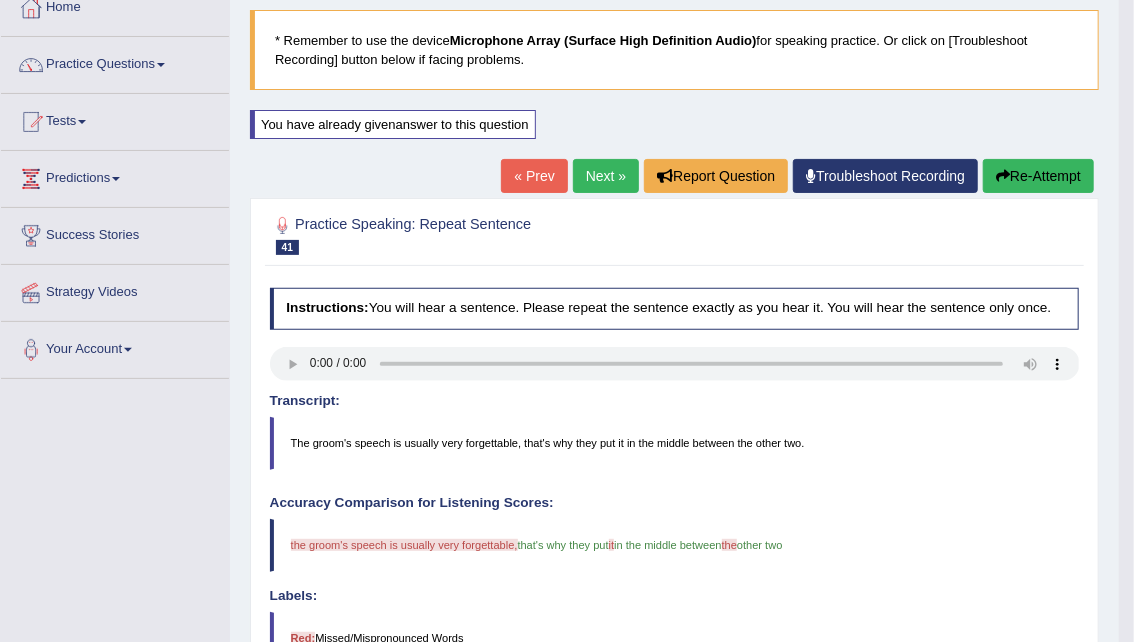 drag, startPoint x: 1146, startPoint y: 238, endPoint x: 1147, endPoint y: 309, distance: 71.00704 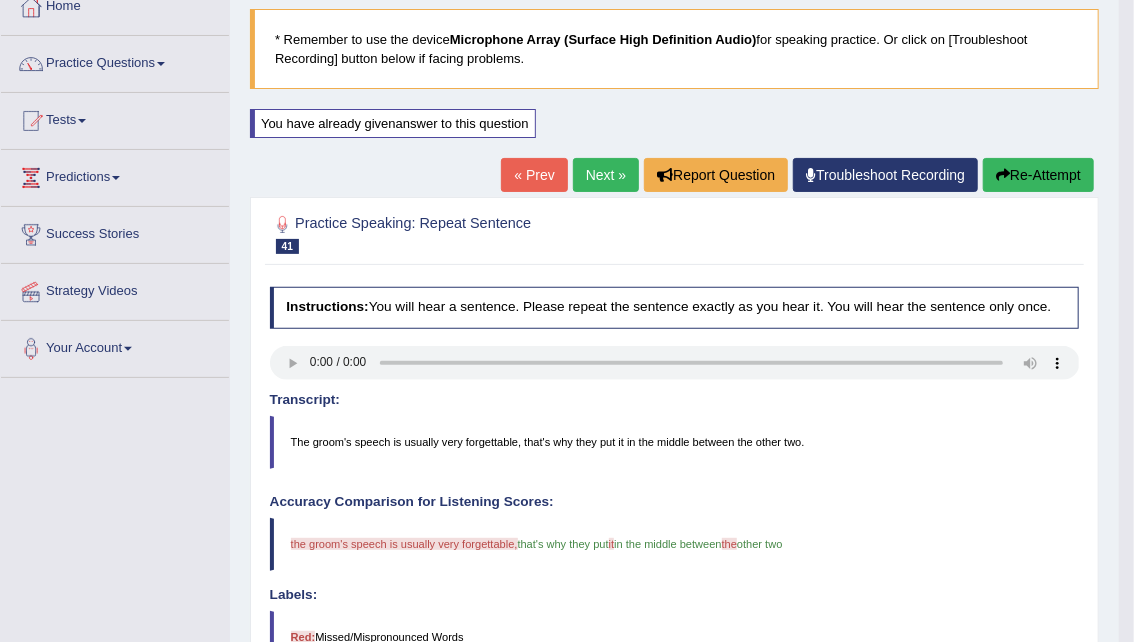 scroll, scrollTop: 111, scrollLeft: 0, axis: vertical 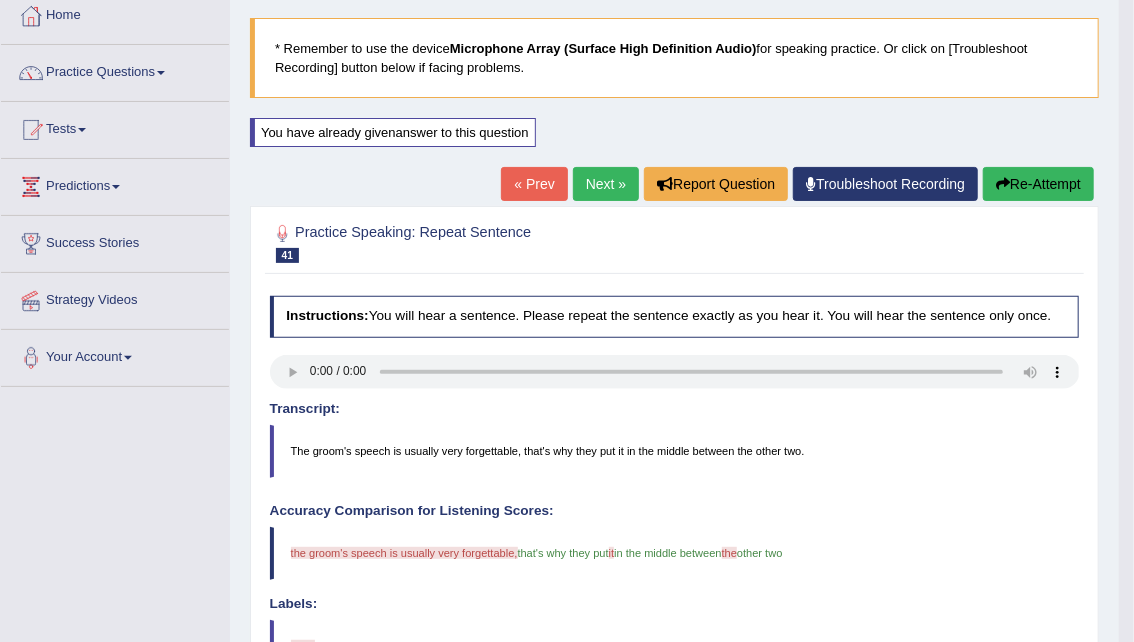 click on "Next »" at bounding box center [606, 184] 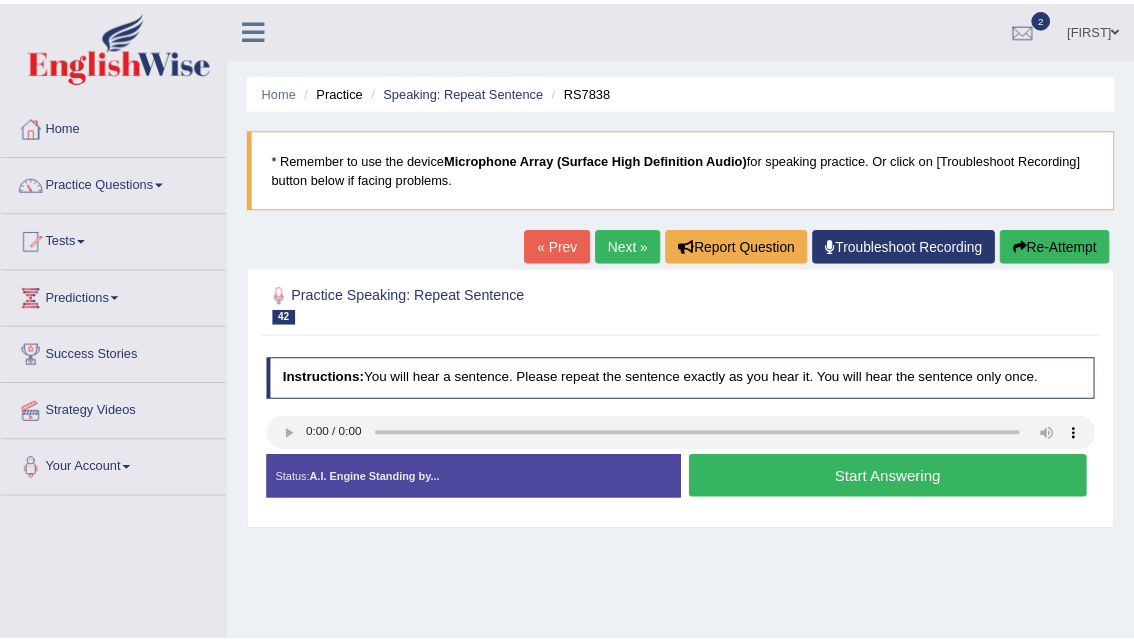 scroll, scrollTop: 0, scrollLeft: 0, axis: both 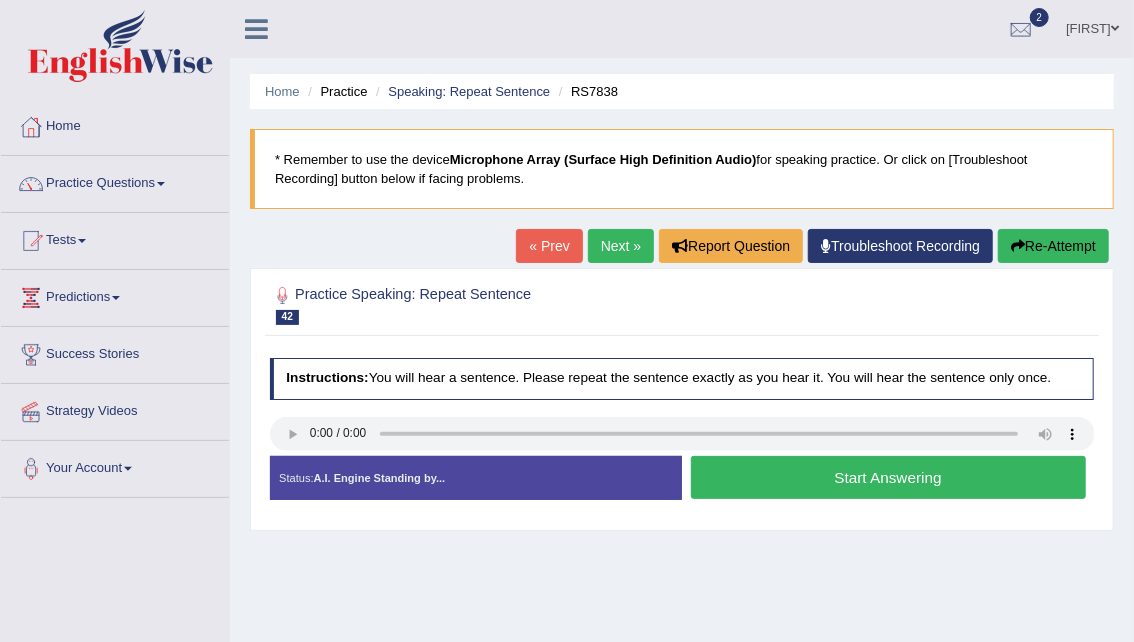 click on "Start Answering" at bounding box center [888, 477] 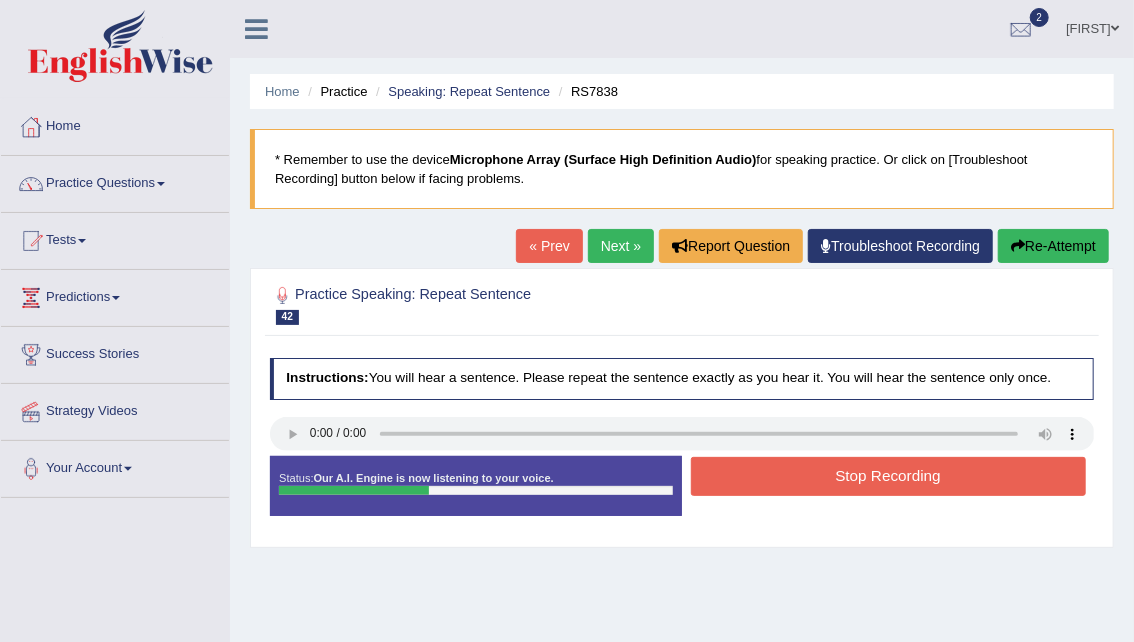 click on "Stop Recording" at bounding box center (888, 476) 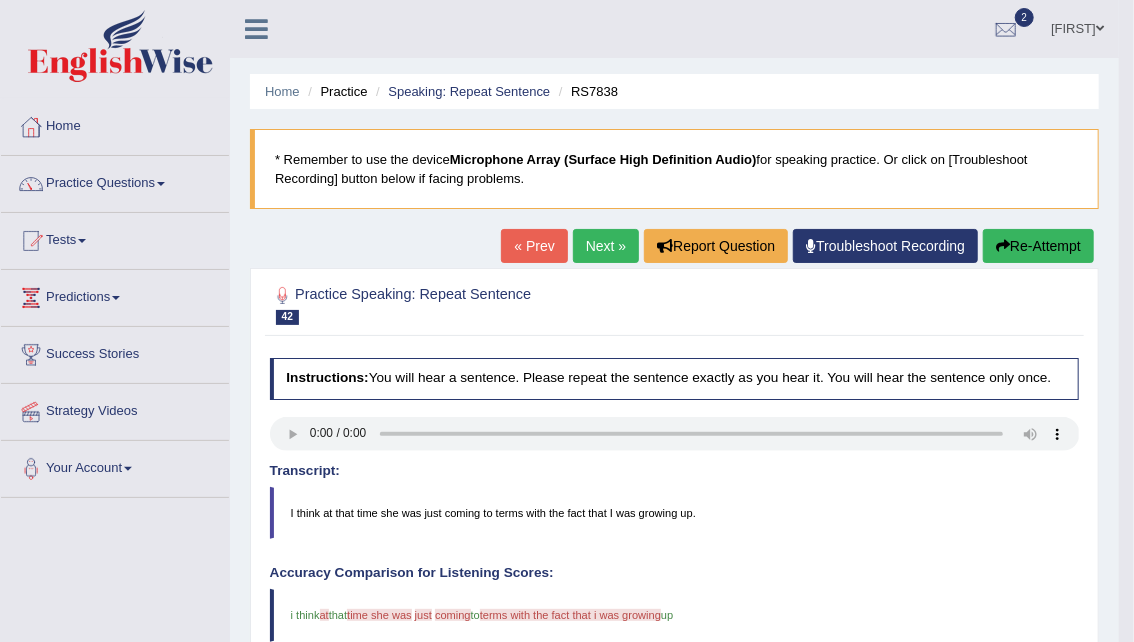 drag, startPoint x: 1140, startPoint y: 188, endPoint x: 1147, endPoint y: 215, distance: 27.89265 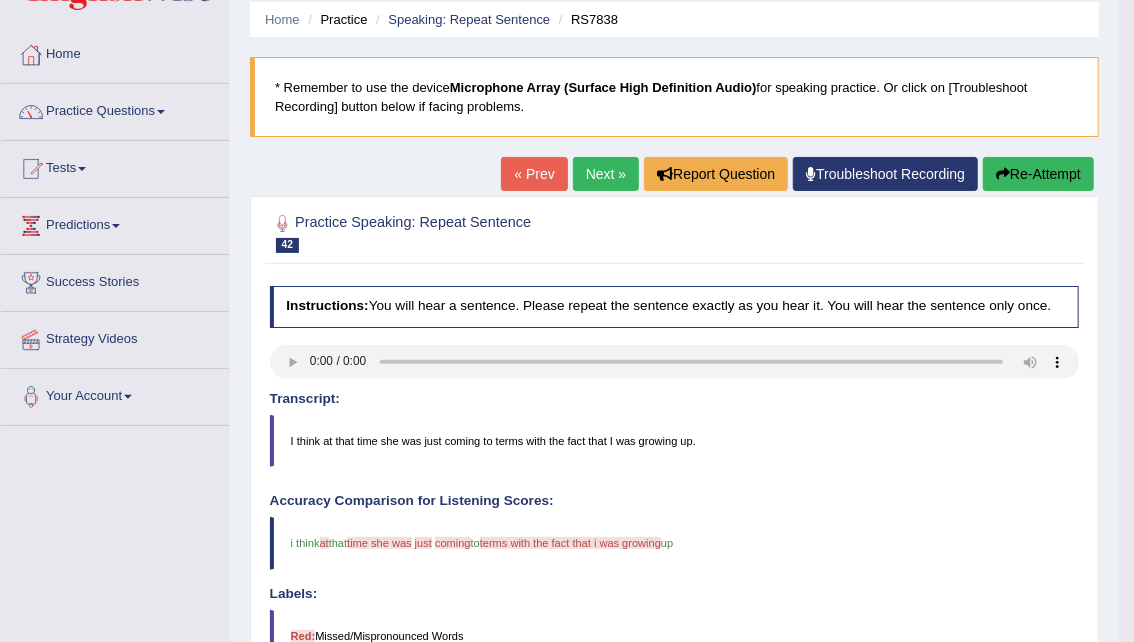 scroll, scrollTop: 69, scrollLeft: 0, axis: vertical 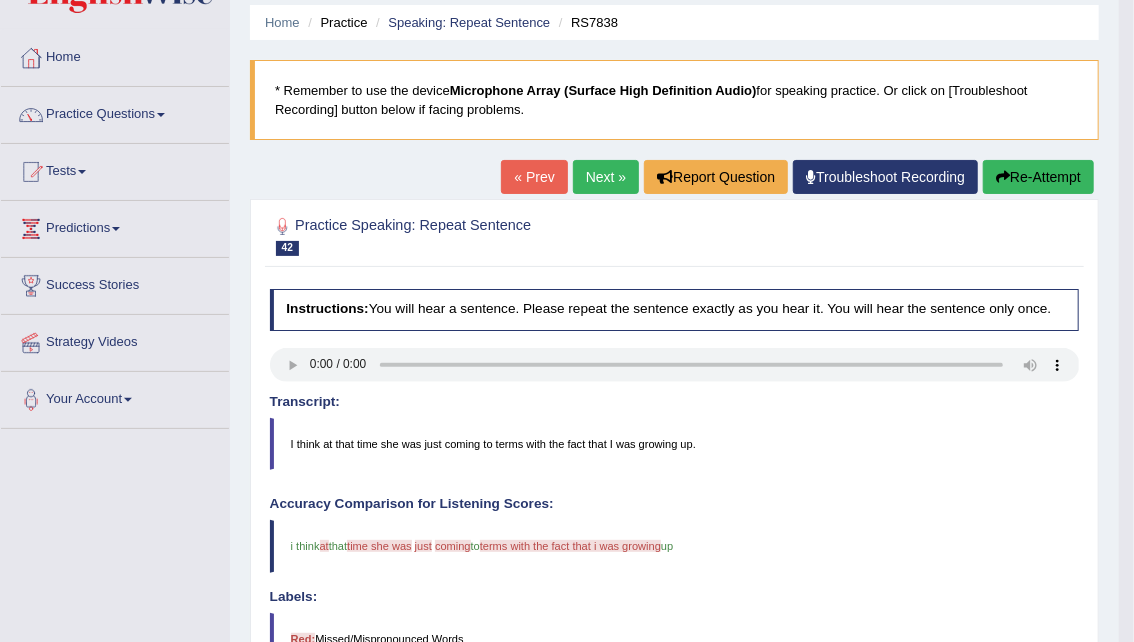 click on "Re-Attempt" at bounding box center [1038, 177] 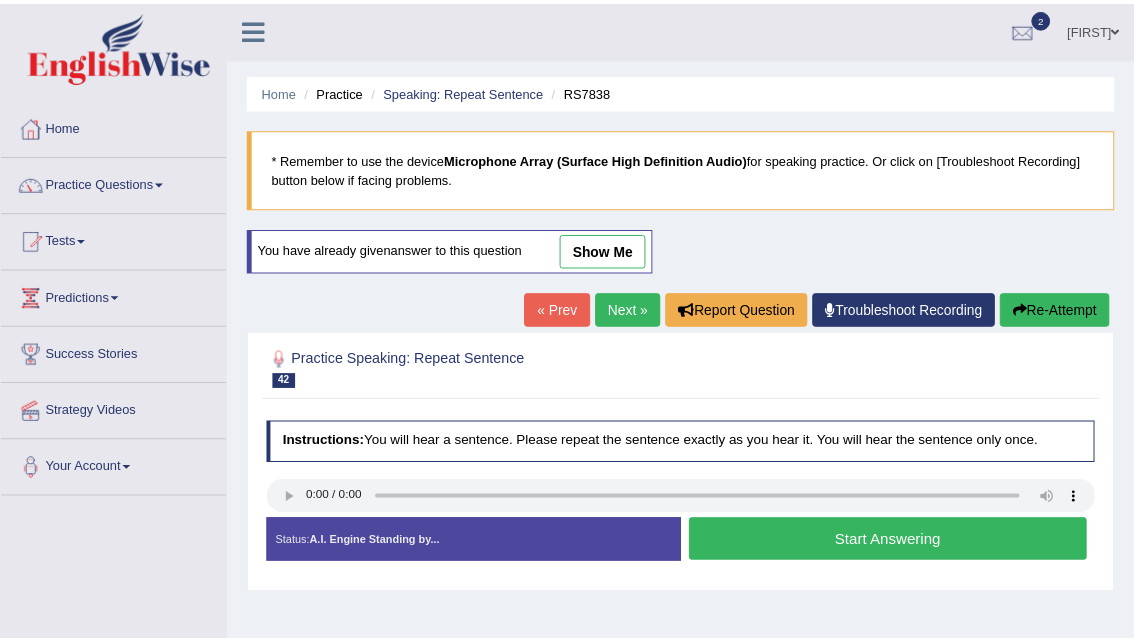 scroll, scrollTop: 69, scrollLeft: 0, axis: vertical 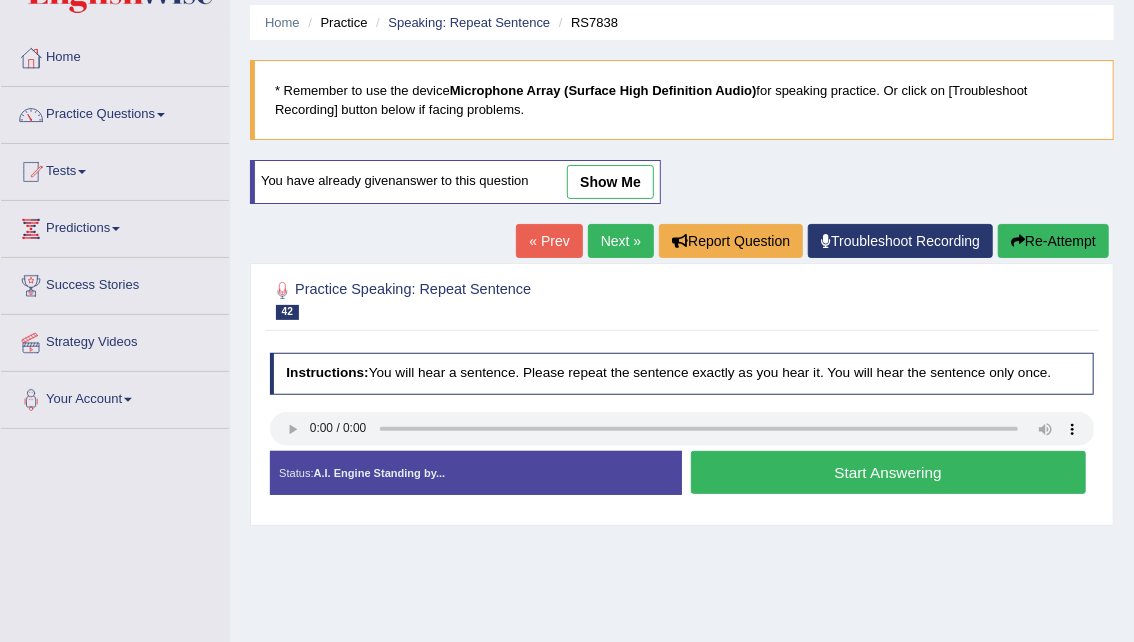 click on "Start Answering" at bounding box center [888, 472] 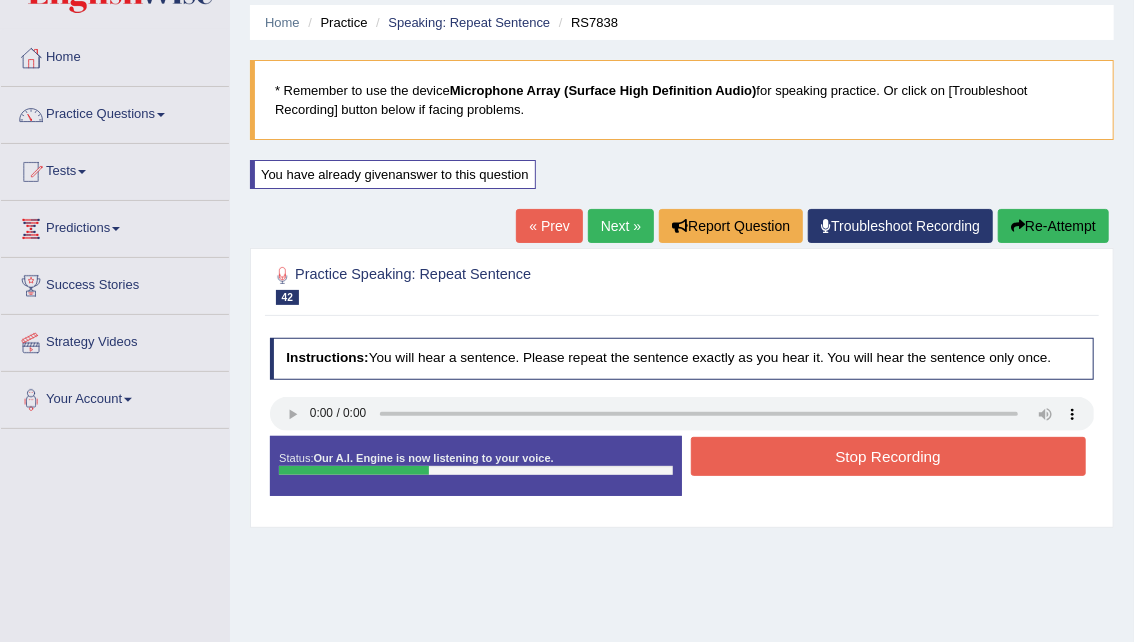 click on "Stop Recording" at bounding box center (888, 456) 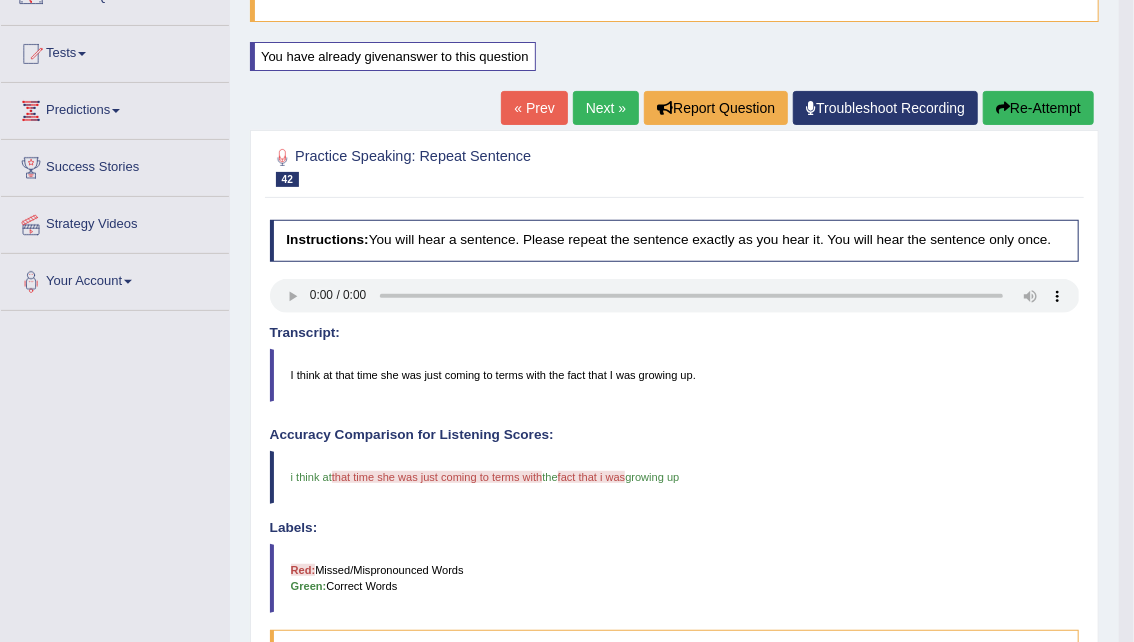 scroll, scrollTop: 182, scrollLeft: 0, axis: vertical 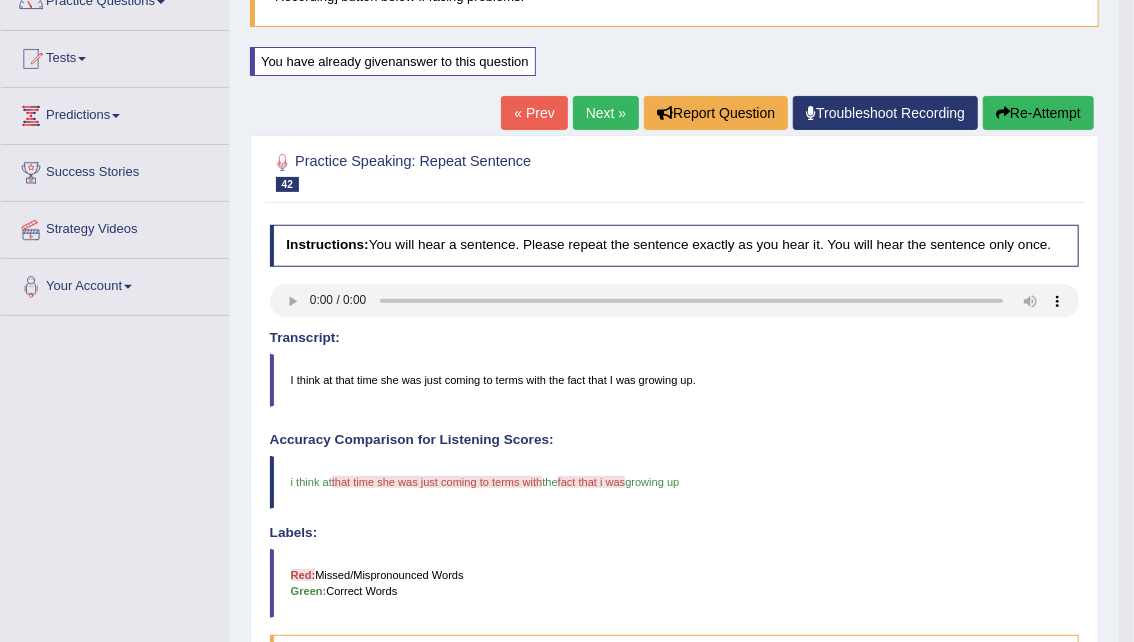 click on "Re-Attempt" at bounding box center (1038, 113) 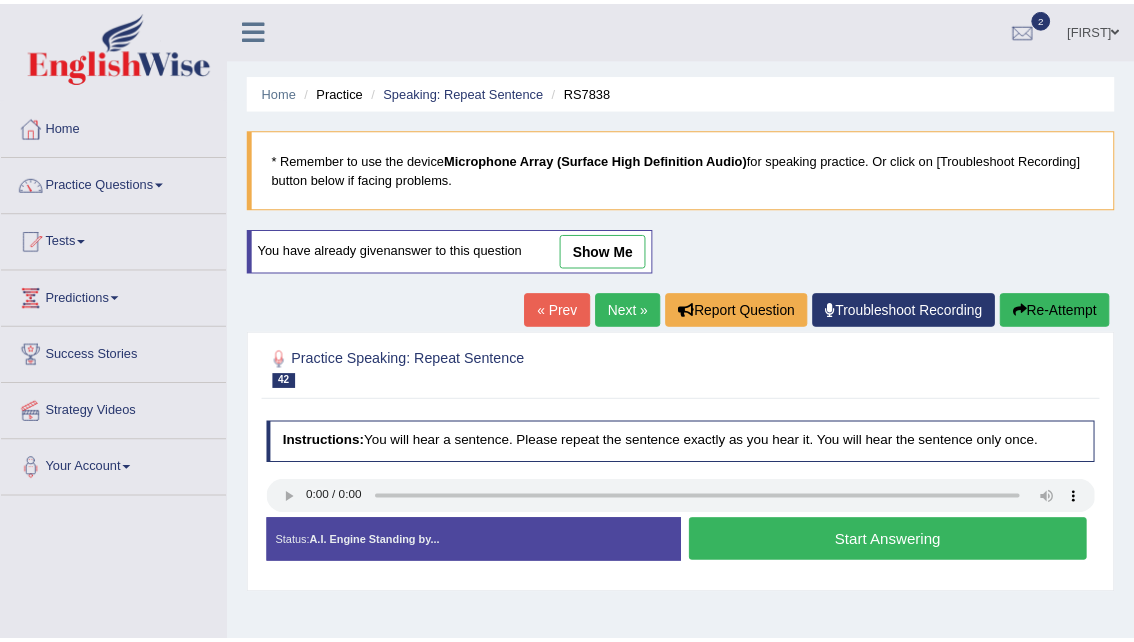 scroll, scrollTop: 193, scrollLeft: 0, axis: vertical 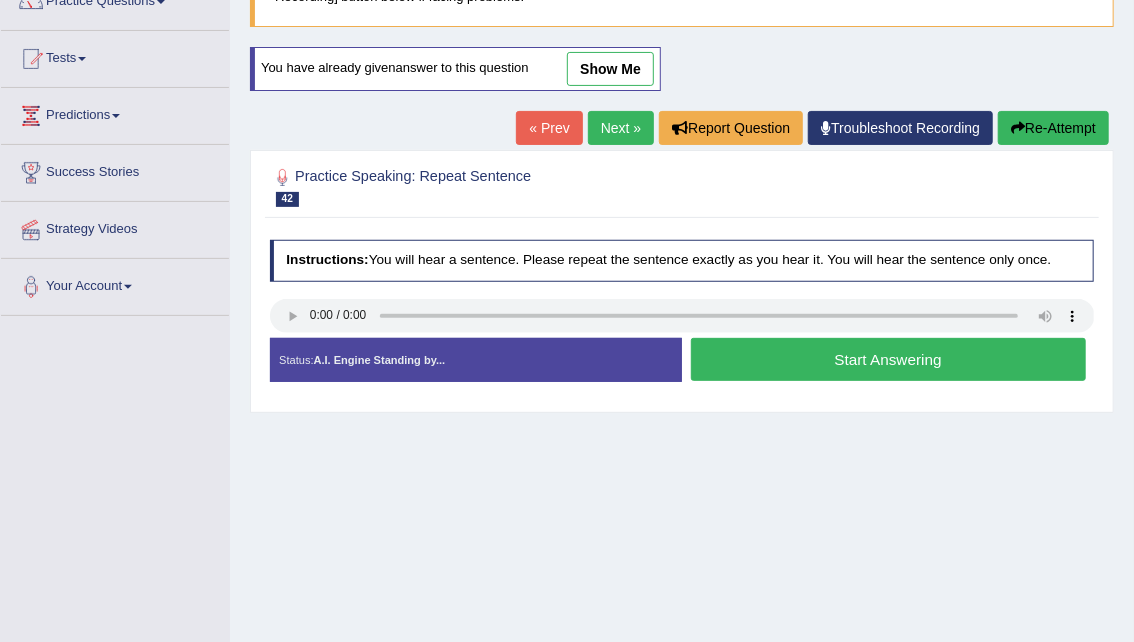 click on "Start Answering" at bounding box center [888, 359] 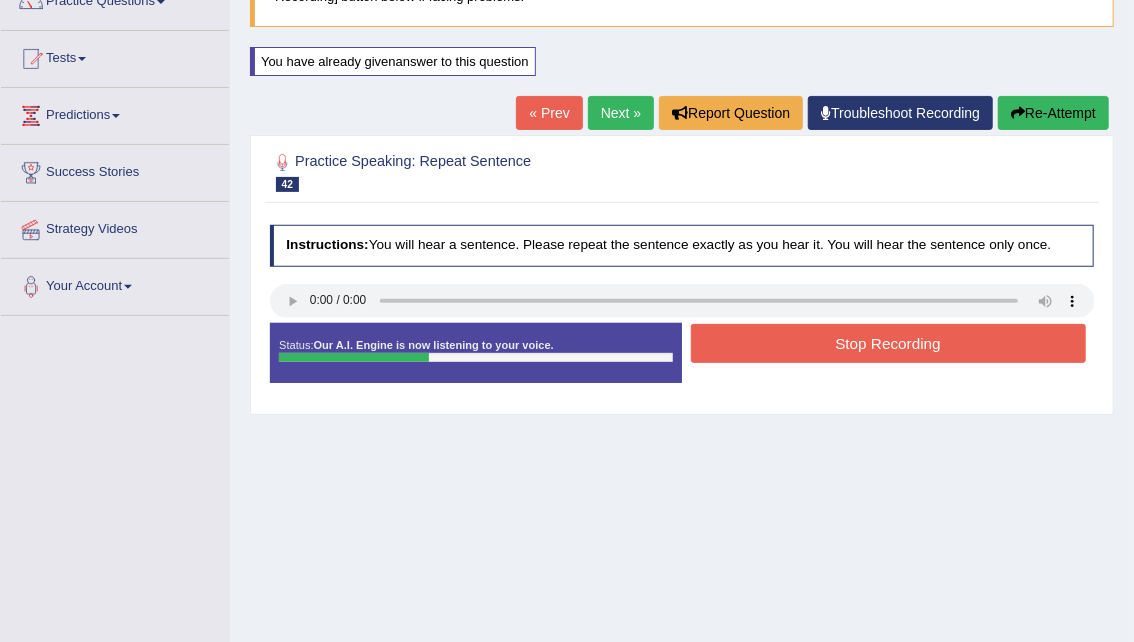 click on "Stop Recording" at bounding box center [888, 343] 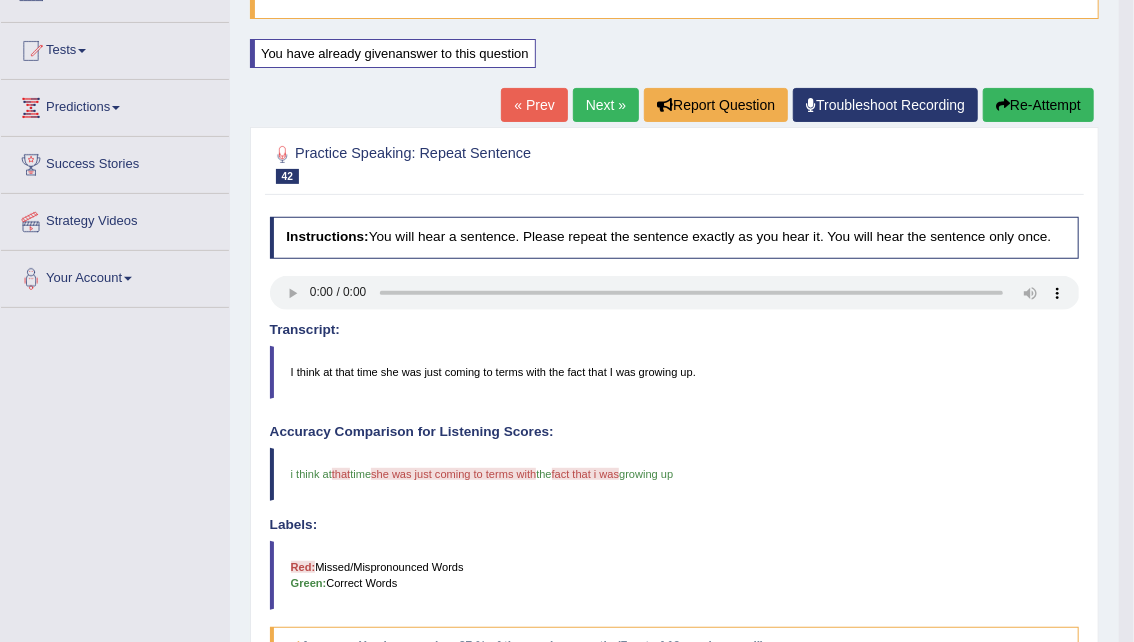scroll, scrollTop: 187, scrollLeft: 0, axis: vertical 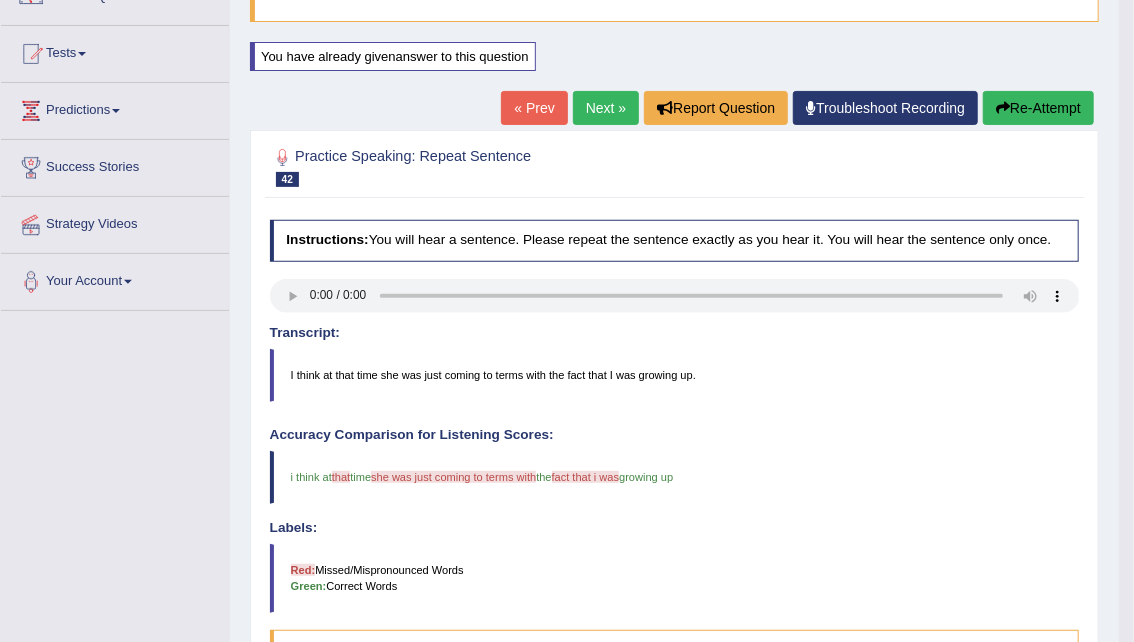 click on "Re-Attempt" at bounding box center (1038, 108) 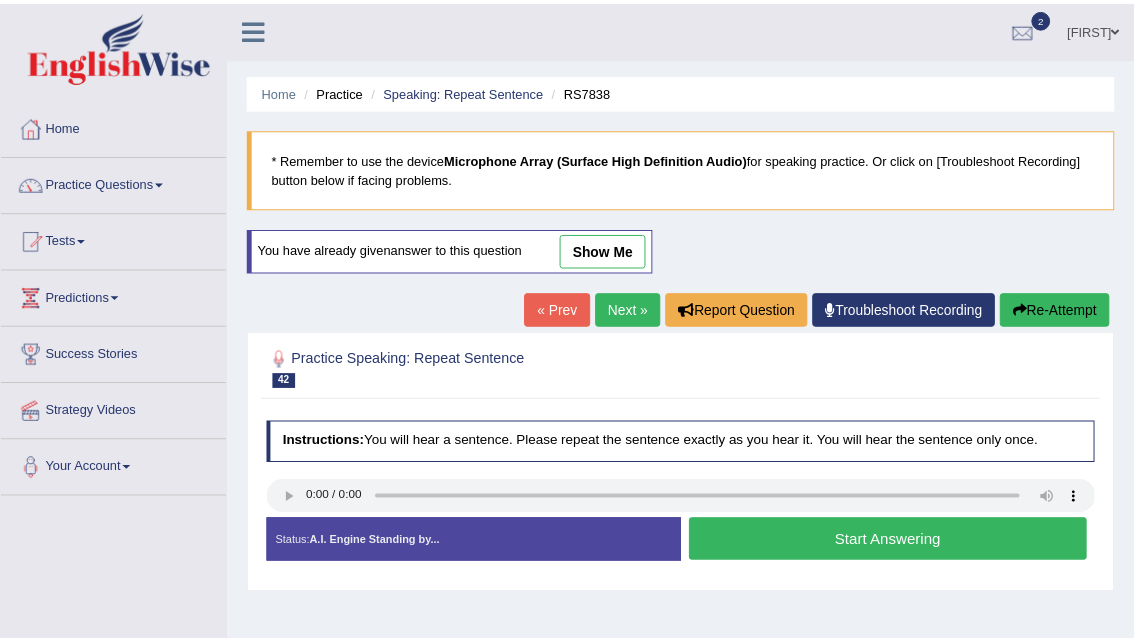 scroll, scrollTop: 198, scrollLeft: 0, axis: vertical 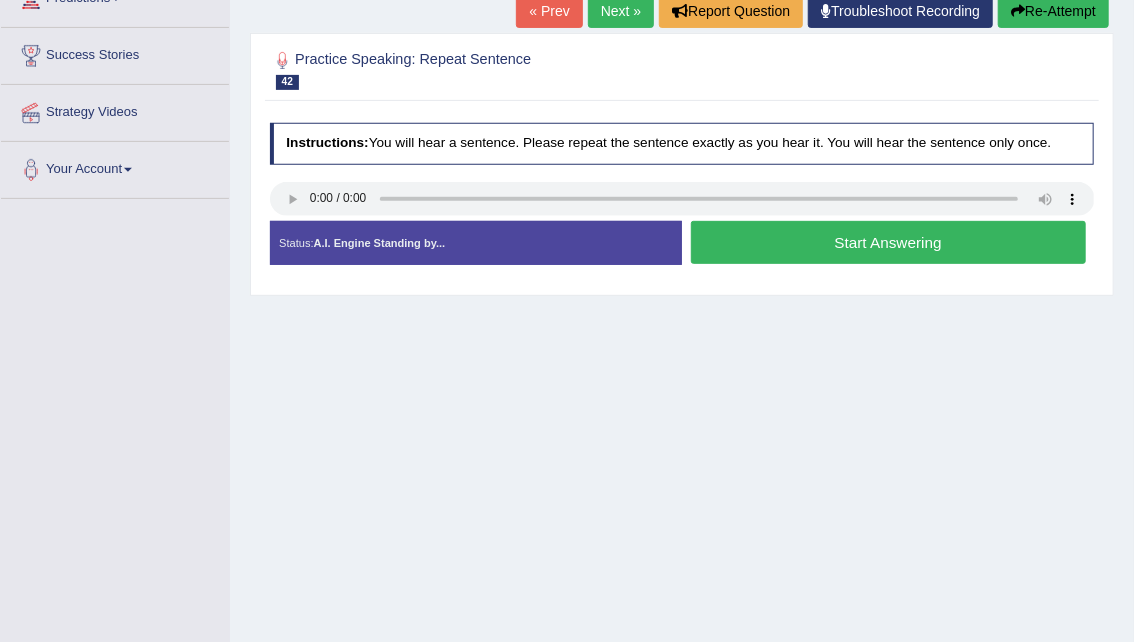 click on "Start Answering" at bounding box center [888, 242] 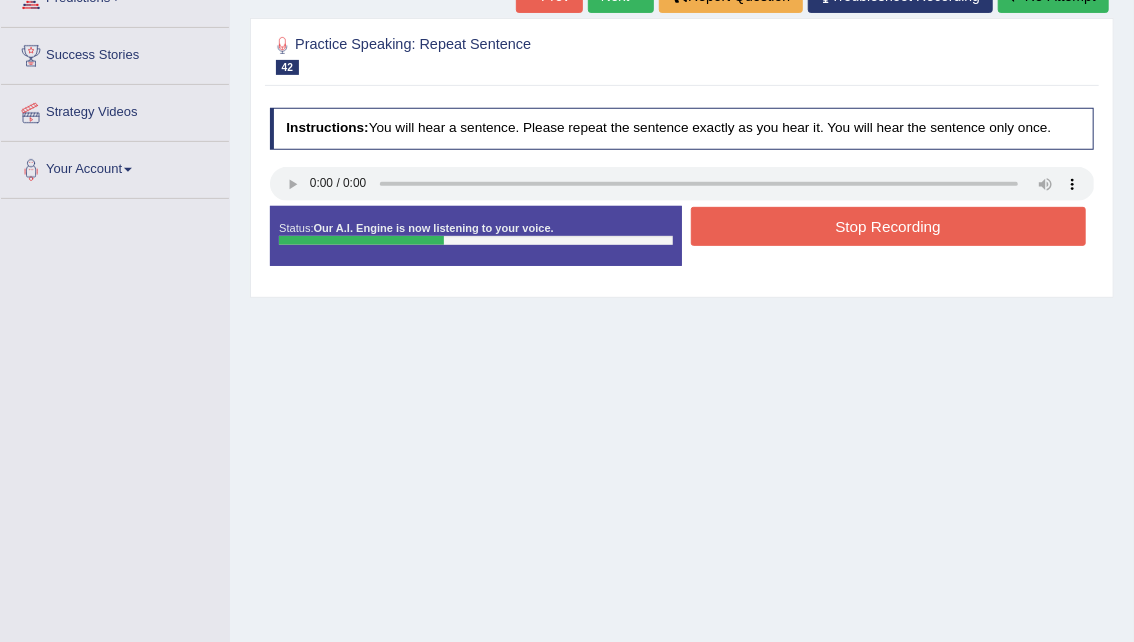 click on "Stop Recording" at bounding box center [888, 226] 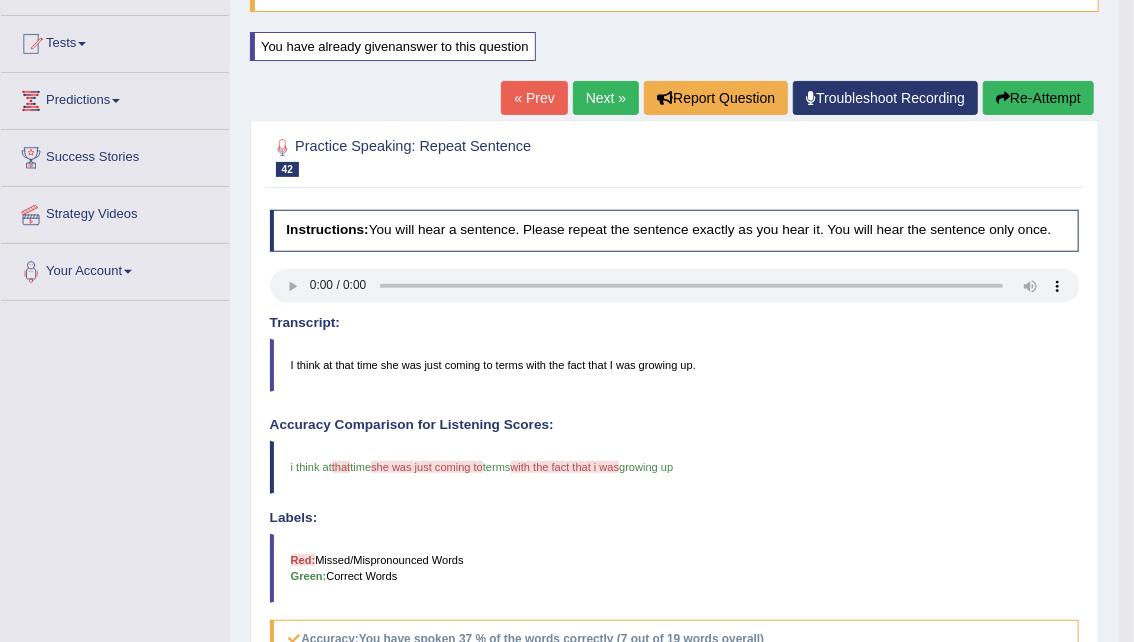 scroll, scrollTop: 190, scrollLeft: 0, axis: vertical 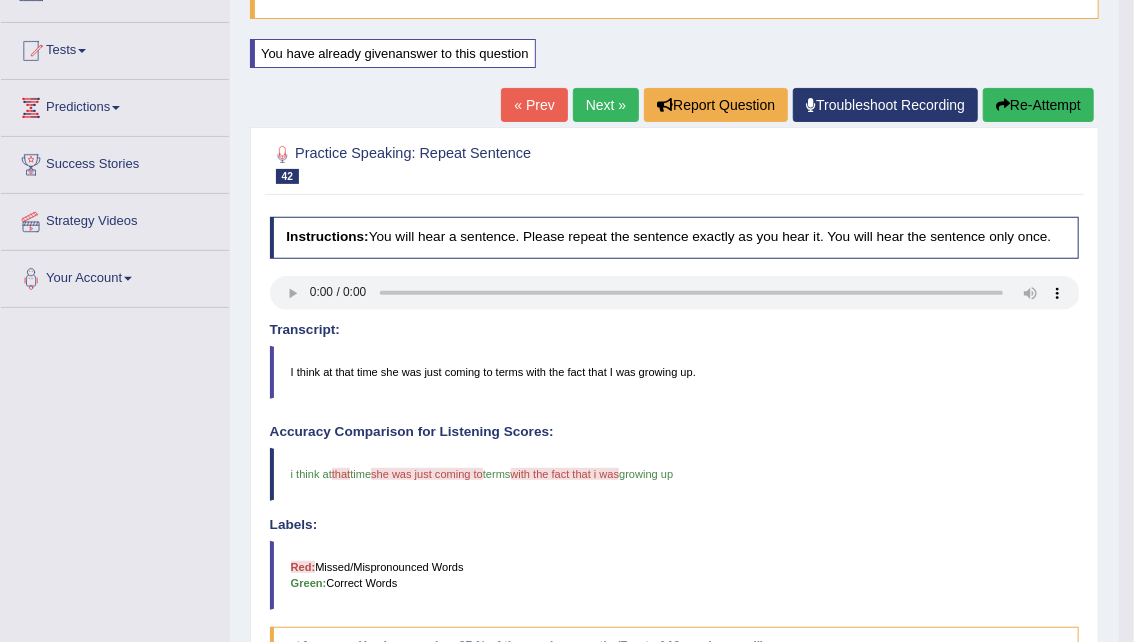 click on "Re-Attempt" at bounding box center [1038, 105] 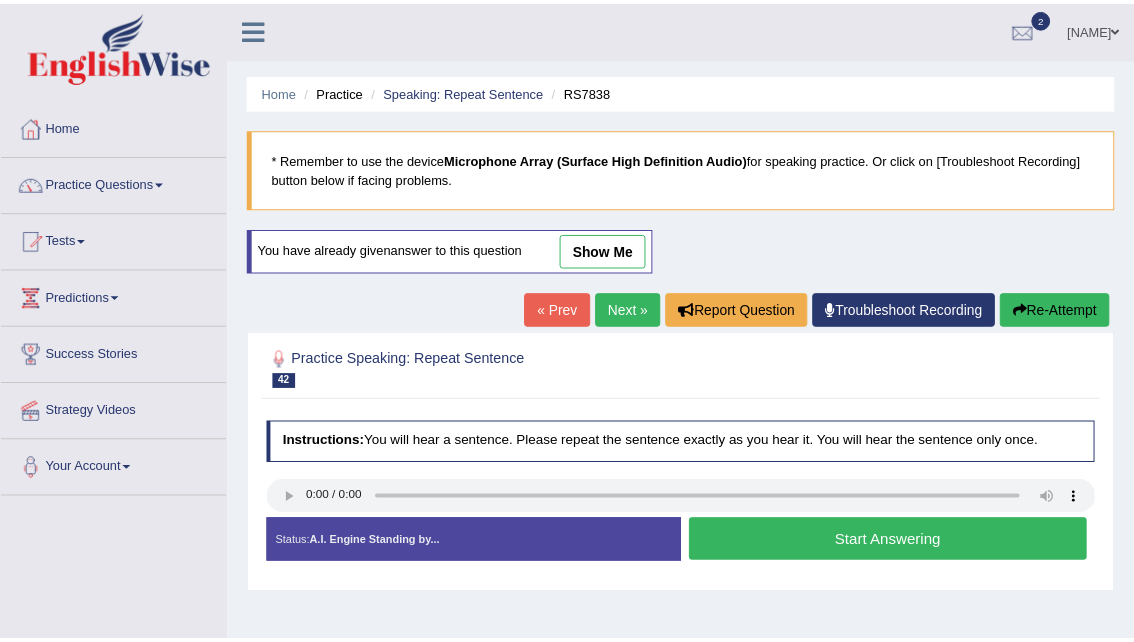 scroll, scrollTop: 216, scrollLeft: 0, axis: vertical 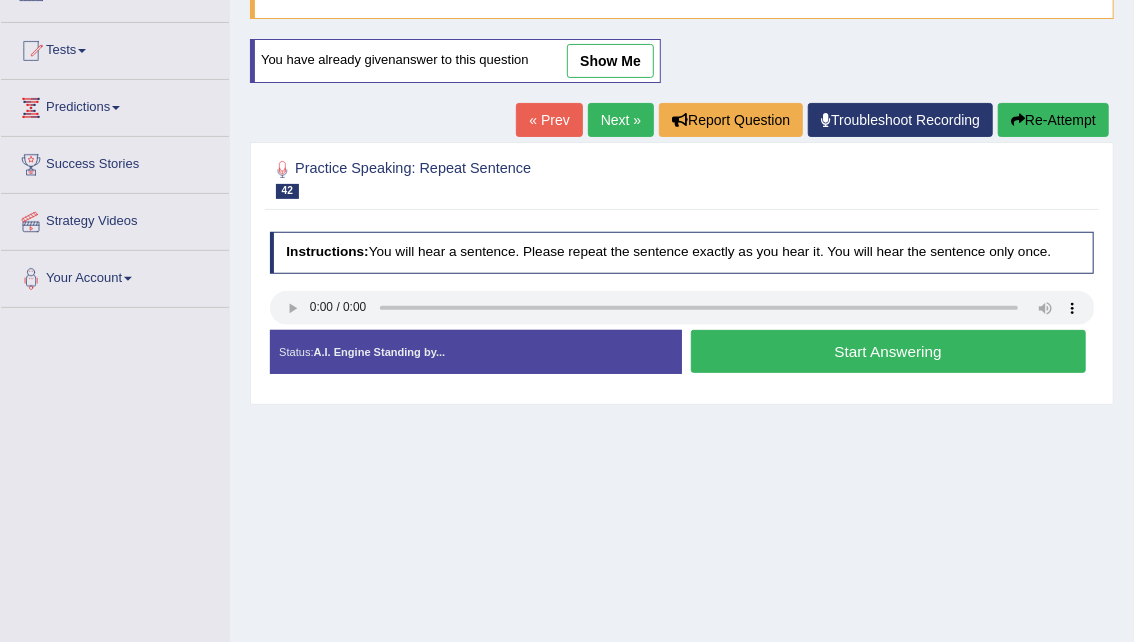 click on "Start Answering" at bounding box center (888, 351) 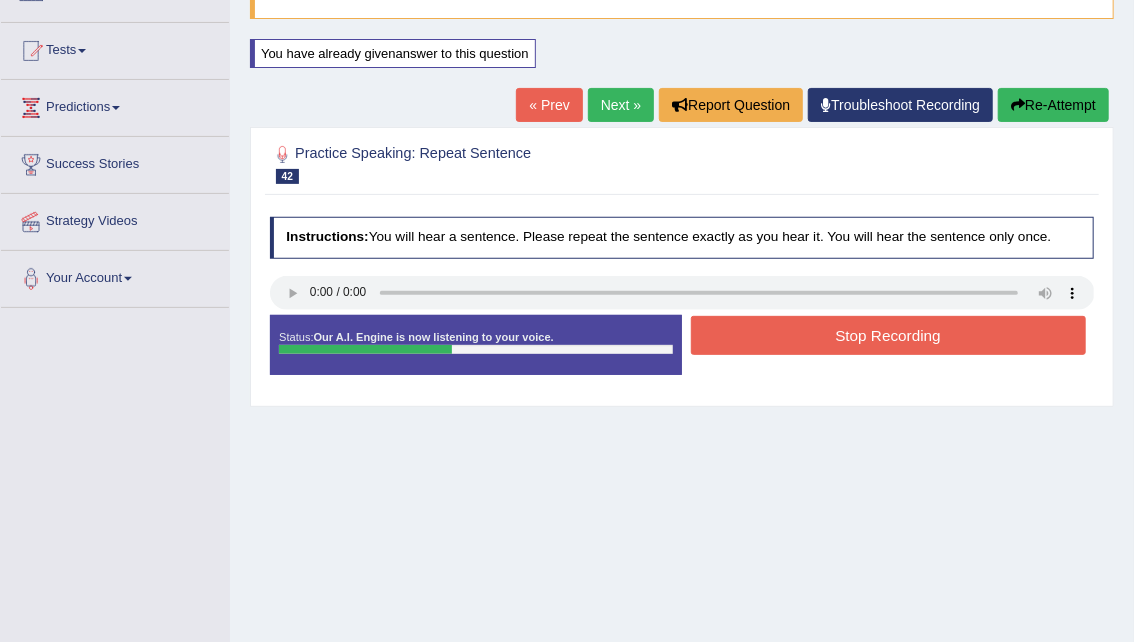click on "Stop Recording" at bounding box center (888, 335) 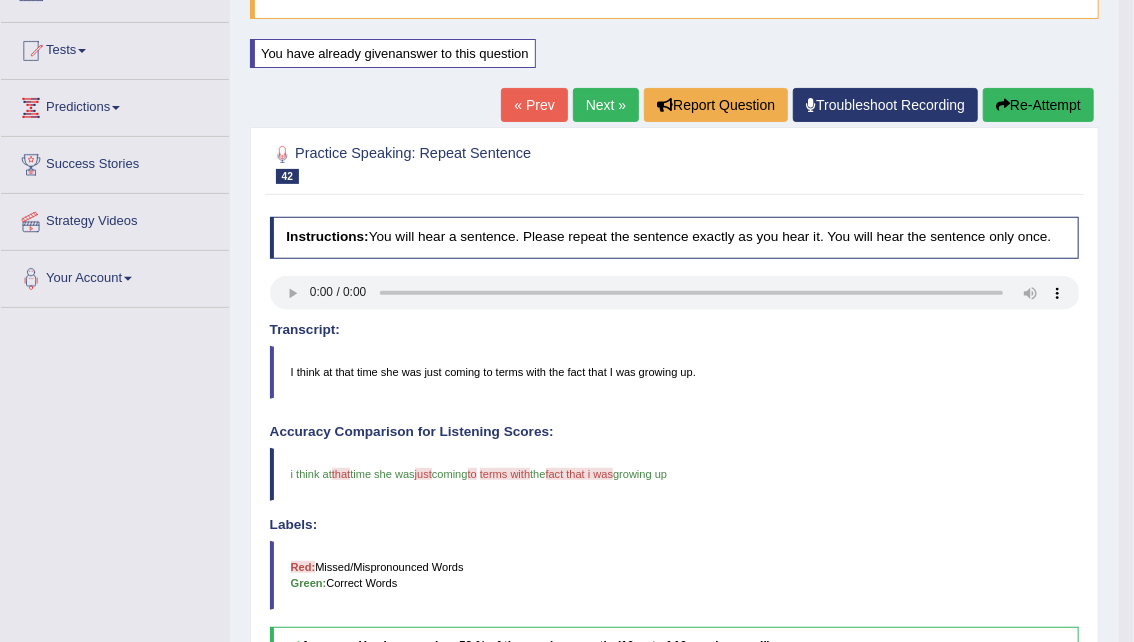 drag, startPoint x: 1147, startPoint y: 280, endPoint x: 1147, endPoint y: 299, distance: 19 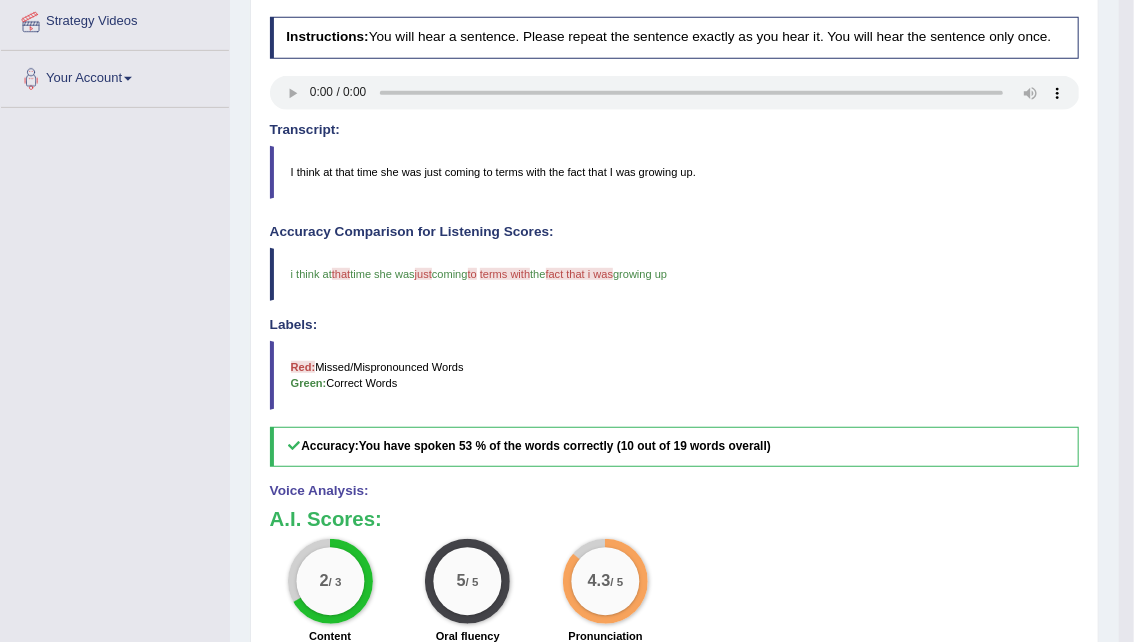 scroll, scrollTop: 382, scrollLeft: 0, axis: vertical 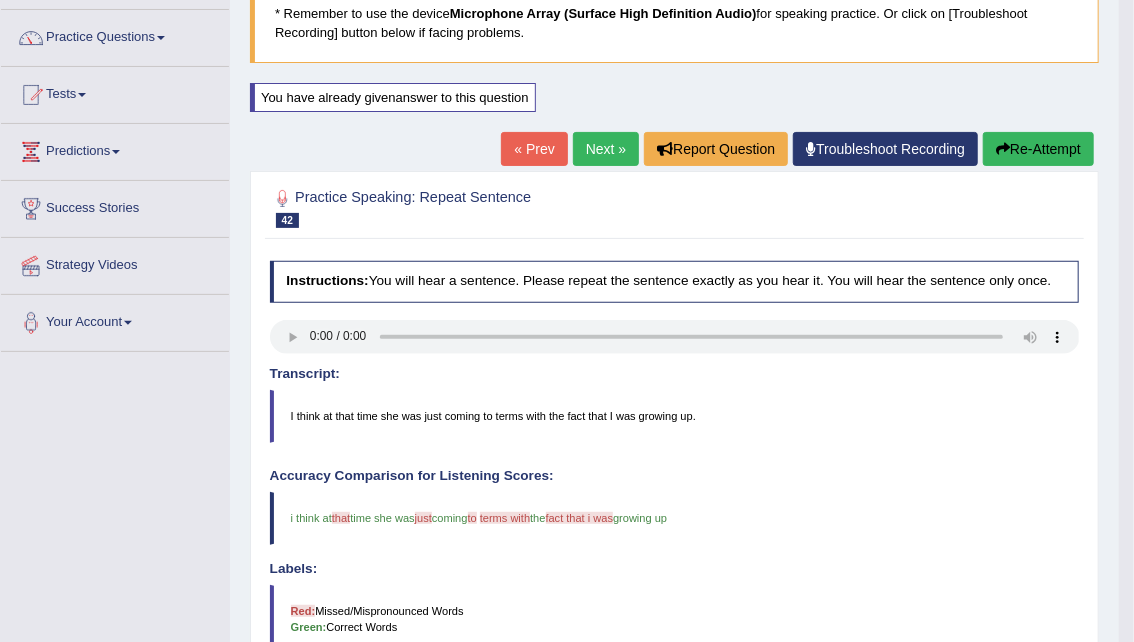 click on "Re-Attempt" at bounding box center (1038, 149) 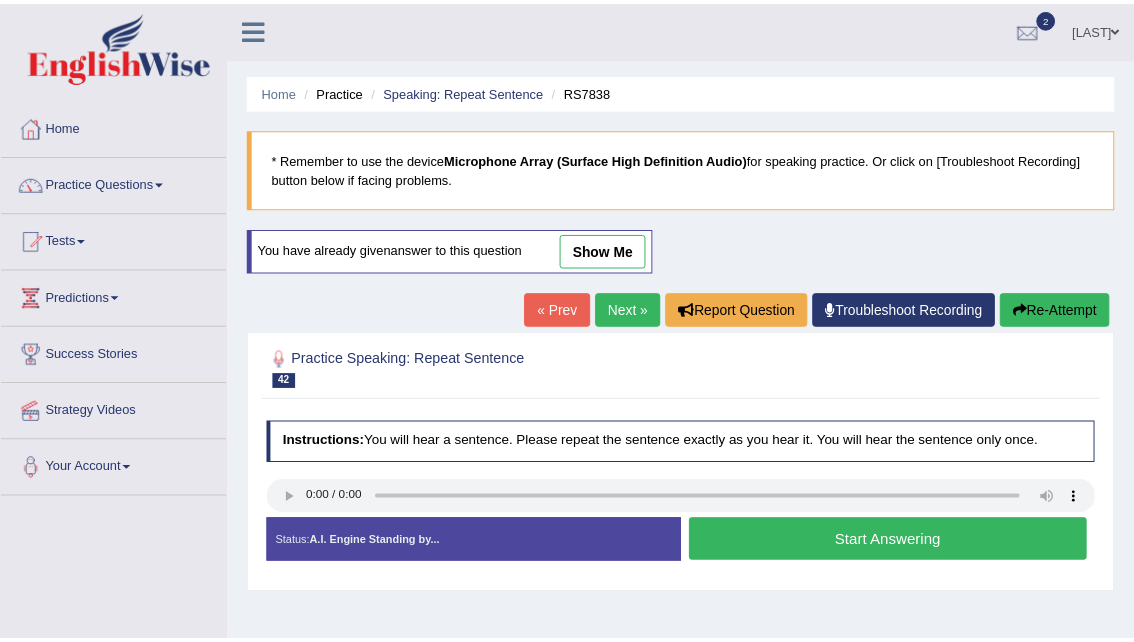 scroll, scrollTop: 161, scrollLeft: 0, axis: vertical 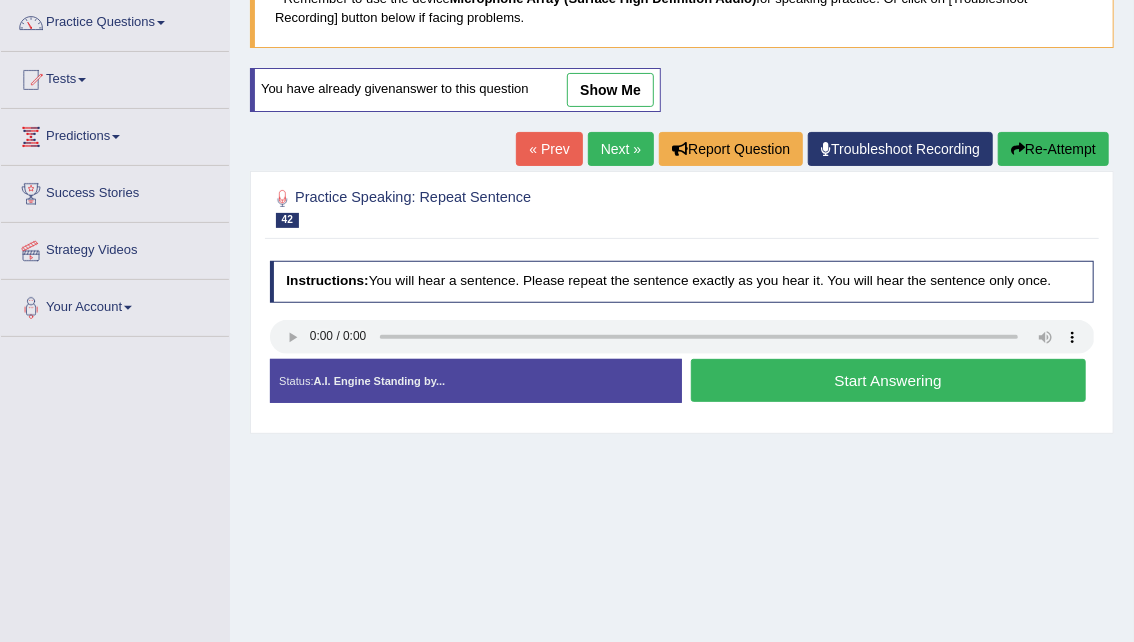 click on "Start Answering" at bounding box center (888, 380) 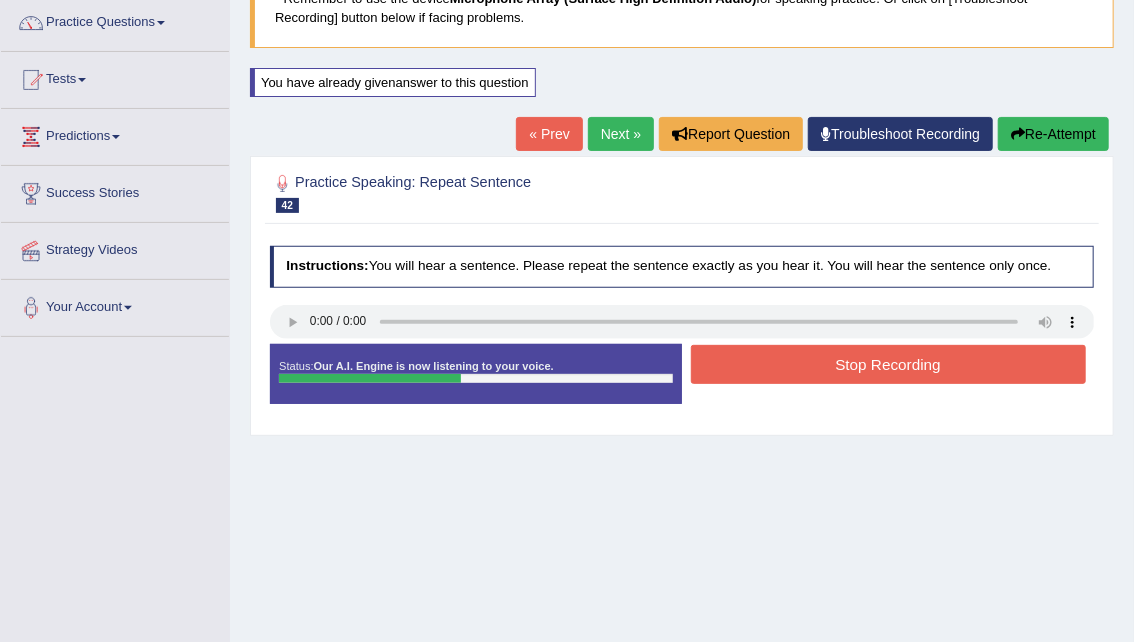 click on "Stop Recording" at bounding box center (888, 364) 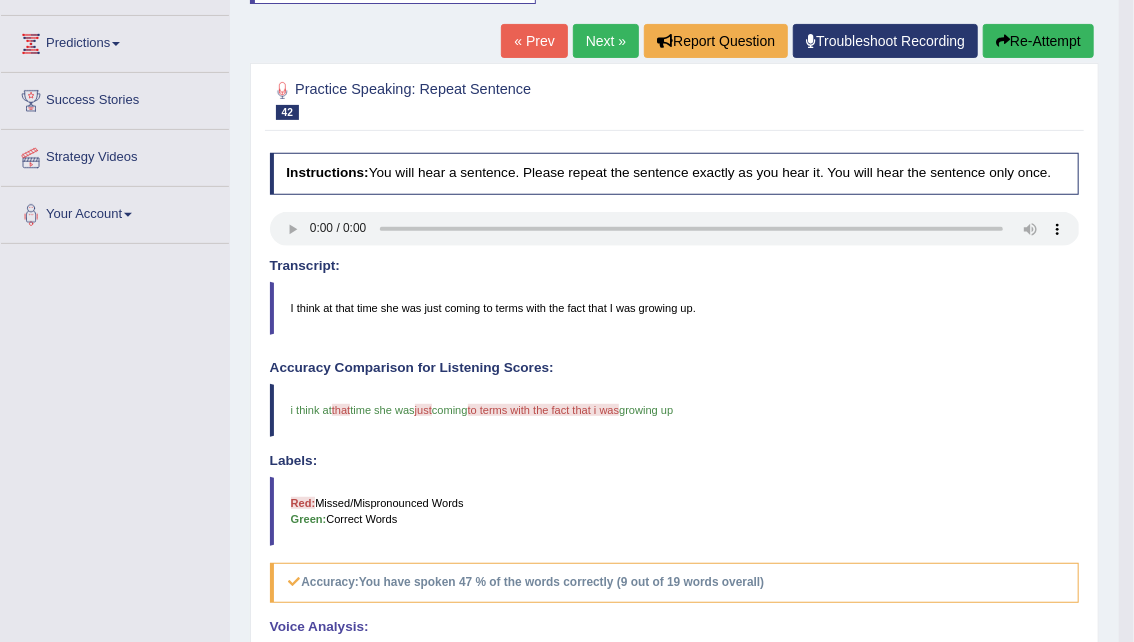 scroll, scrollTop: 255, scrollLeft: 0, axis: vertical 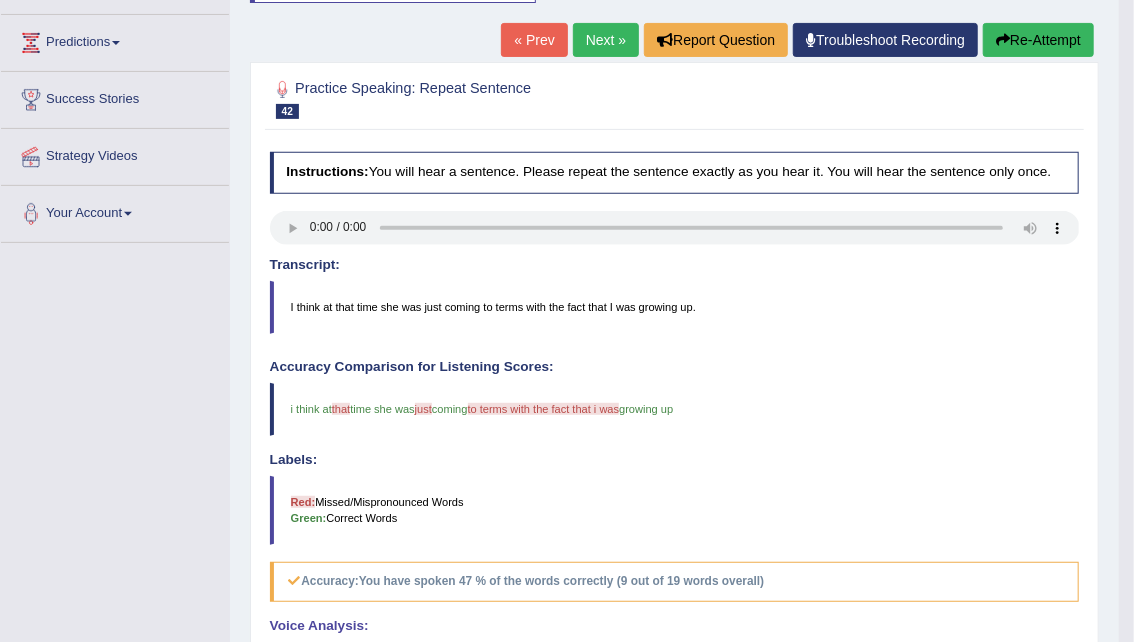 drag, startPoint x: 1147, startPoint y: 288, endPoint x: 1141, endPoint y: 385, distance: 97.18539 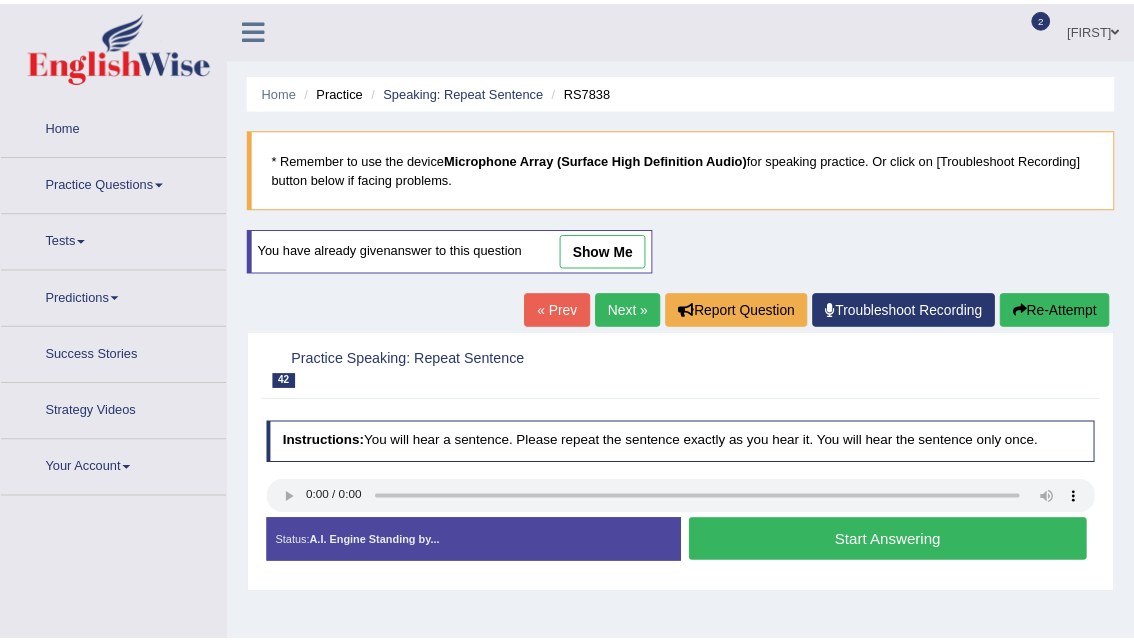 scroll, scrollTop: 255, scrollLeft: 0, axis: vertical 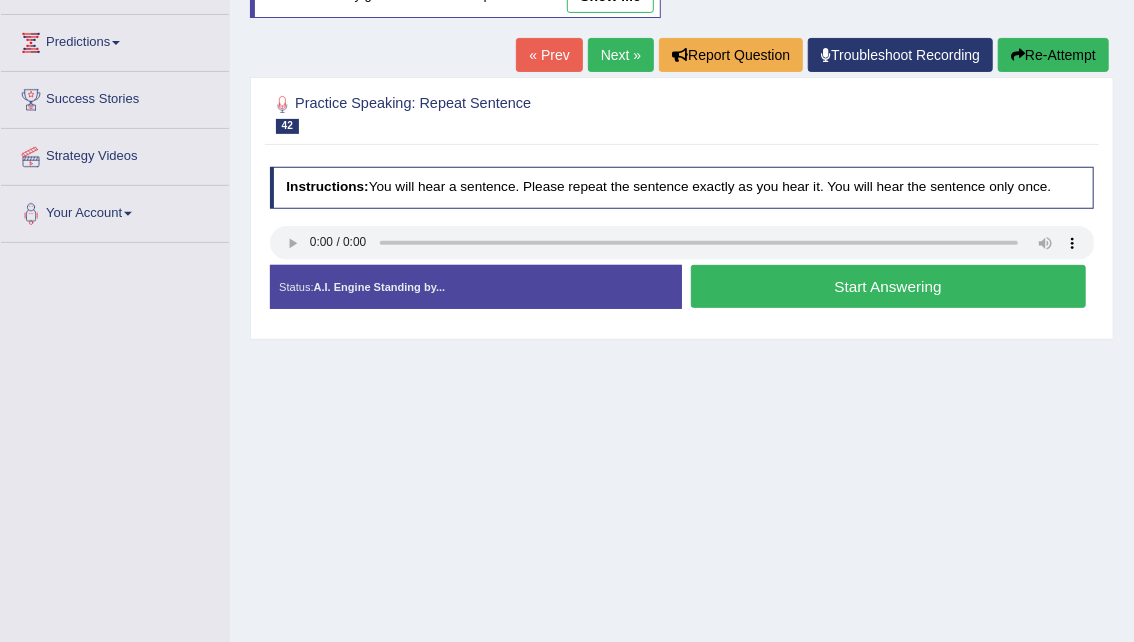 click on "Start Answering" at bounding box center (888, 286) 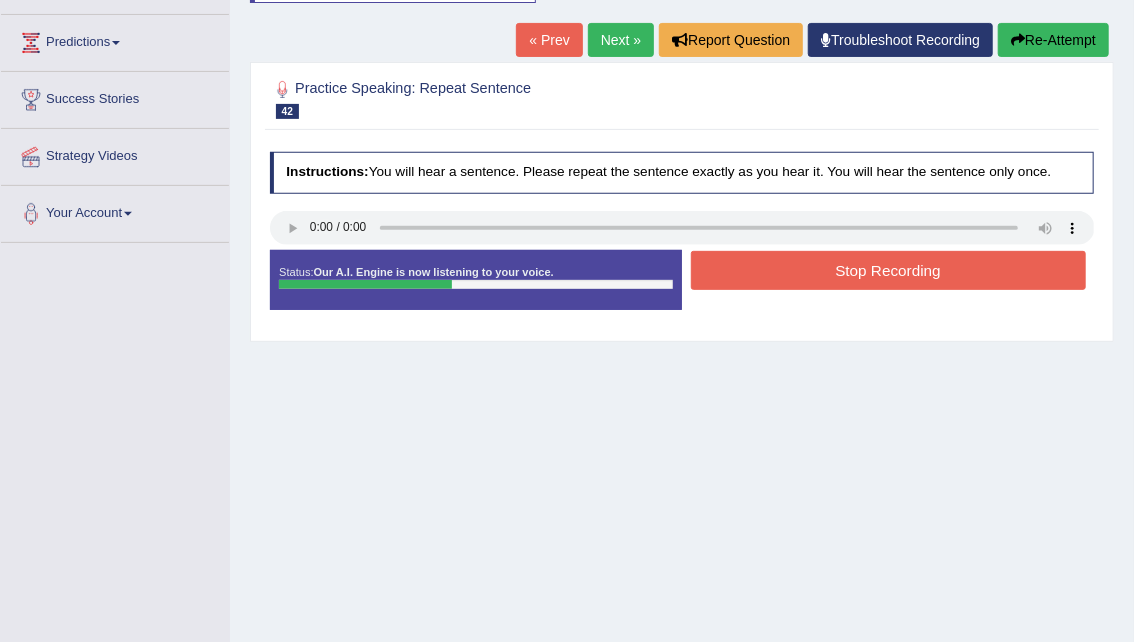 click on "Stop Recording" at bounding box center [888, 270] 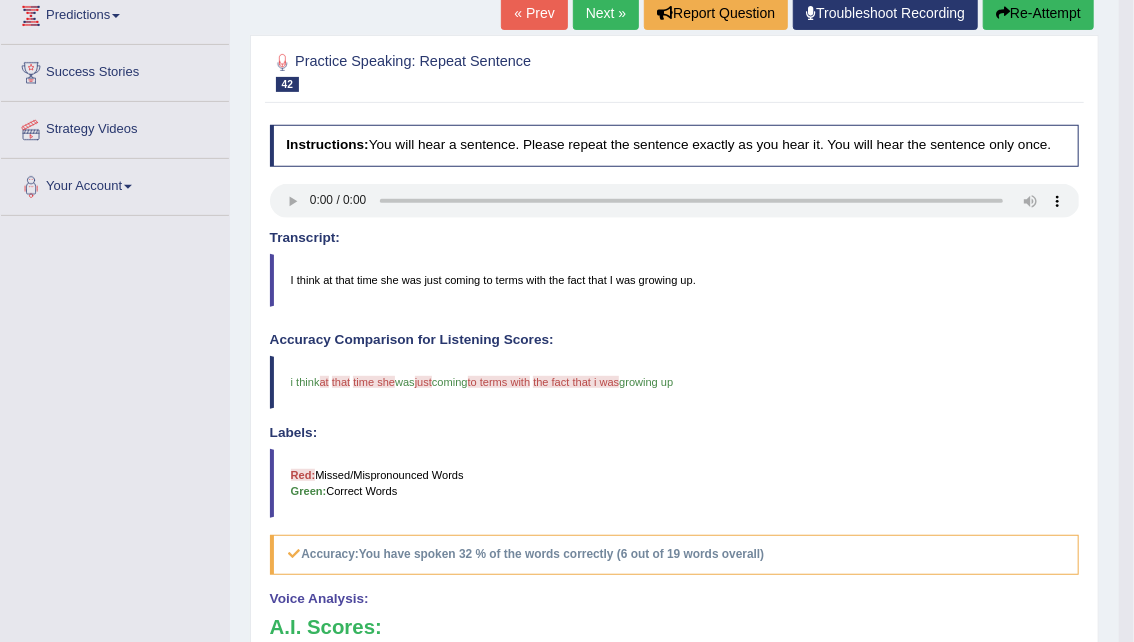 scroll, scrollTop: 261, scrollLeft: 0, axis: vertical 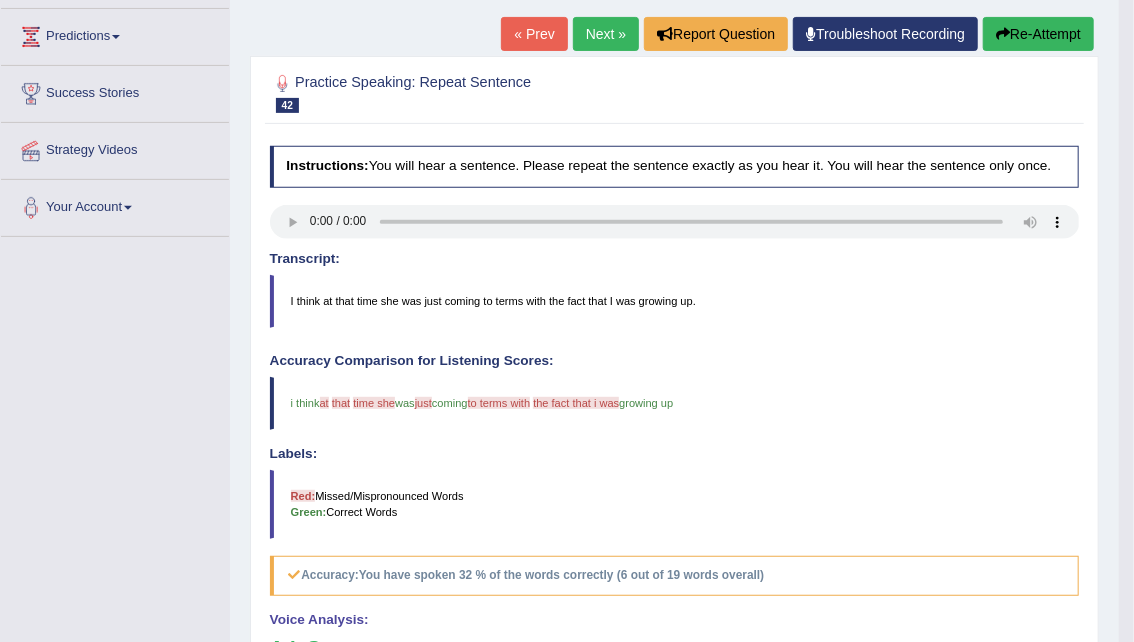 click on "Re-Attempt" at bounding box center (1038, 34) 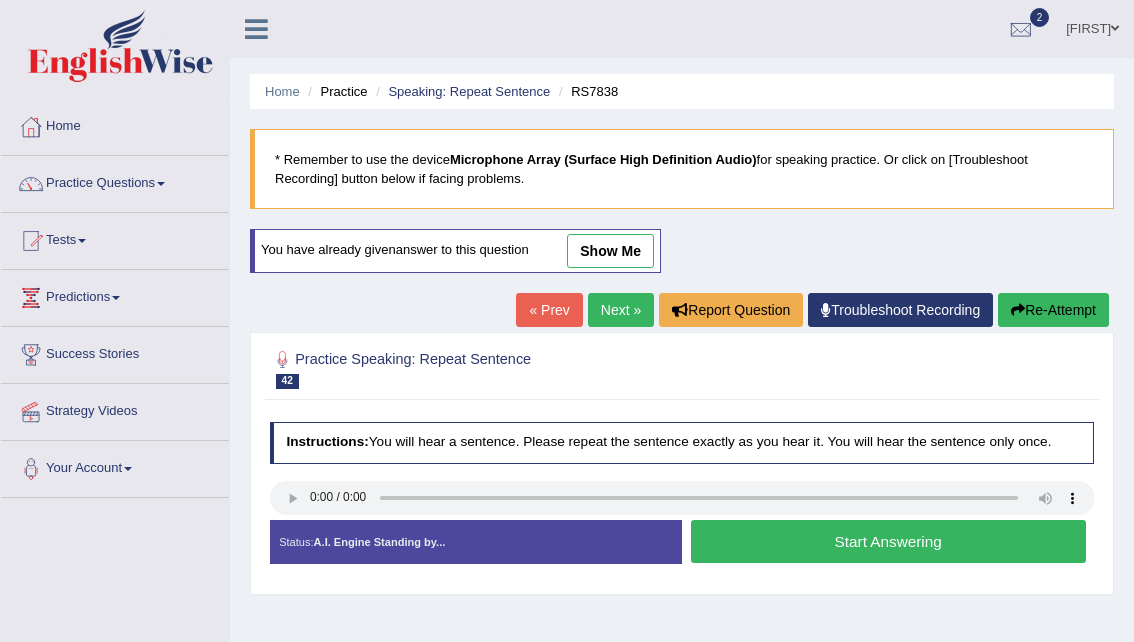 scroll, scrollTop: 276, scrollLeft: 0, axis: vertical 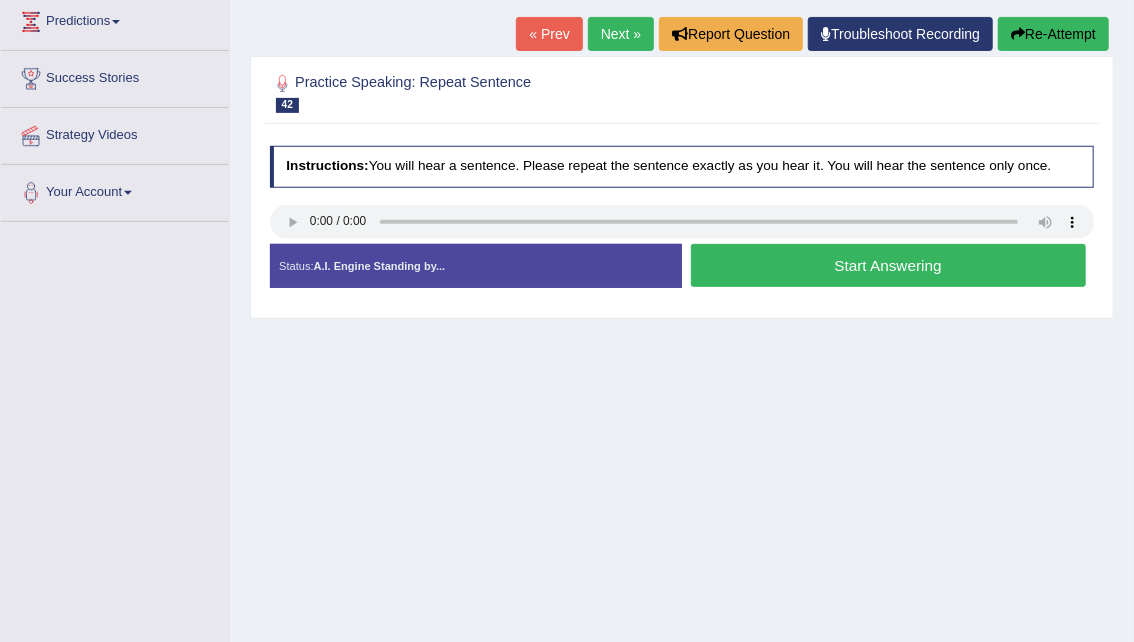 click on "Start Answering" at bounding box center [888, 265] 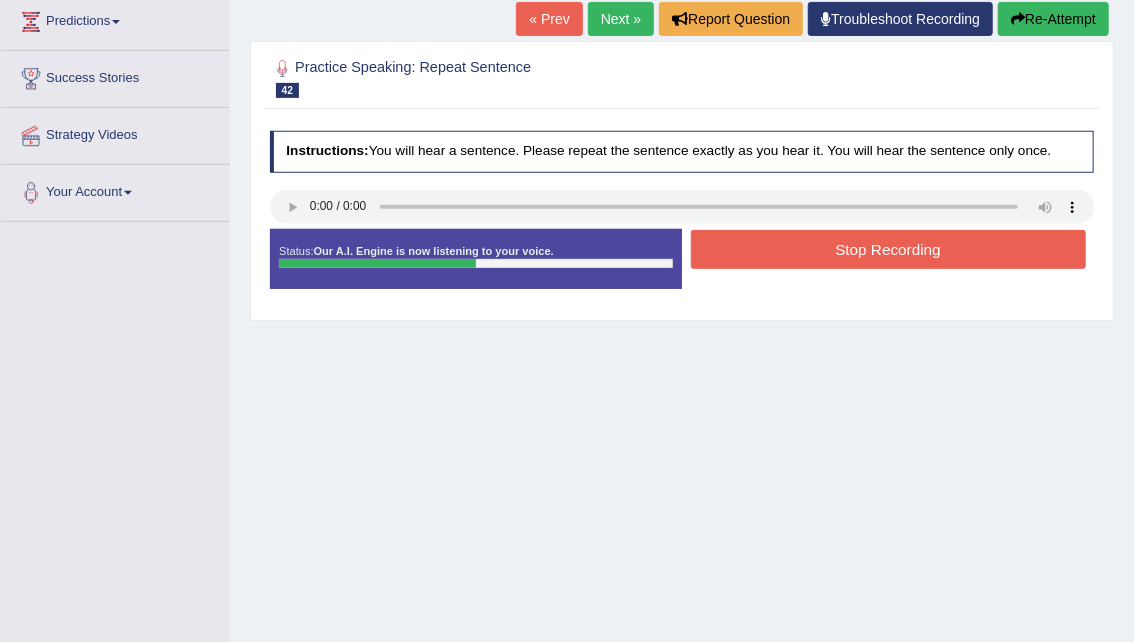 click on "Stop Recording" at bounding box center (888, 249) 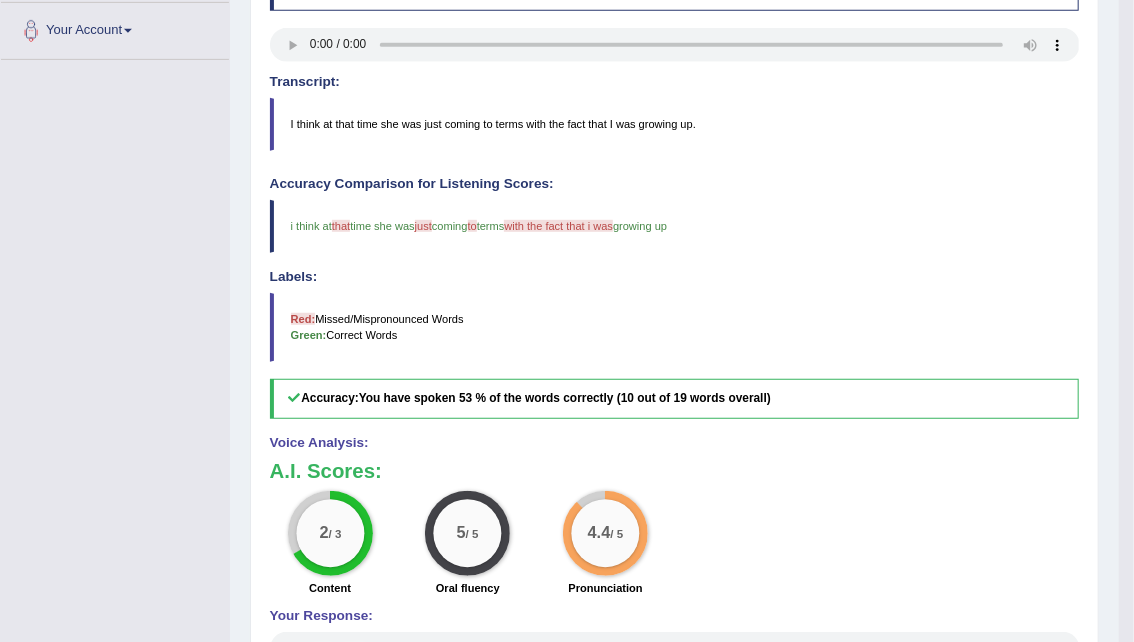 scroll, scrollTop: 444, scrollLeft: 0, axis: vertical 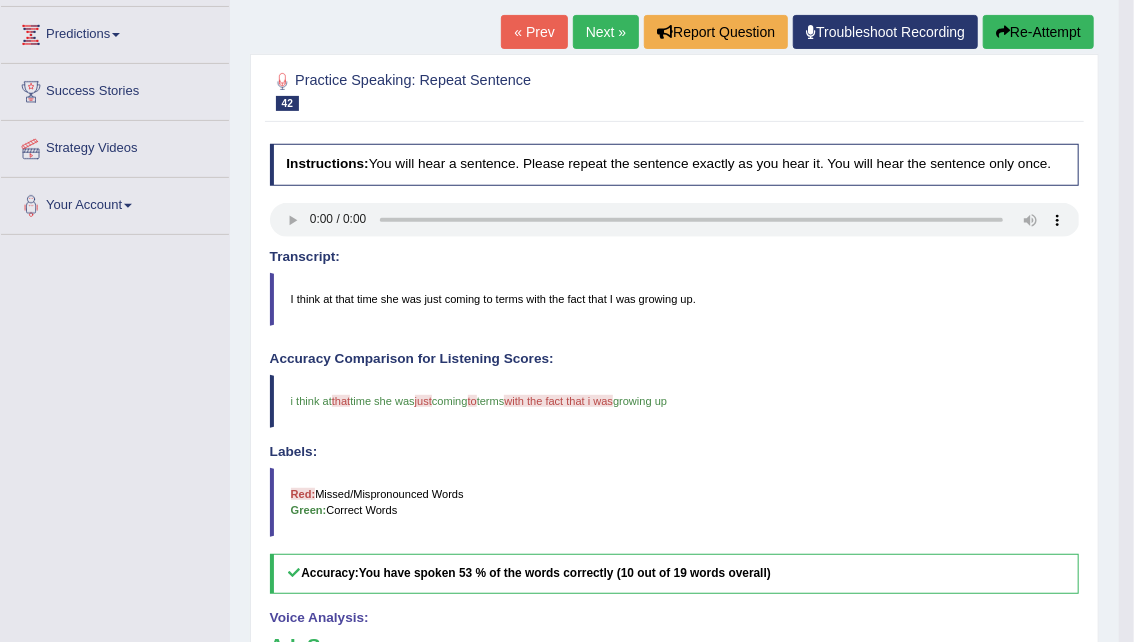 click on "« Prev Next »  Report Question  Troubleshoot Recording  Re-Attempt" at bounding box center [800, 34] 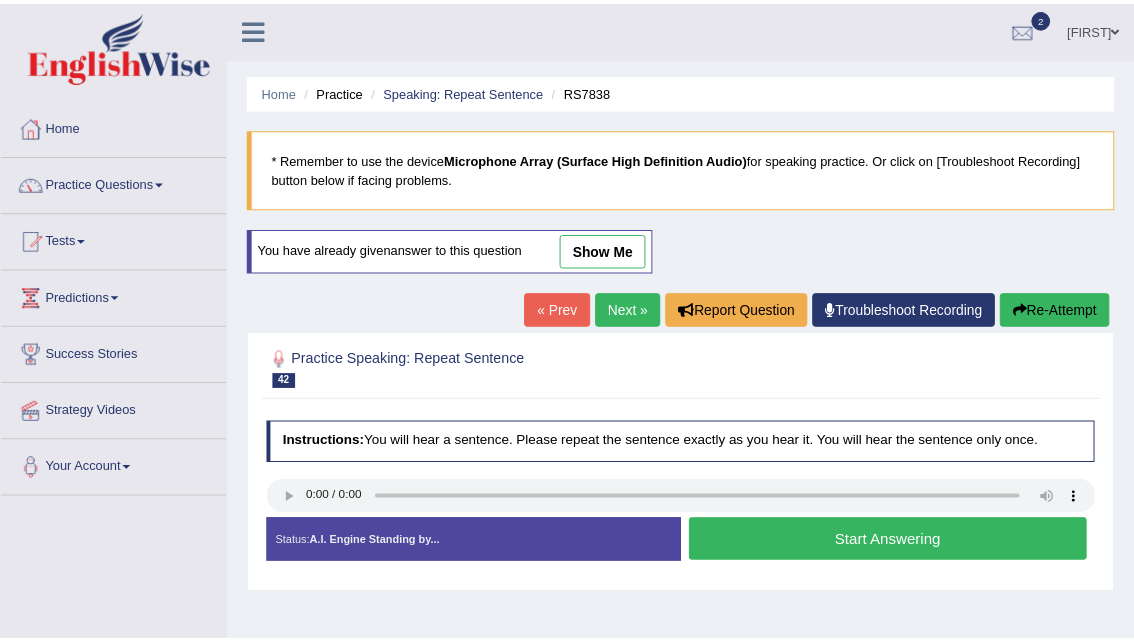 scroll, scrollTop: 278, scrollLeft: 0, axis: vertical 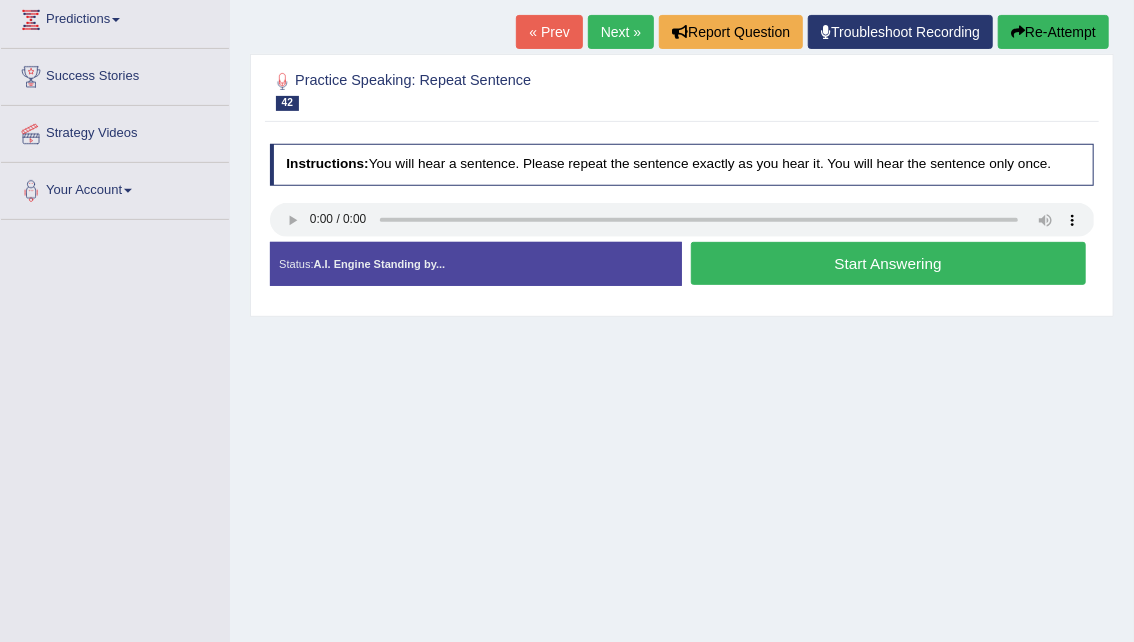 click on "Start Answering" at bounding box center [888, 263] 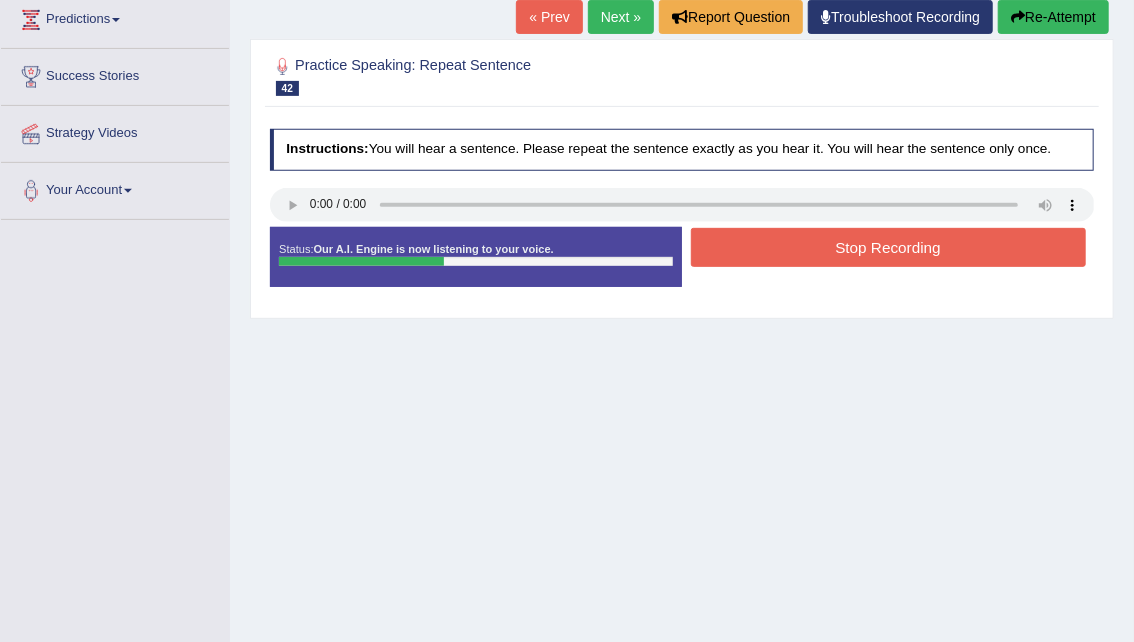click on "Stop Recording" at bounding box center (888, 247) 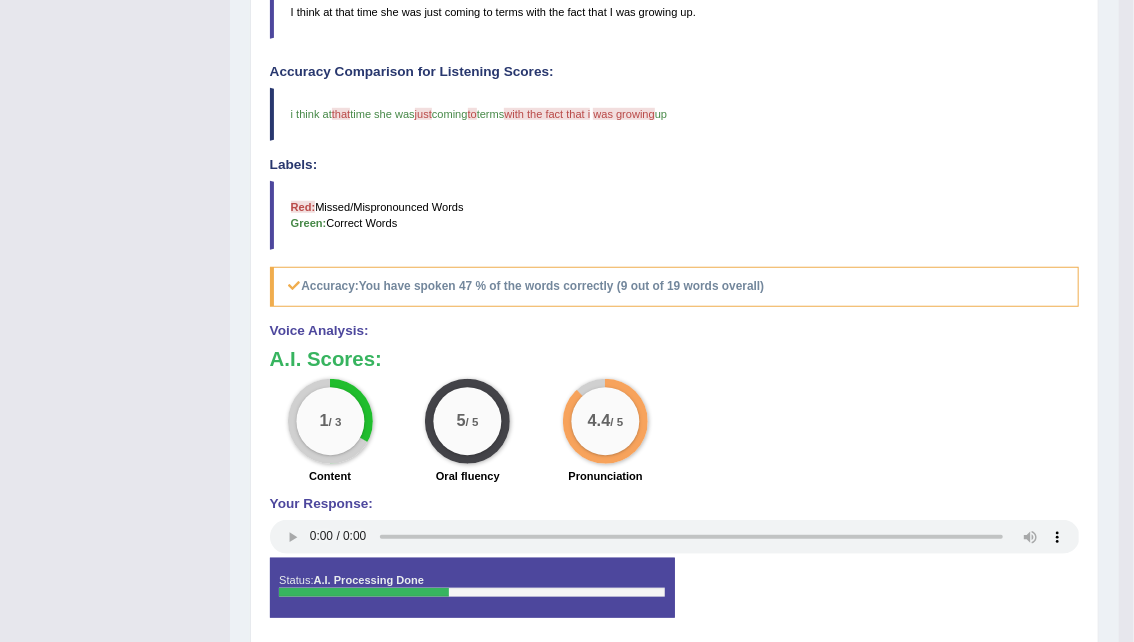 scroll, scrollTop: 557, scrollLeft: 0, axis: vertical 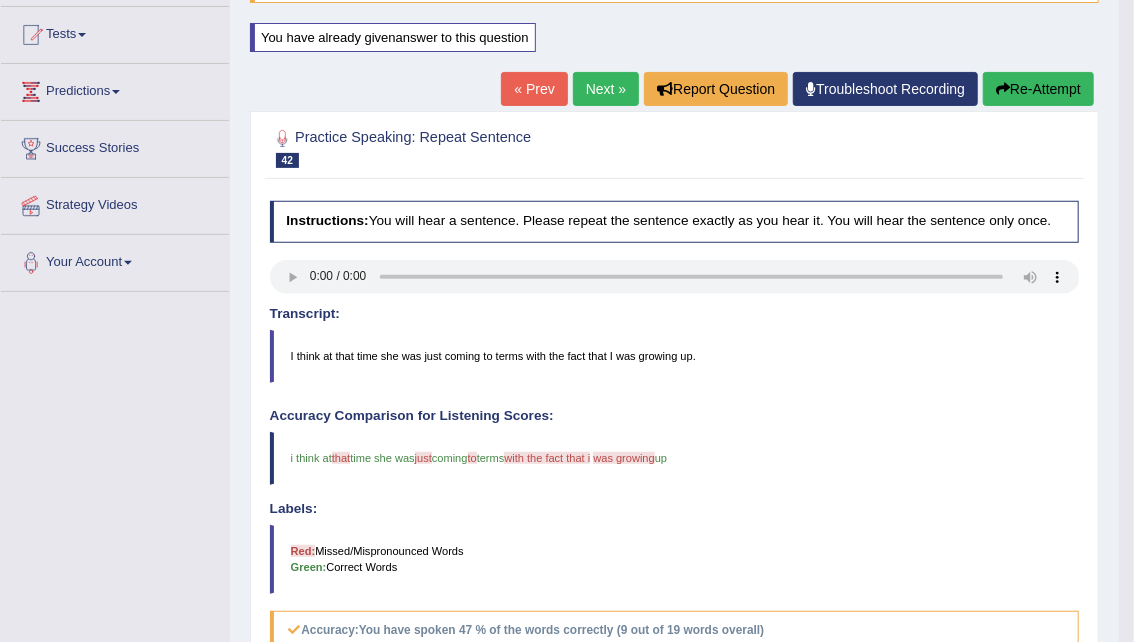 click on "Re-Attempt" at bounding box center (1038, 89) 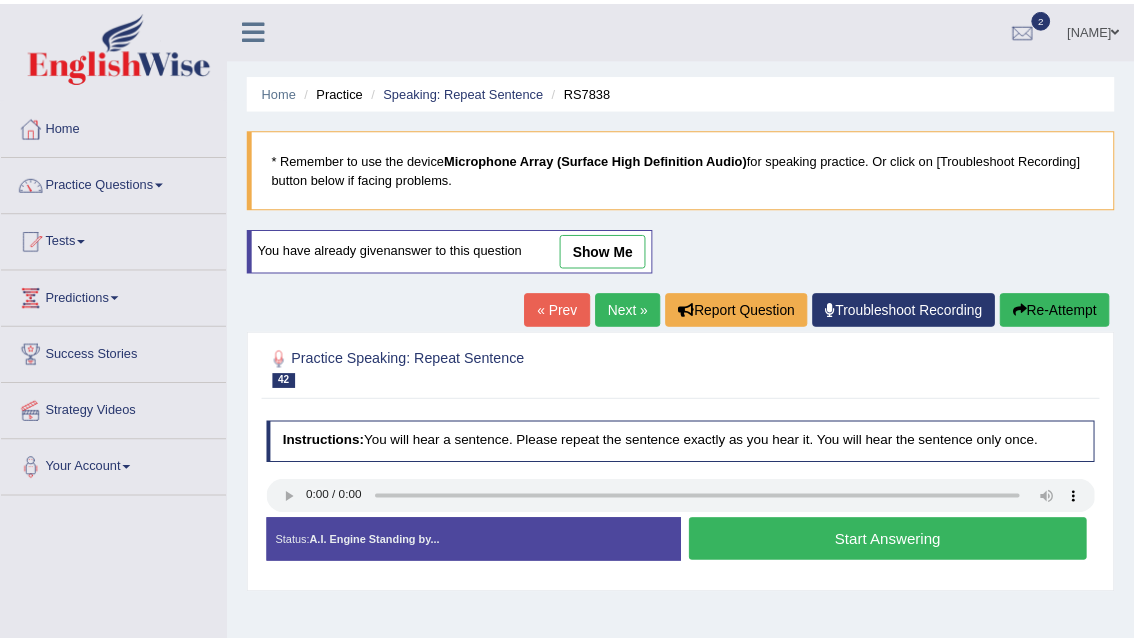 scroll, scrollTop: 221, scrollLeft: 0, axis: vertical 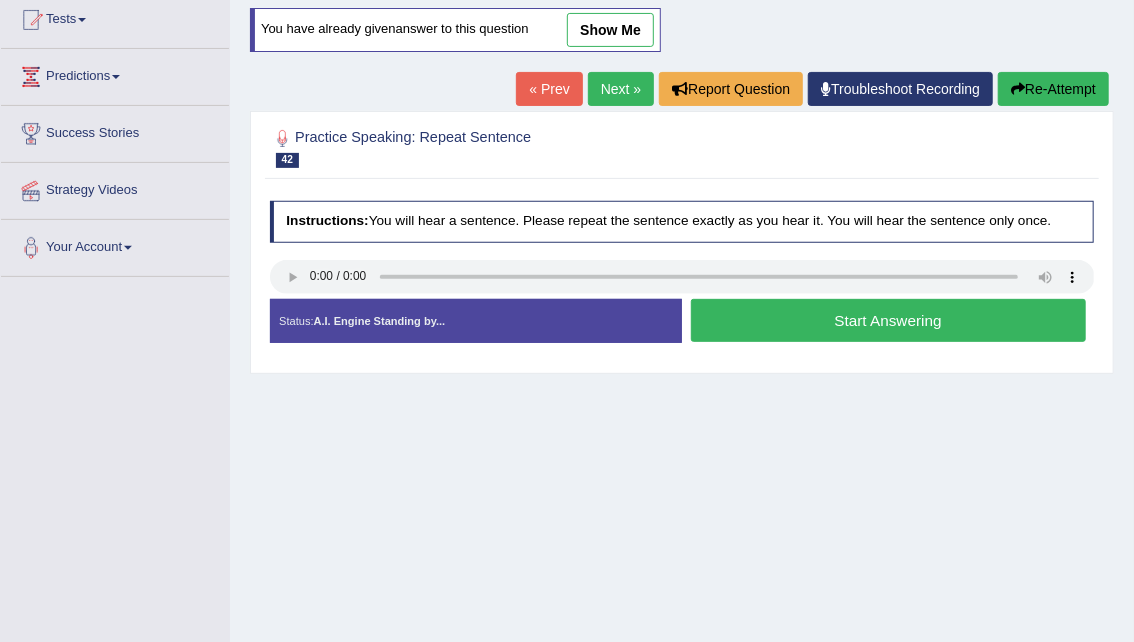 click on "Start Answering" at bounding box center (888, 320) 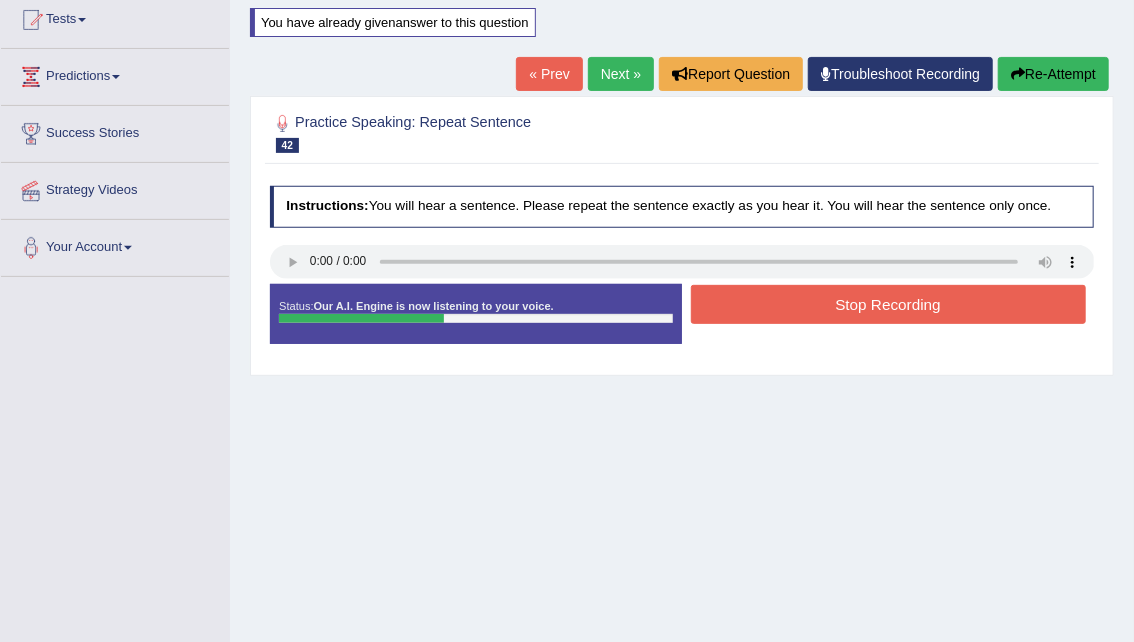 click on "Stop Recording" at bounding box center (888, 304) 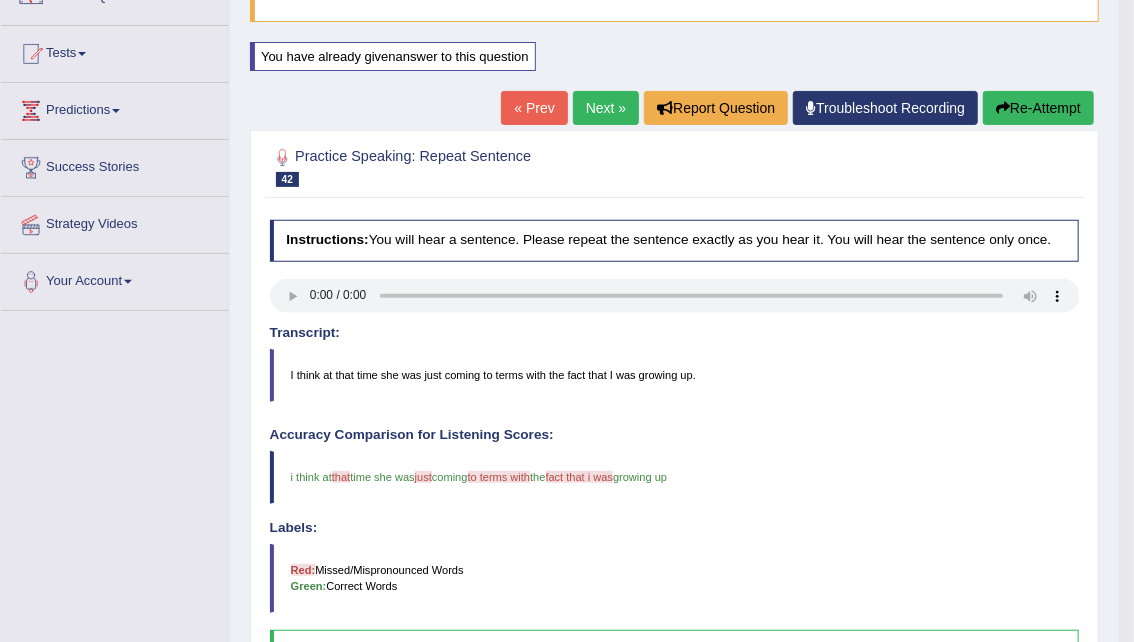 scroll, scrollTop: 186, scrollLeft: 0, axis: vertical 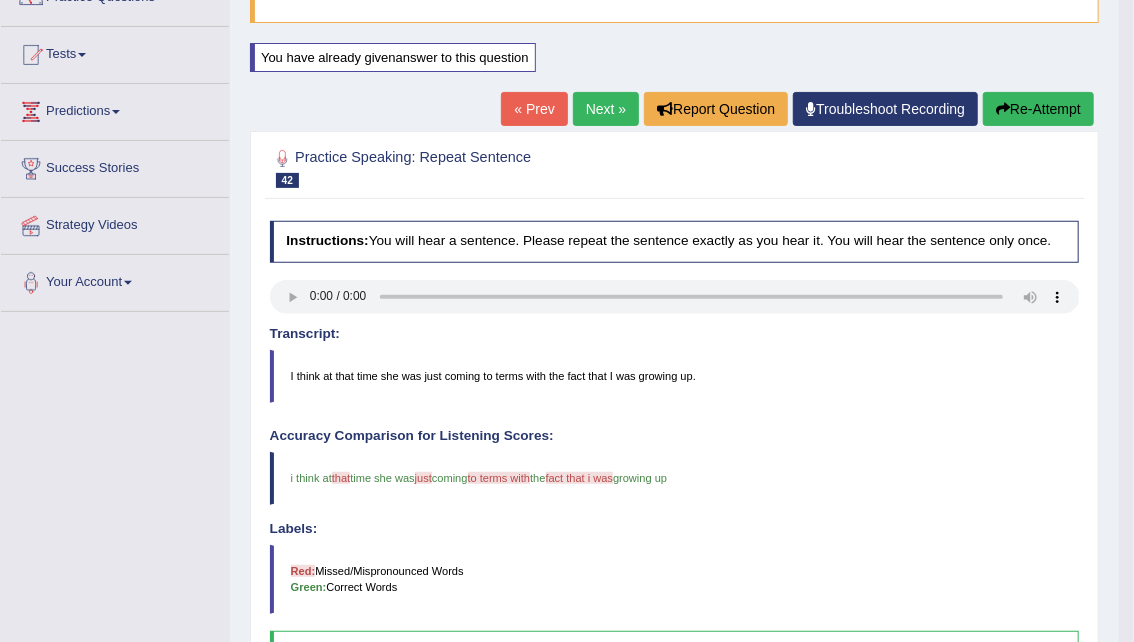 click on "Next »" at bounding box center [606, 109] 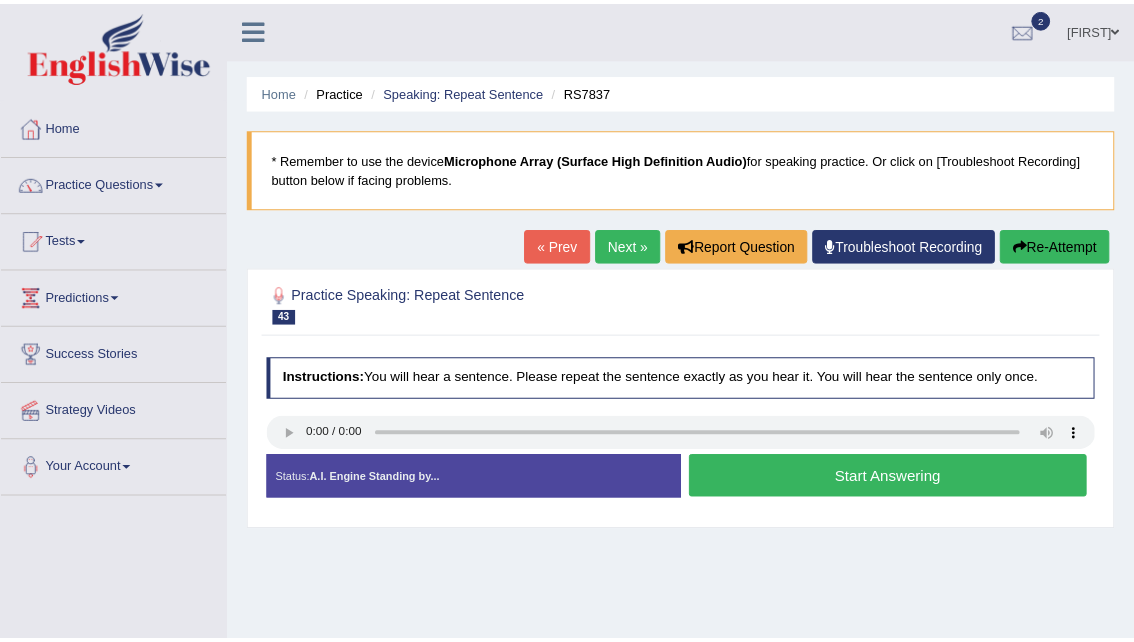 scroll, scrollTop: 0, scrollLeft: 0, axis: both 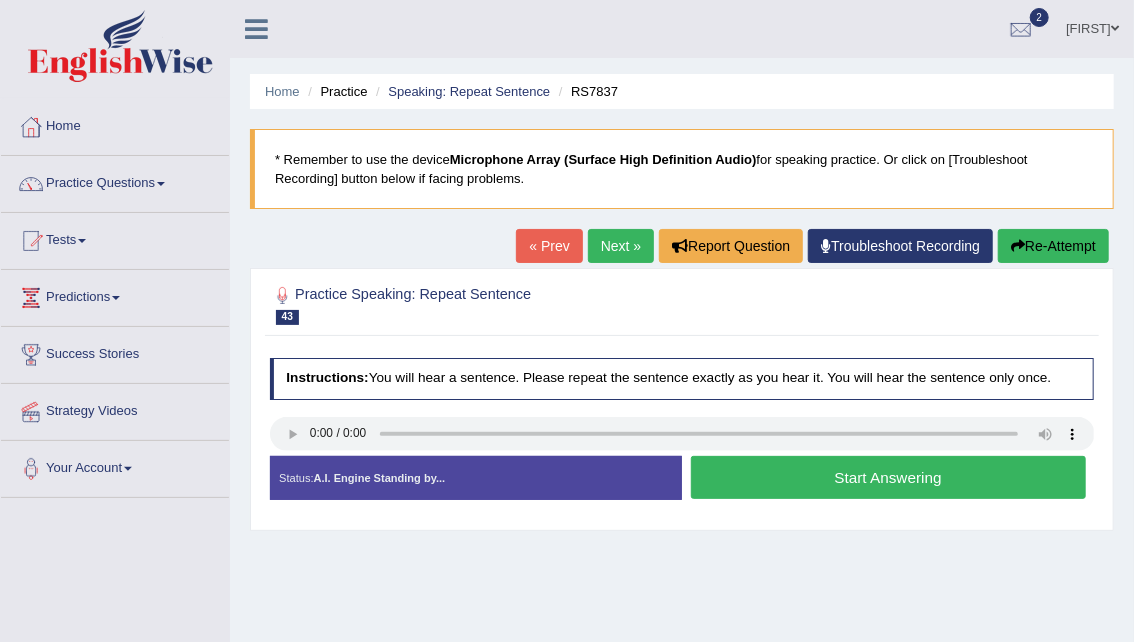 click on "Start Answering" at bounding box center [888, 477] 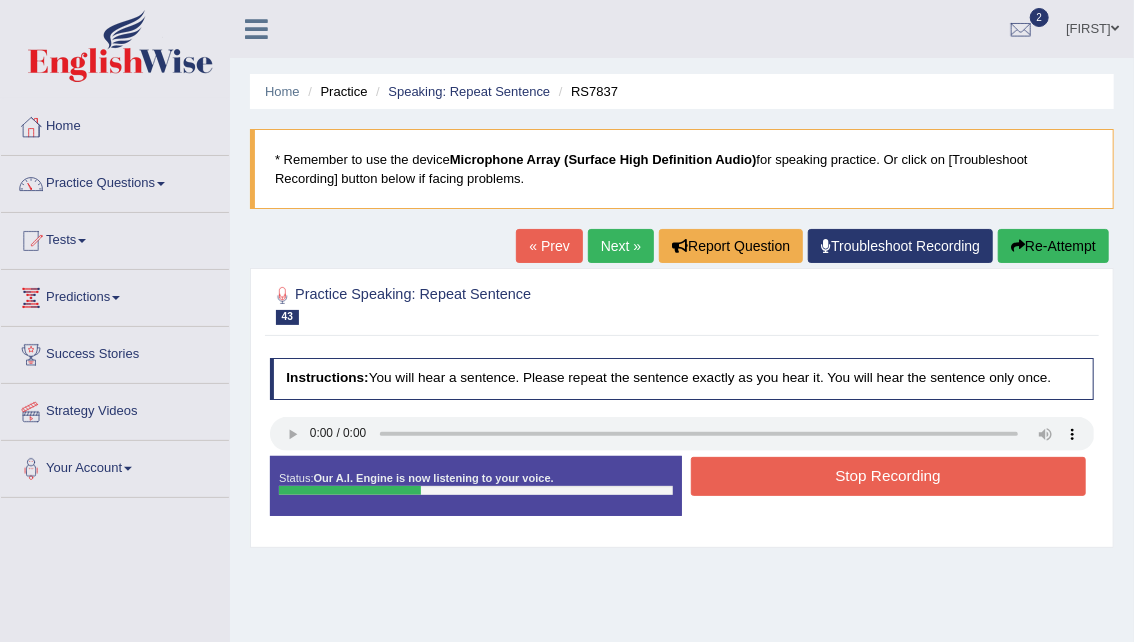 click on "Stop Recording" at bounding box center [888, 476] 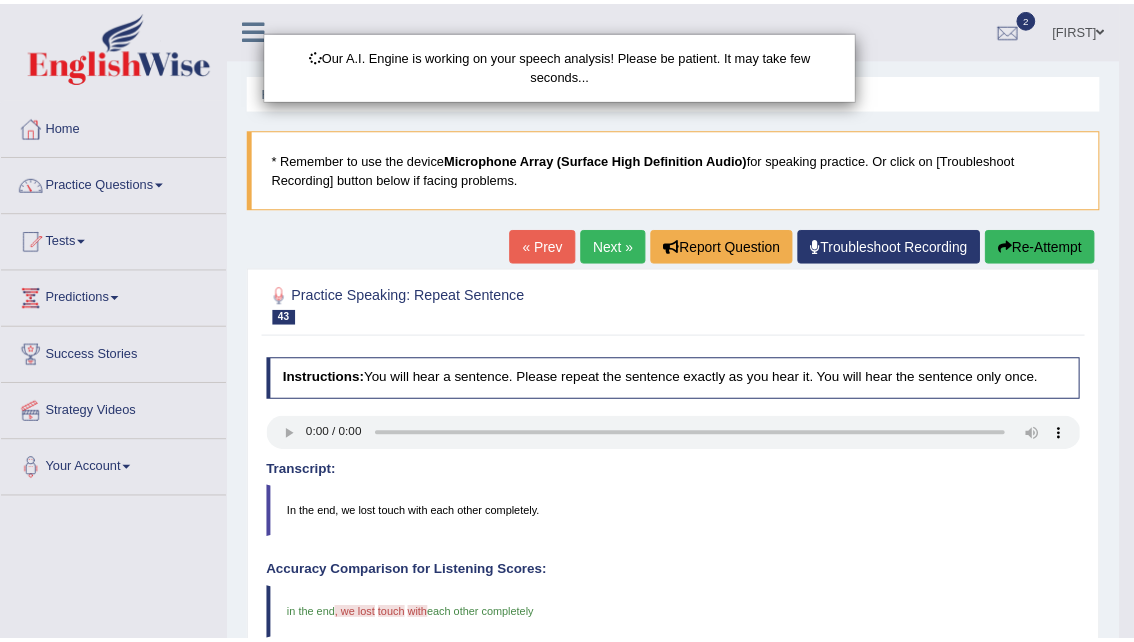 scroll, scrollTop: 156, scrollLeft: 0, axis: vertical 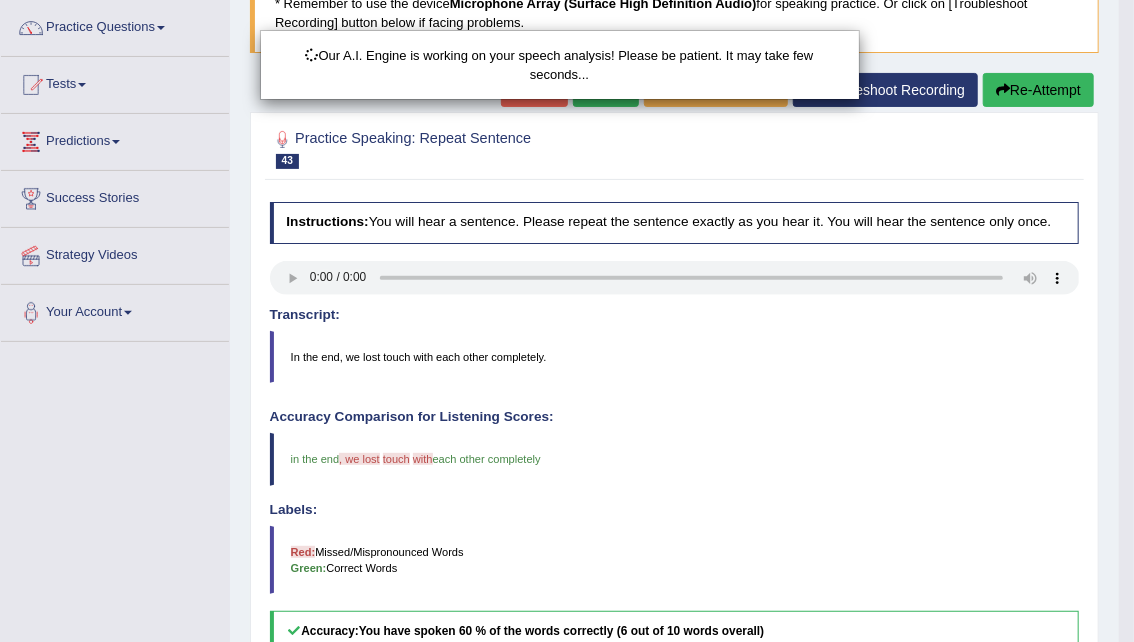 drag, startPoint x: 1147, startPoint y: 171, endPoint x: 1133, endPoint y: 262, distance: 92.070625 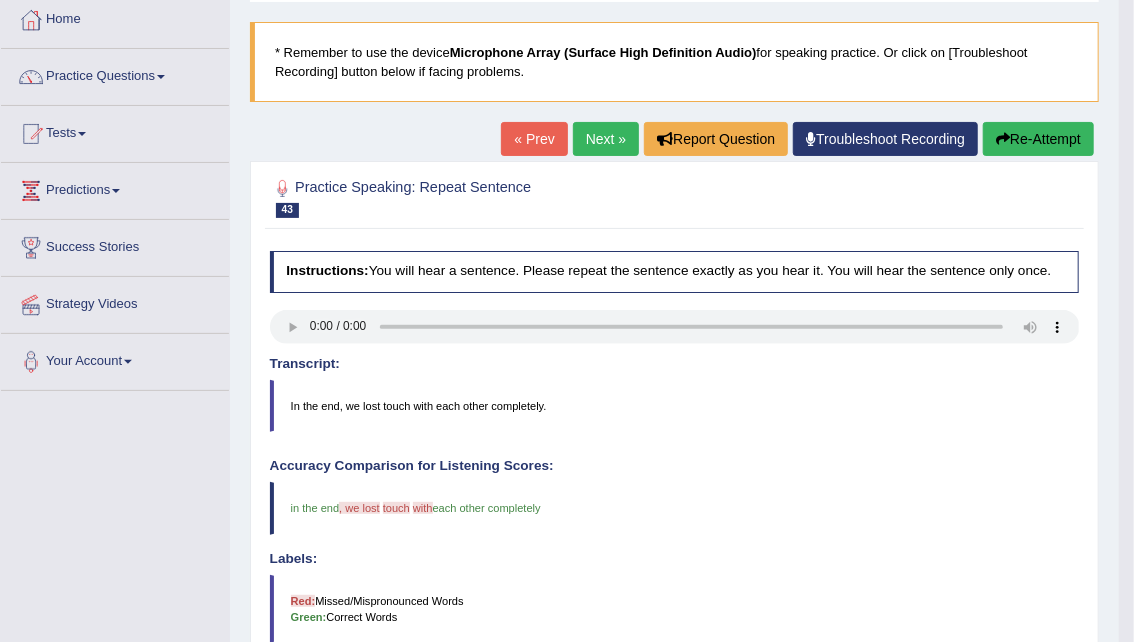scroll, scrollTop: 102, scrollLeft: 0, axis: vertical 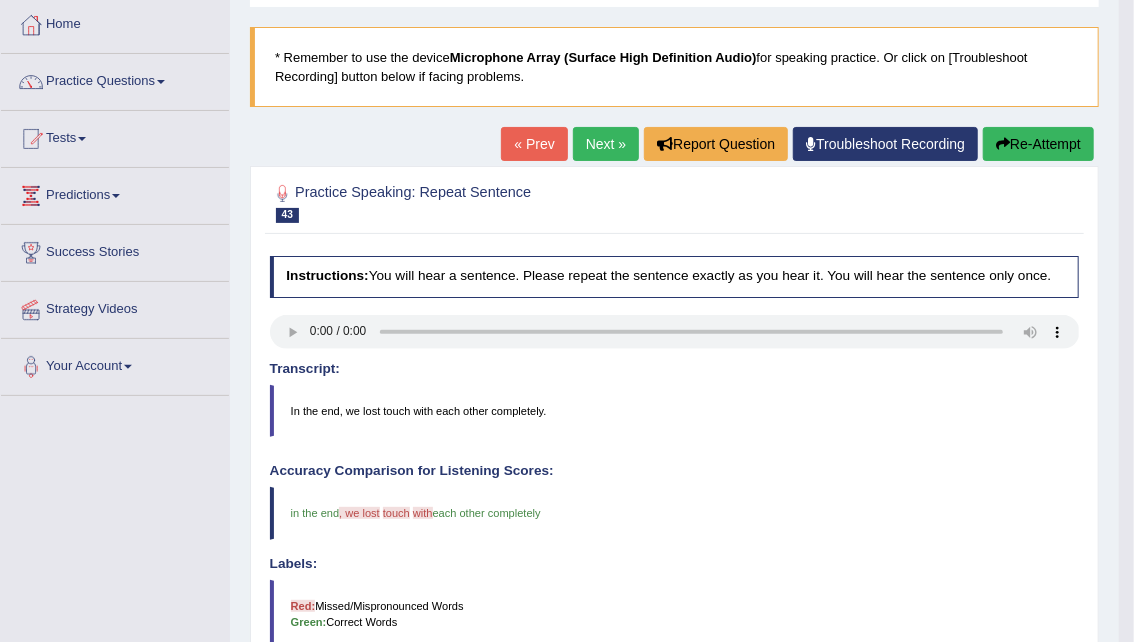 click on "Re-Attempt" at bounding box center (1038, 144) 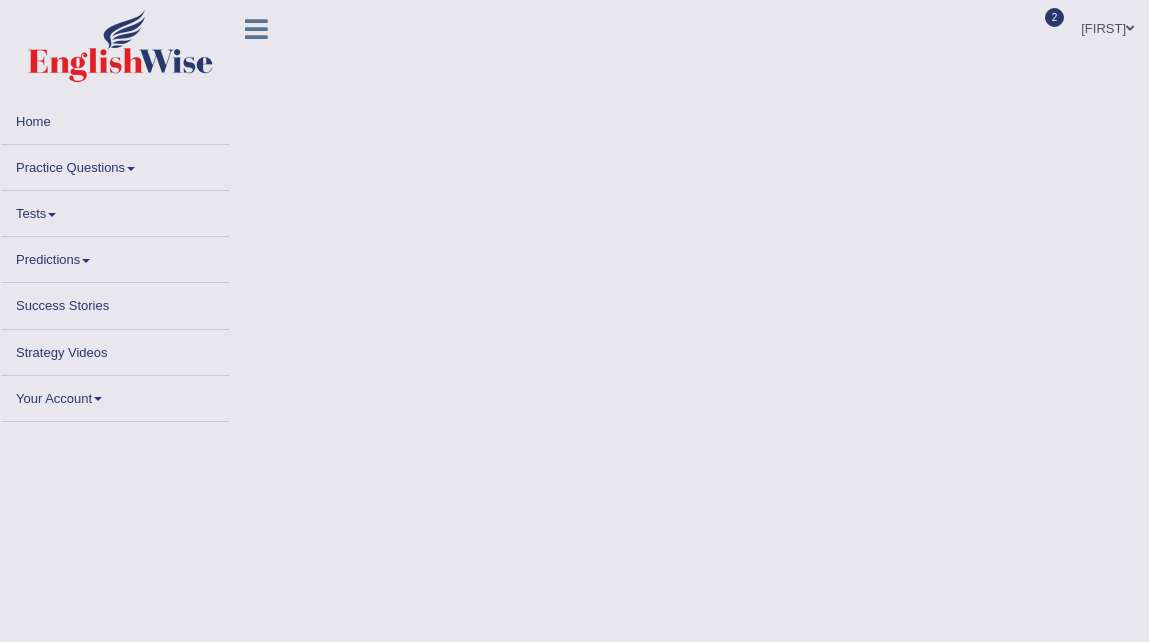 scroll, scrollTop: 0, scrollLeft: 0, axis: both 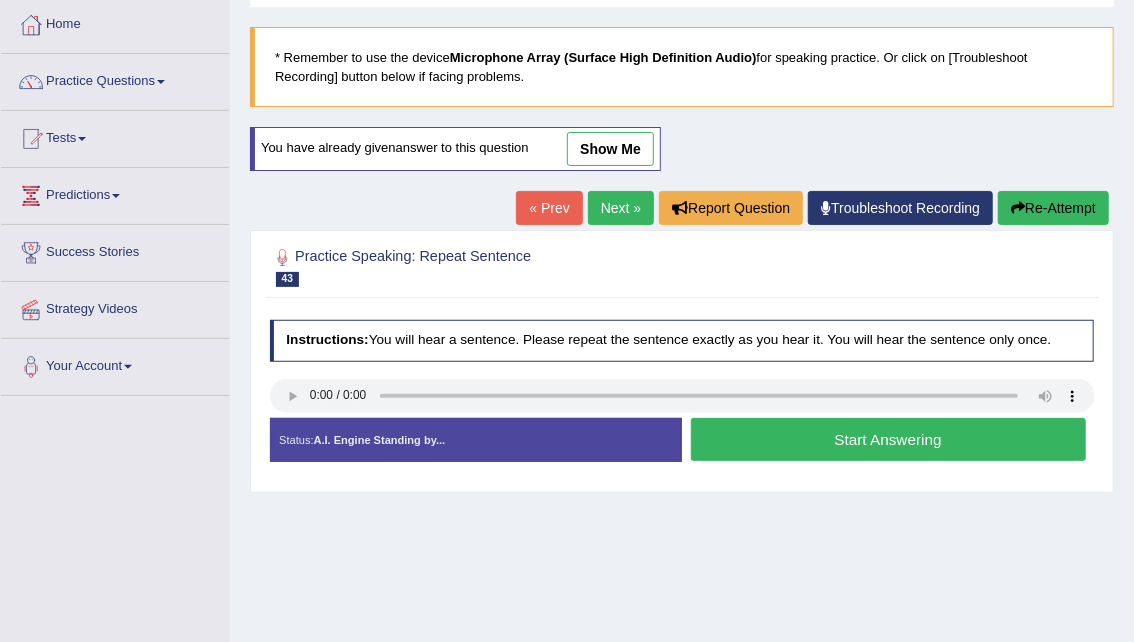 click on "Start Answering" at bounding box center (888, 439) 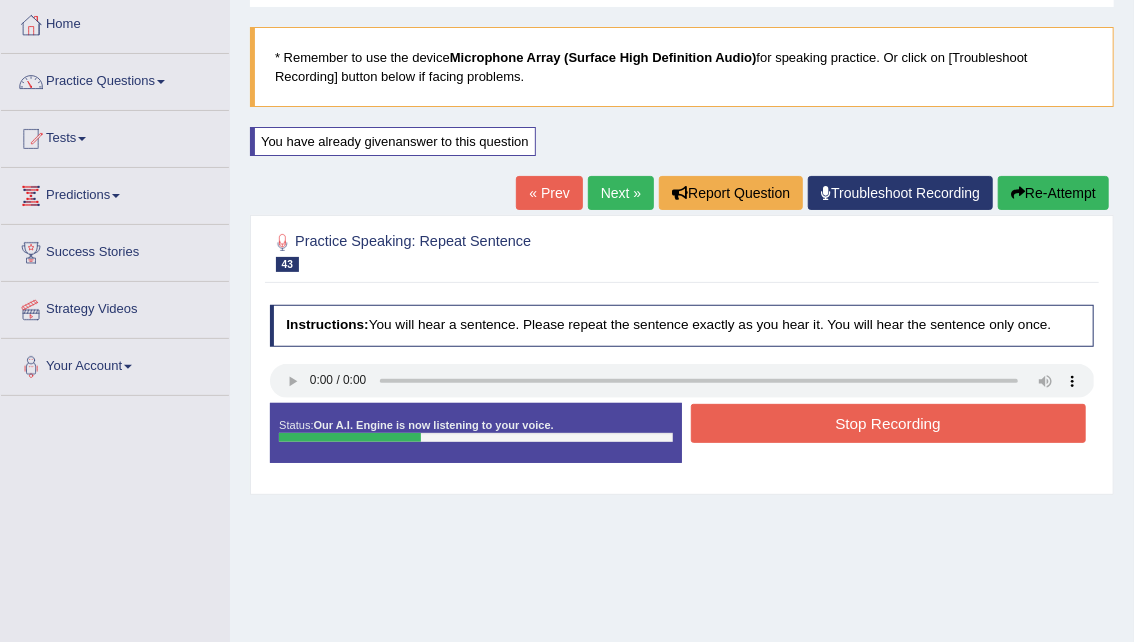 click on "Stop Recording" at bounding box center [888, 423] 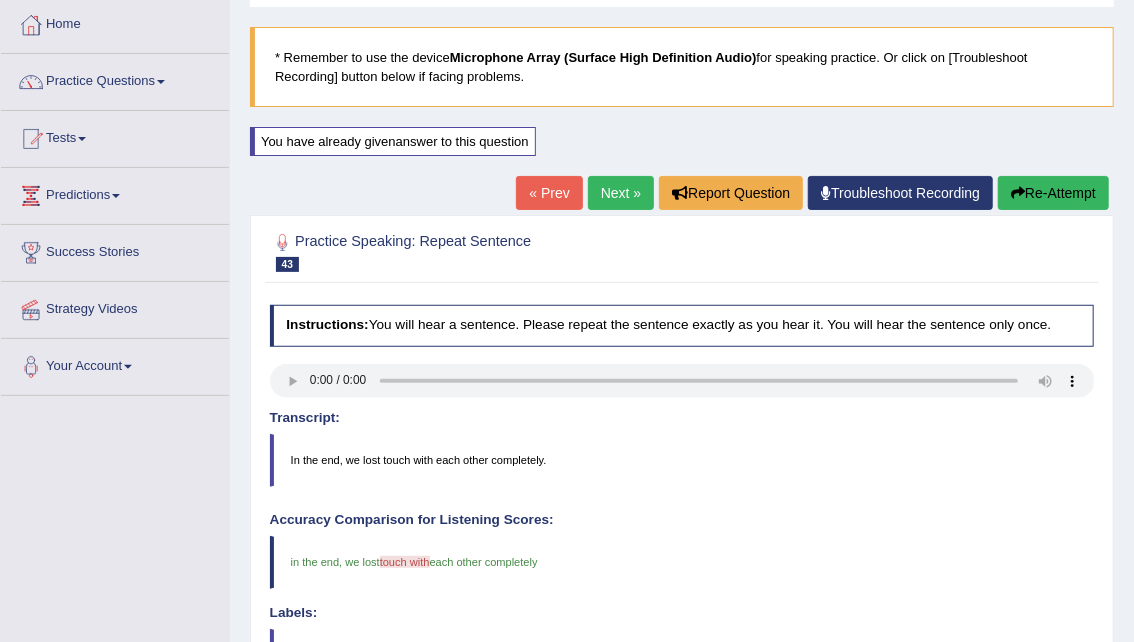 drag, startPoint x: 1147, startPoint y: 240, endPoint x: 1147, endPoint y: 348, distance: 108 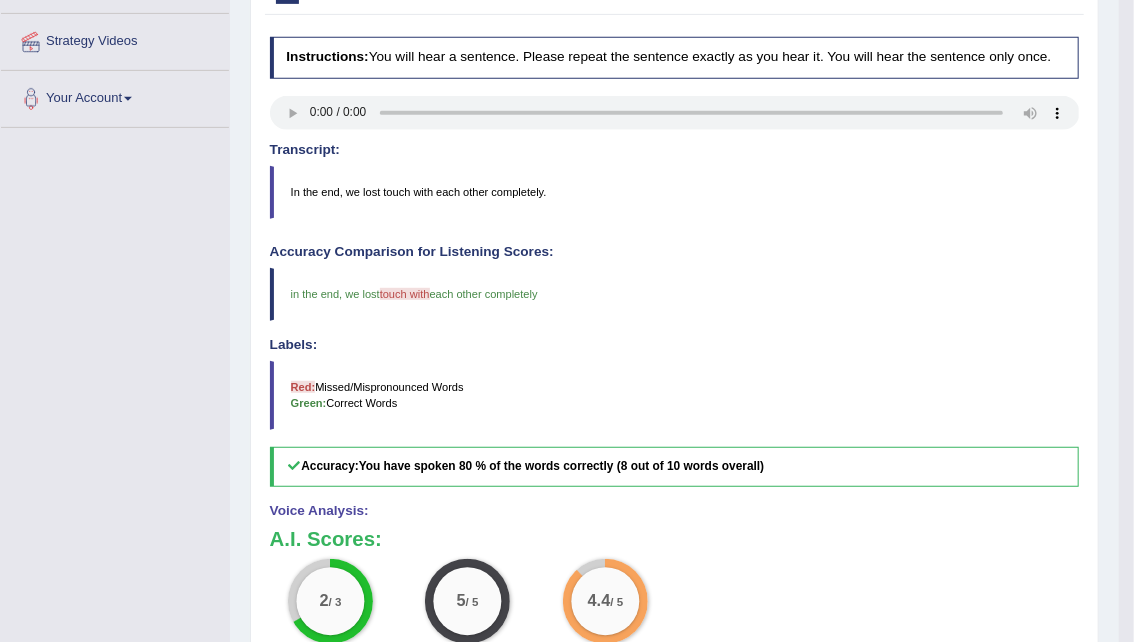 scroll, scrollTop: 374, scrollLeft: 0, axis: vertical 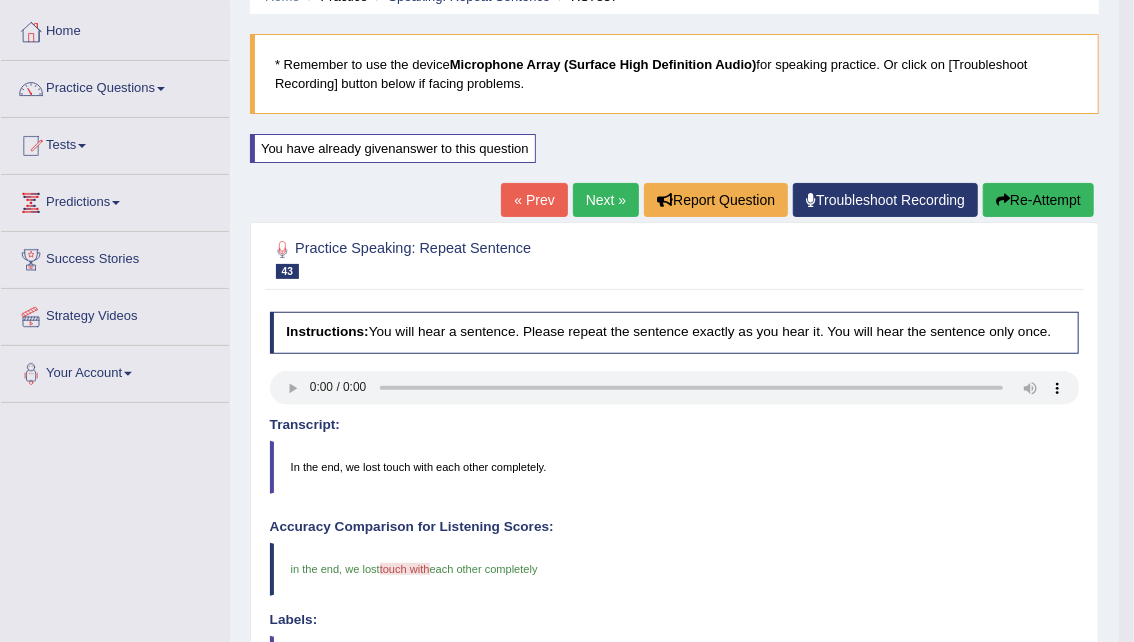 click on "Next »" at bounding box center [606, 200] 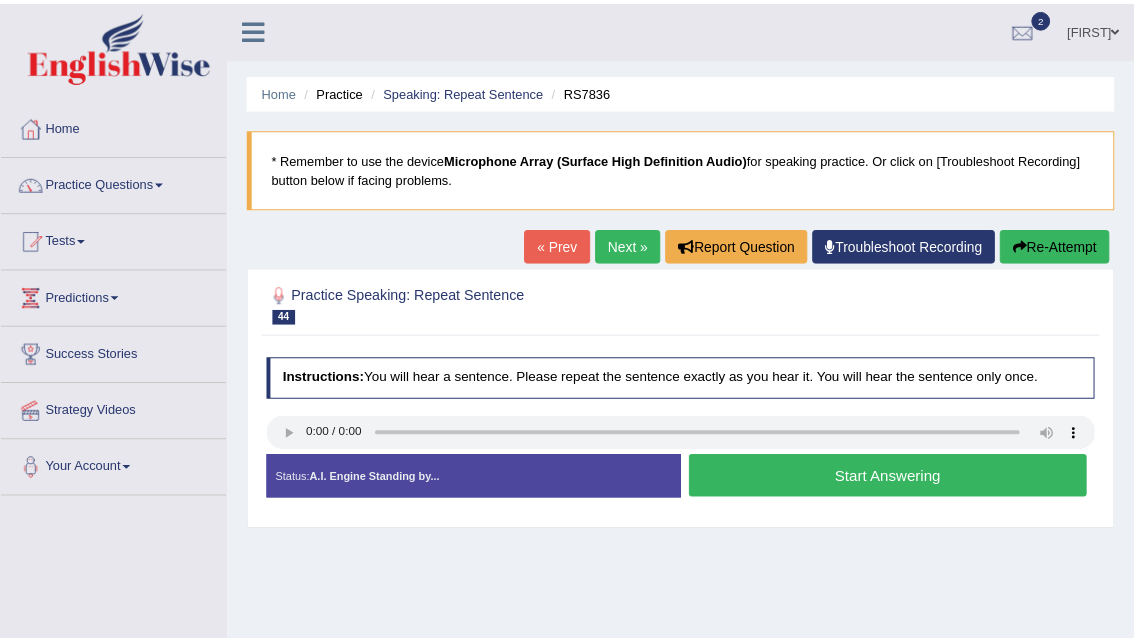 scroll, scrollTop: 0, scrollLeft: 0, axis: both 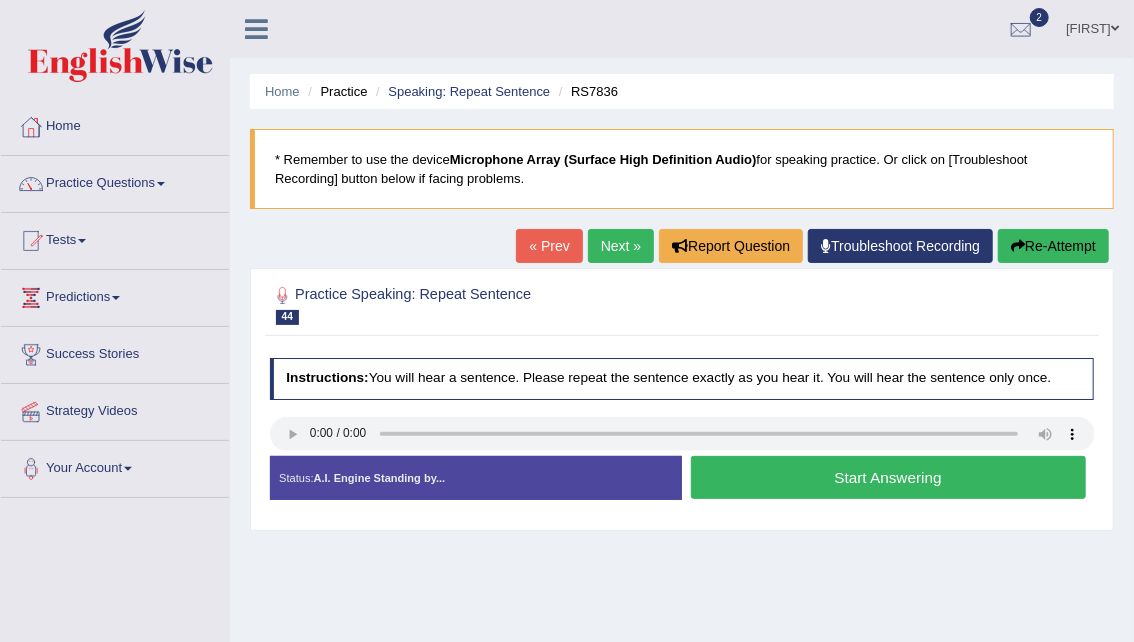click on "Start Answering" at bounding box center (888, 477) 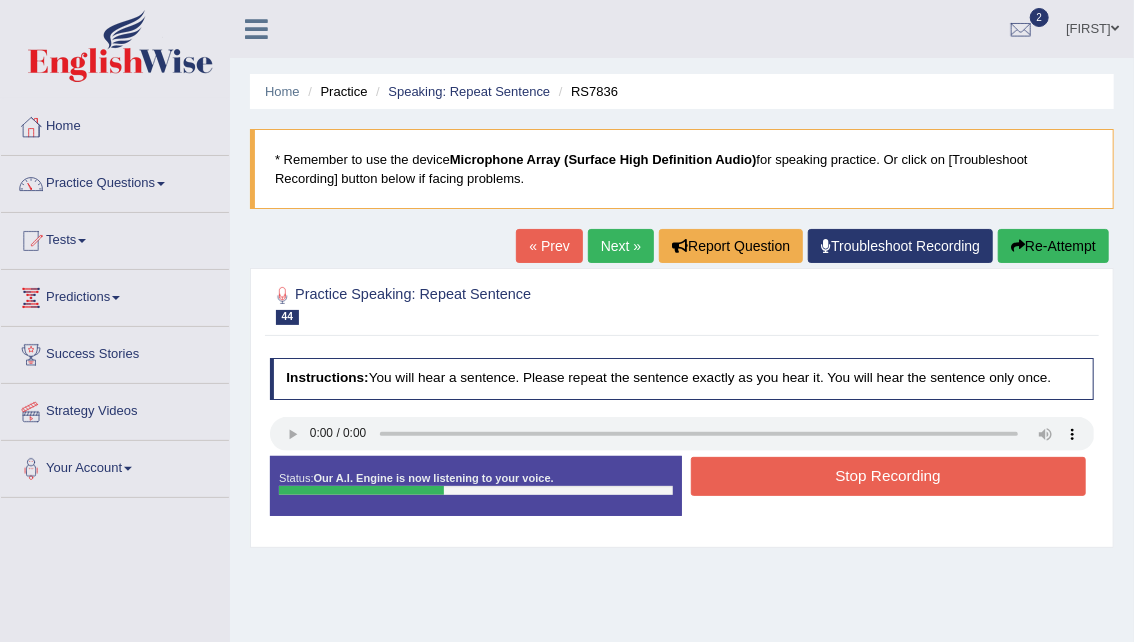 click on "Stop Recording" at bounding box center [888, 476] 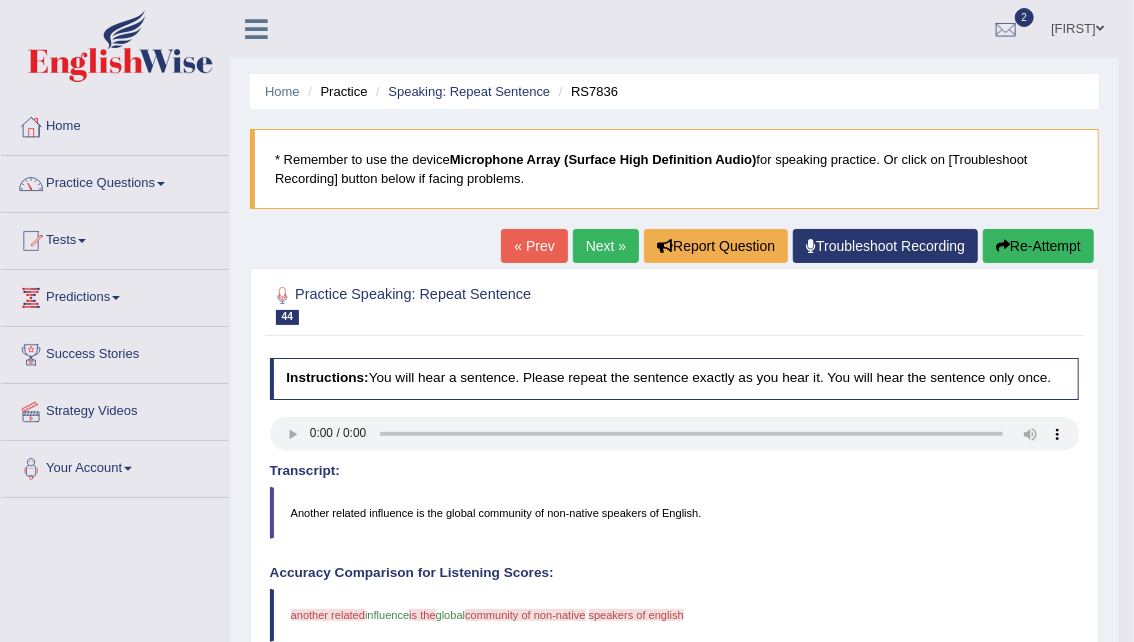 drag, startPoint x: 1147, startPoint y: 172, endPoint x: 1133, endPoint y: 268, distance: 97.015465 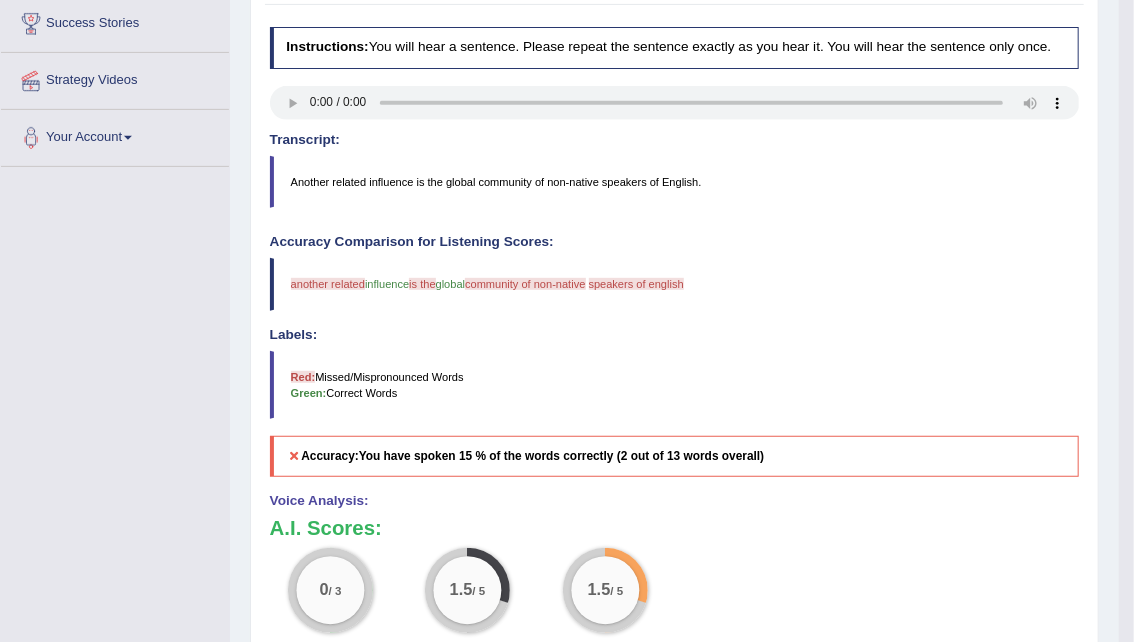 scroll, scrollTop: 334, scrollLeft: 0, axis: vertical 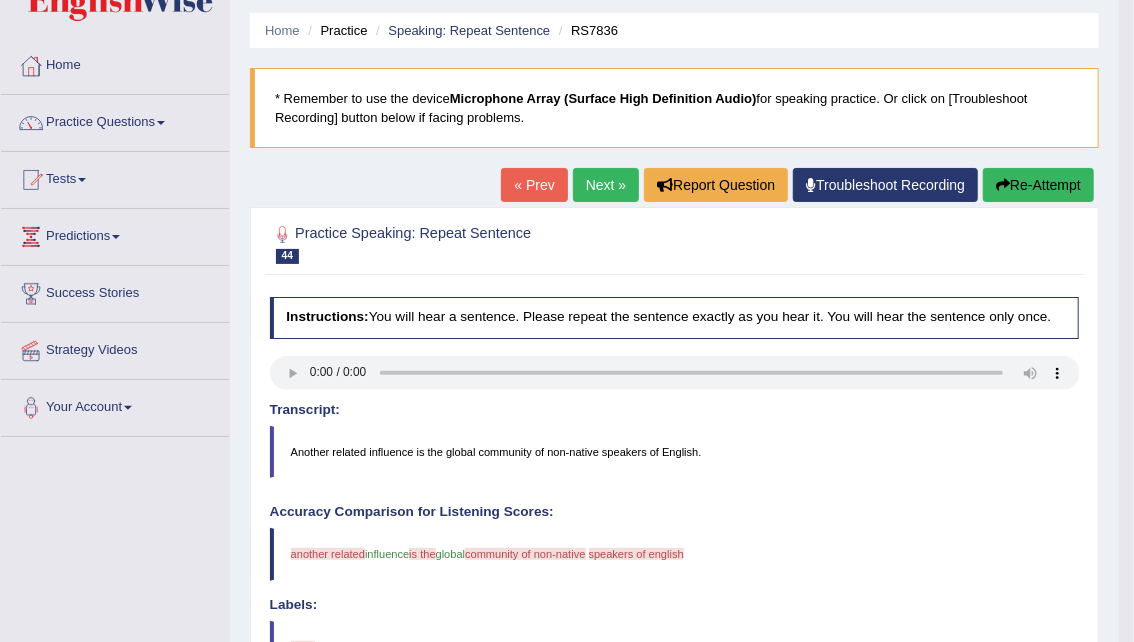 click on "Re-Attempt" at bounding box center [1038, 185] 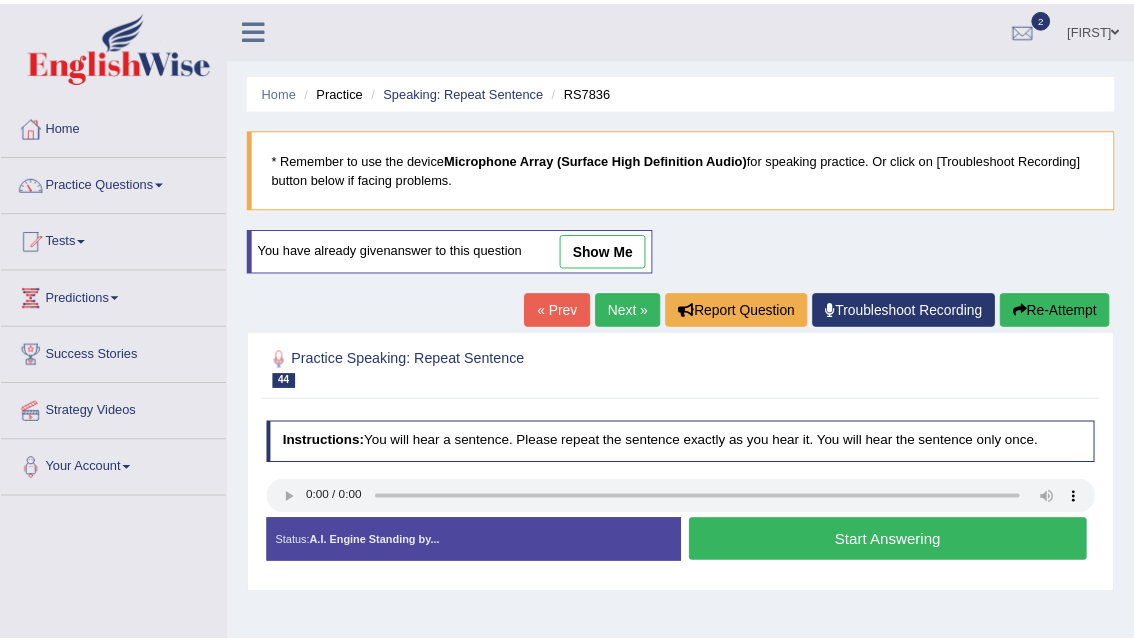 scroll, scrollTop: 61, scrollLeft: 0, axis: vertical 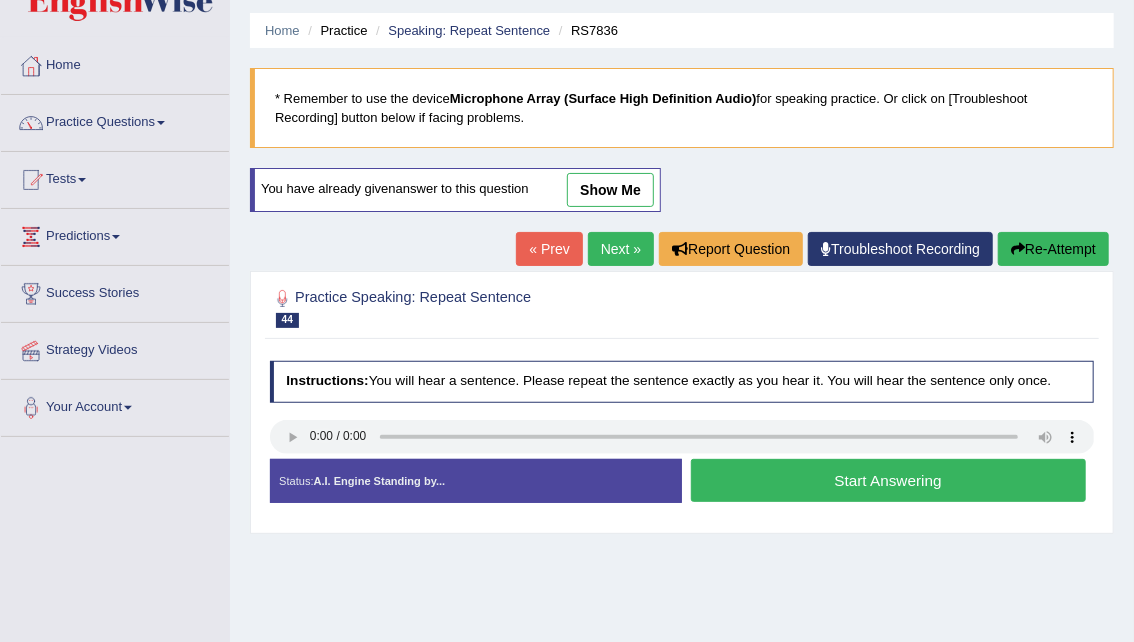 click on "Start Answering" at bounding box center (888, 480) 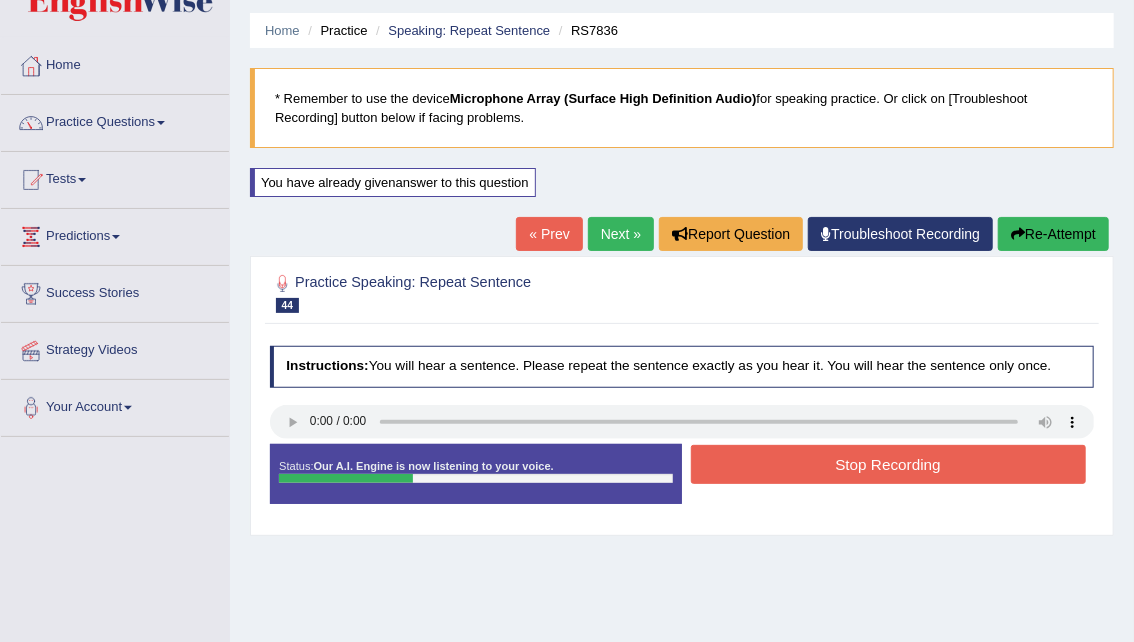 click on "Stop Recording" at bounding box center (888, 464) 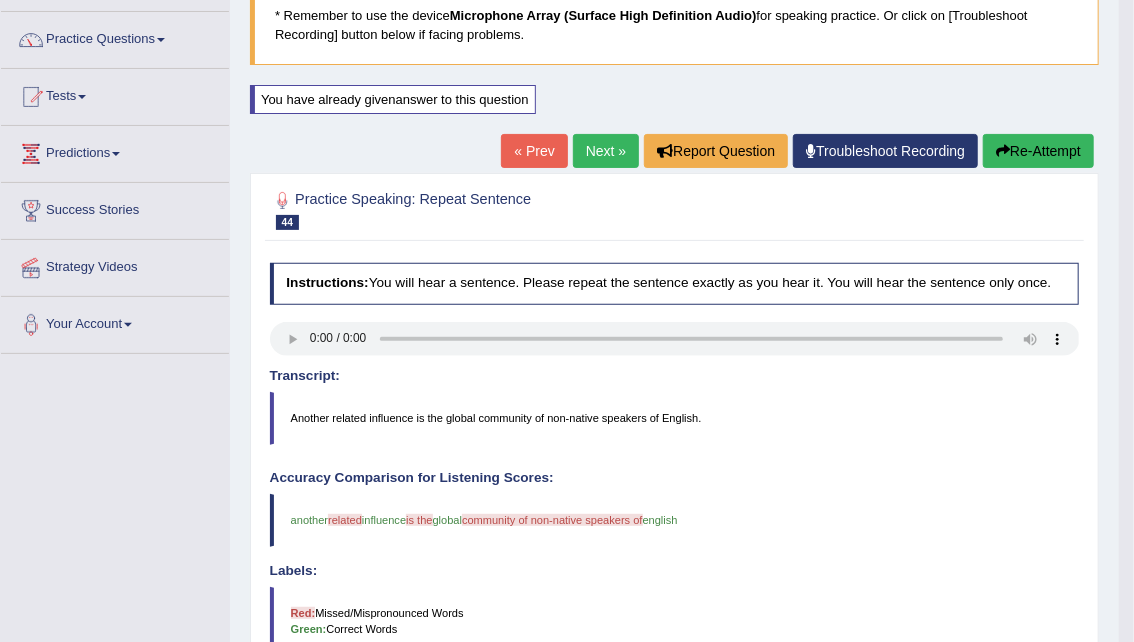 scroll, scrollTop: 146, scrollLeft: 0, axis: vertical 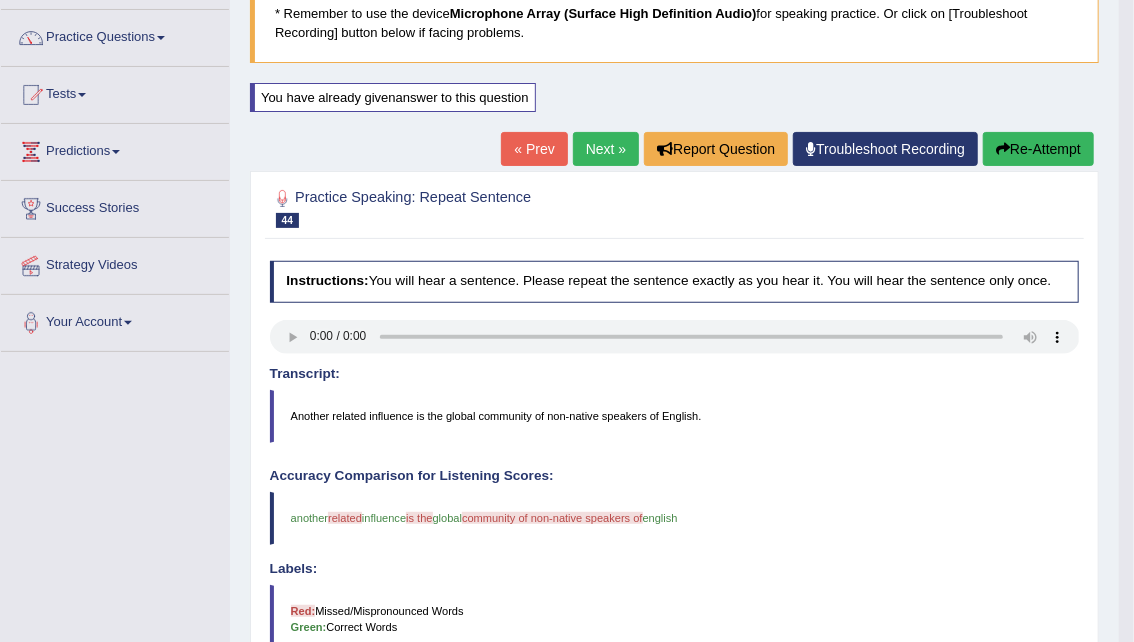 click on "Re-Attempt" at bounding box center [1038, 149] 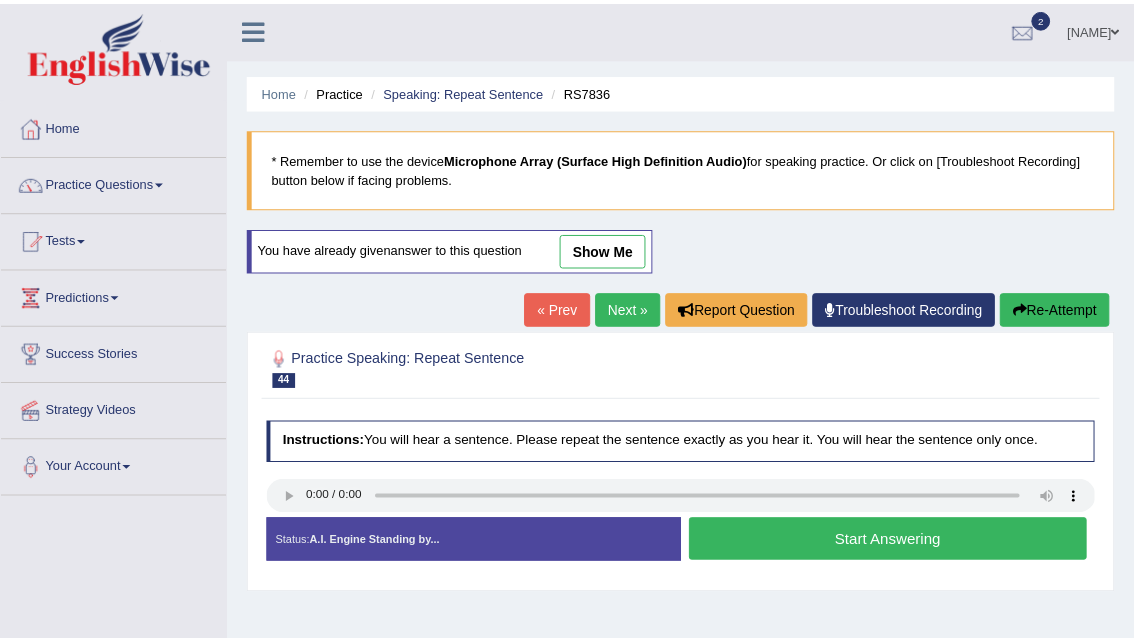 scroll, scrollTop: 161, scrollLeft: 0, axis: vertical 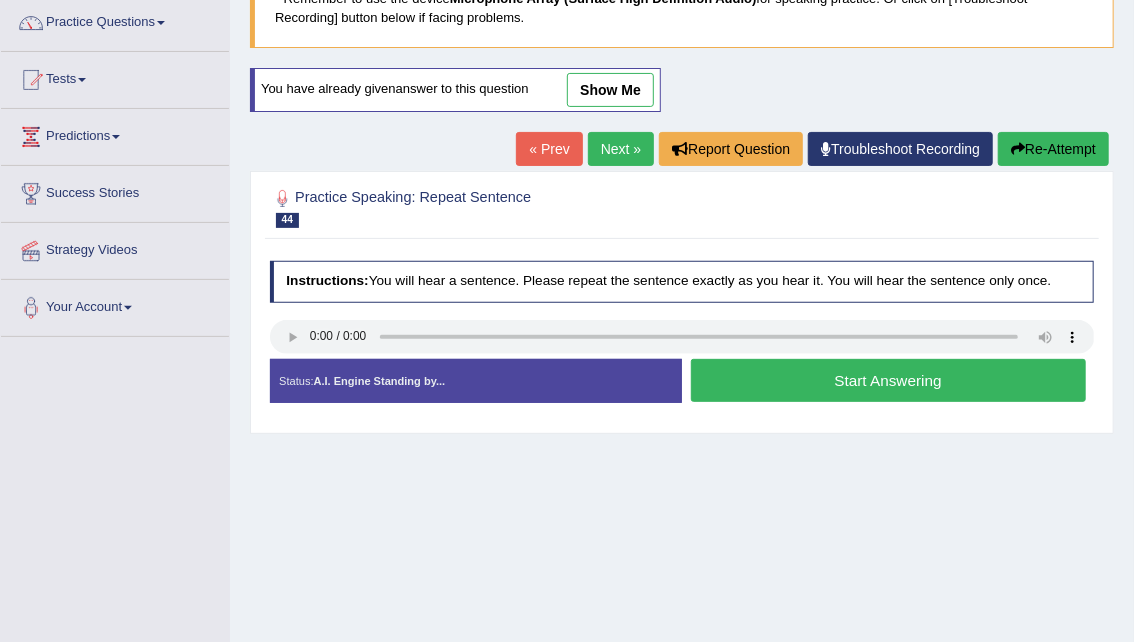 click on "Start Answering" at bounding box center (888, 380) 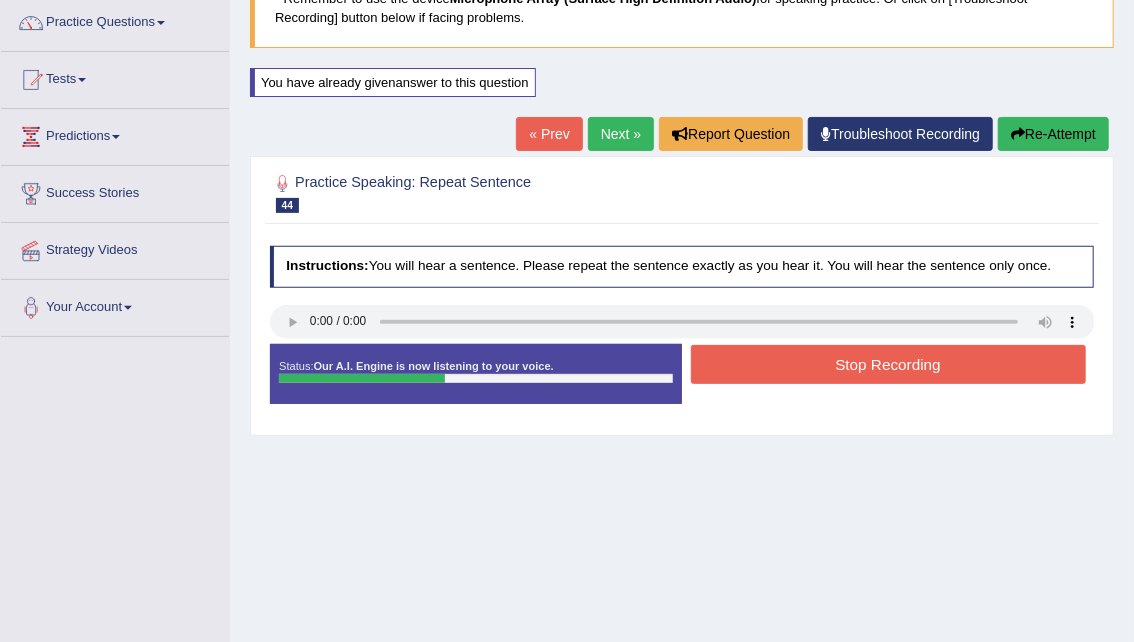 click on "Stop Recording" at bounding box center (888, 364) 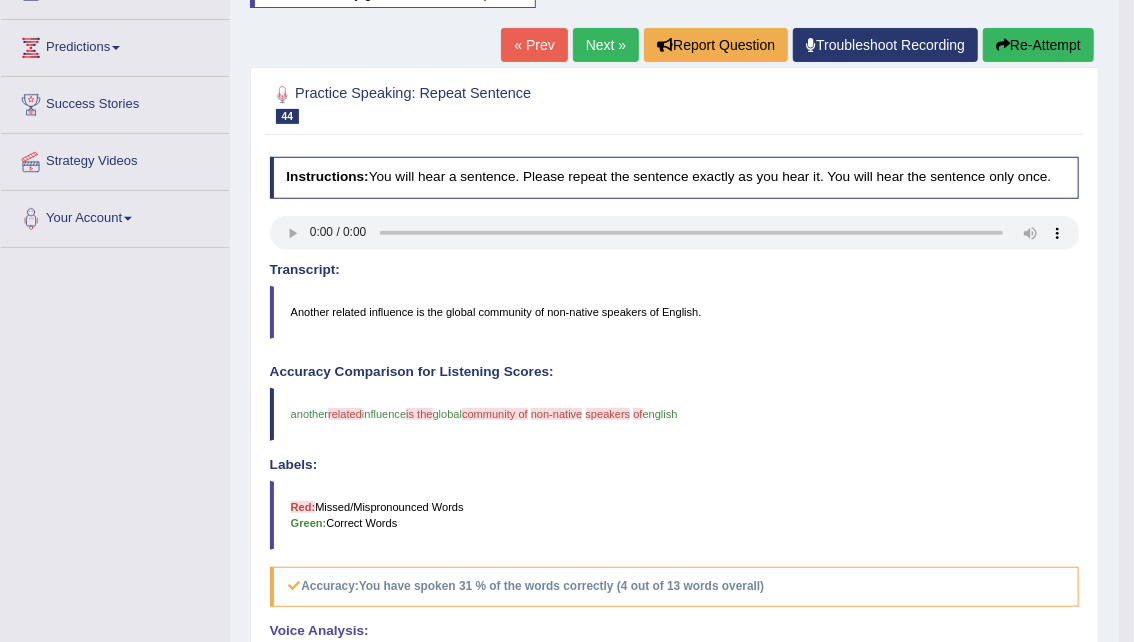 scroll, scrollTop: 248, scrollLeft: 0, axis: vertical 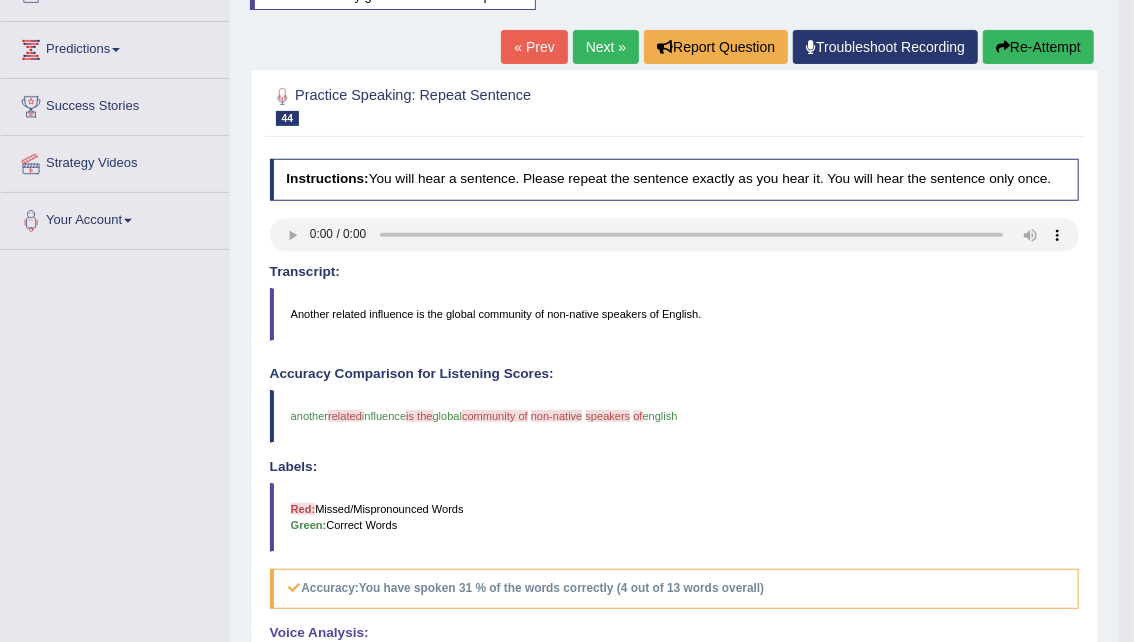 click on "Re-Attempt" at bounding box center [1038, 47] 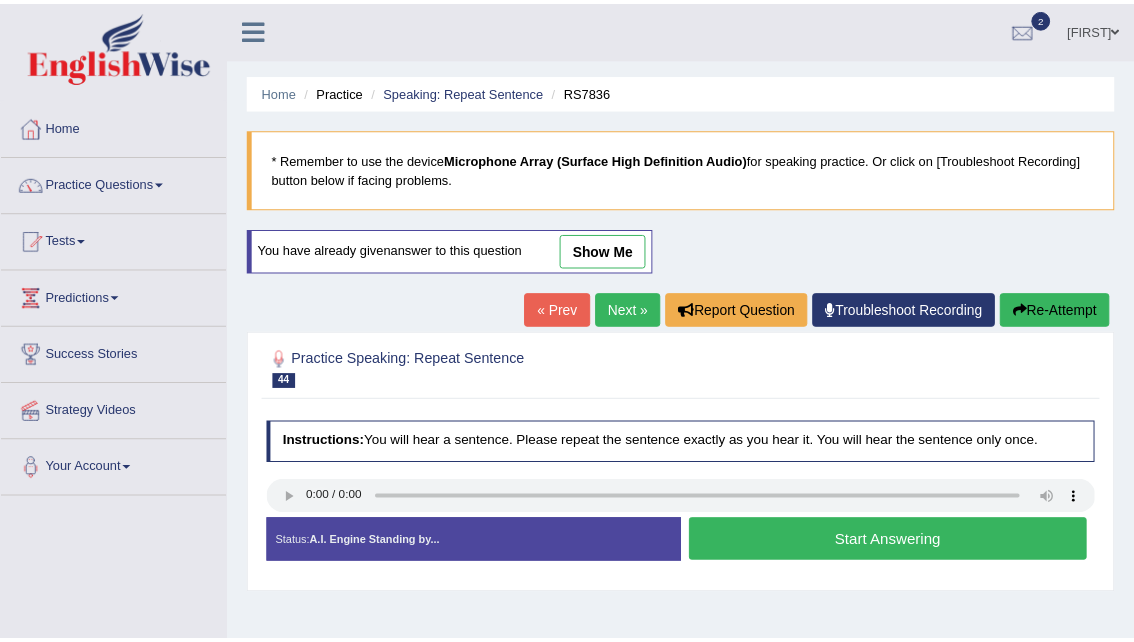 scroll, scrollTop: 286, scrollLeft: 0, axis: vertical 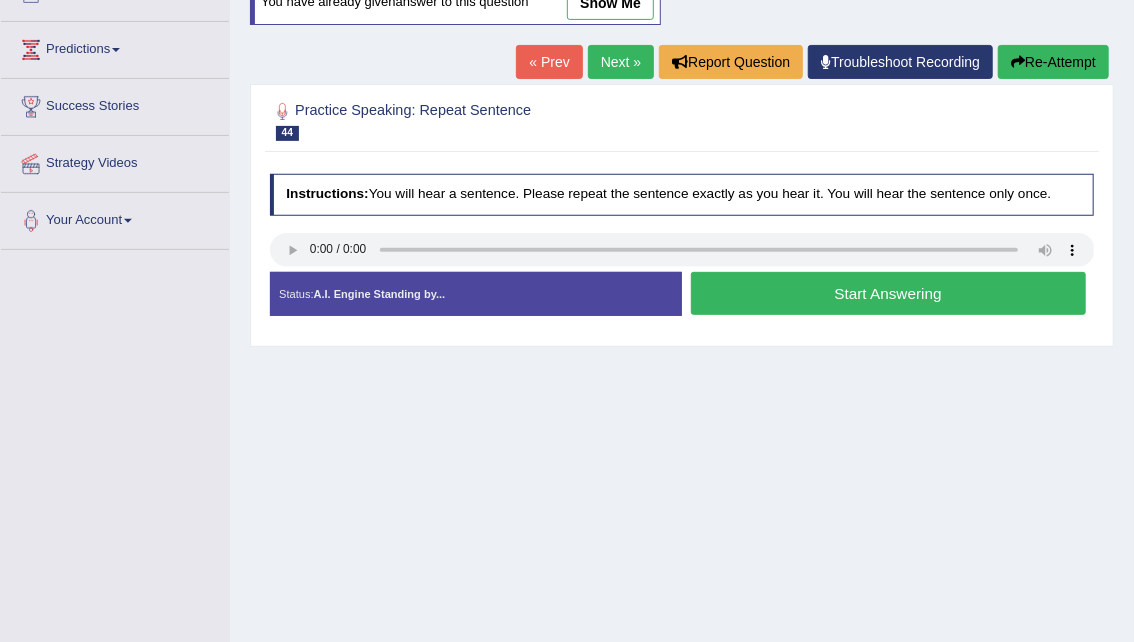 click on "Start Answering" at bounding box center (888, 293) 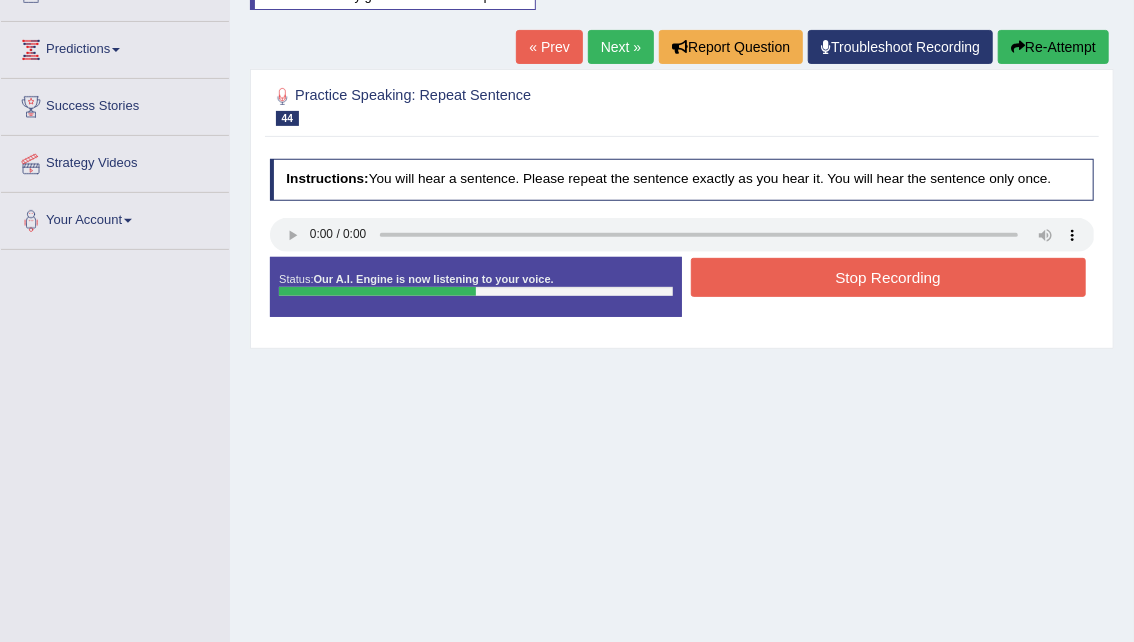 click on "Stop Recording" at bounding box center (888, 277) 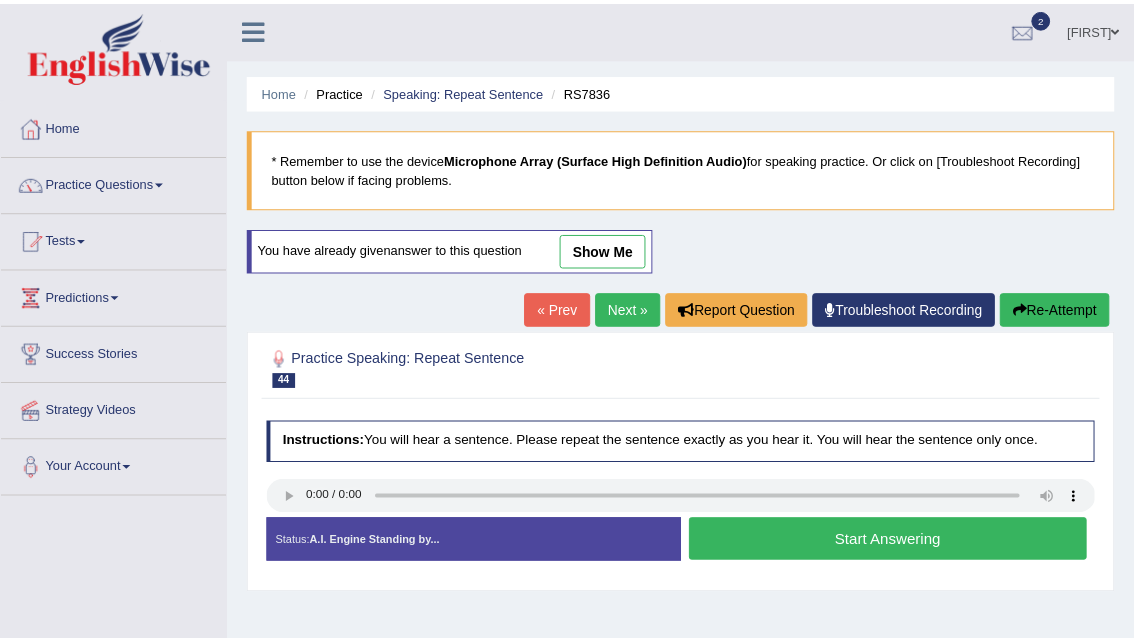 scroll, scrollTop: 331, scrollLeft: 0, axis: vertical 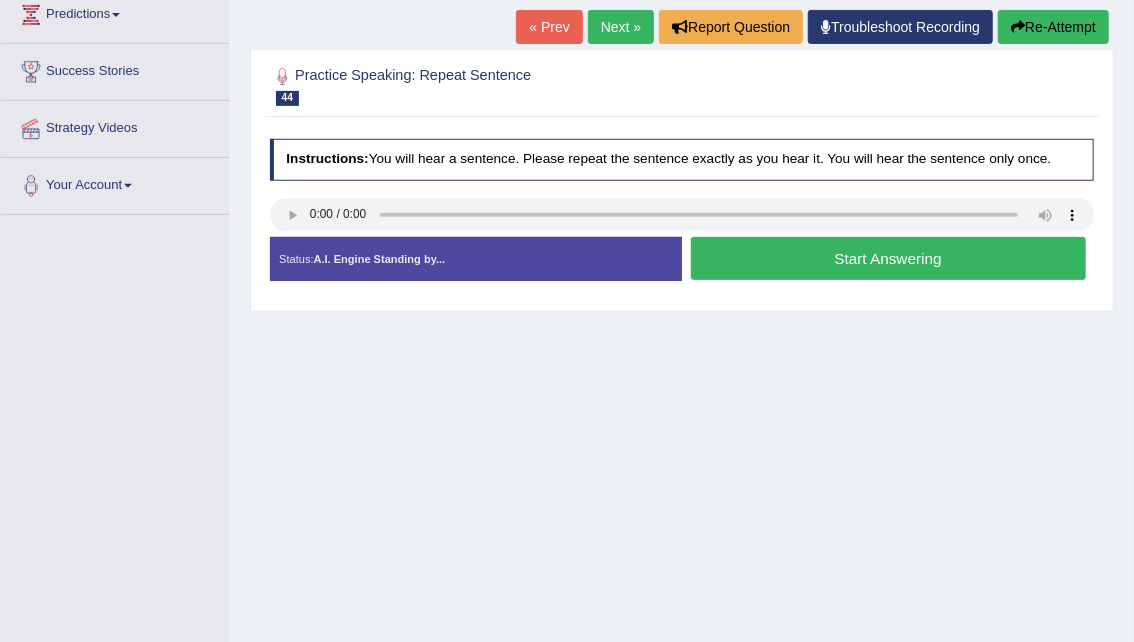 click on "Start Answering" at bounding box center [888, 258] 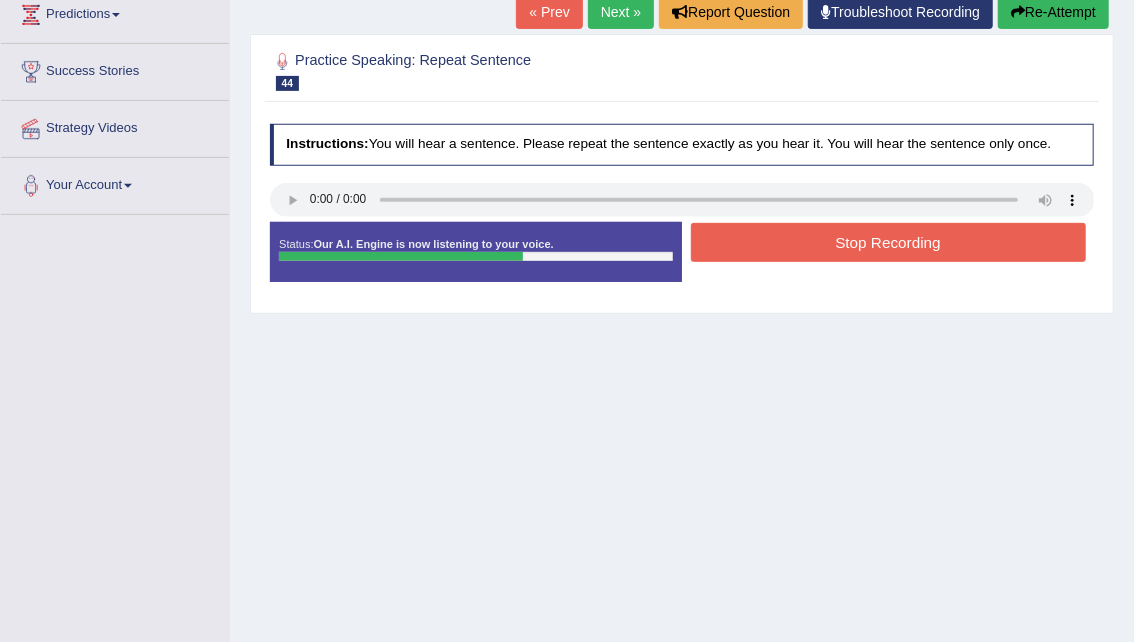 click on "Stop Recording" at bounding box center (888, 242) 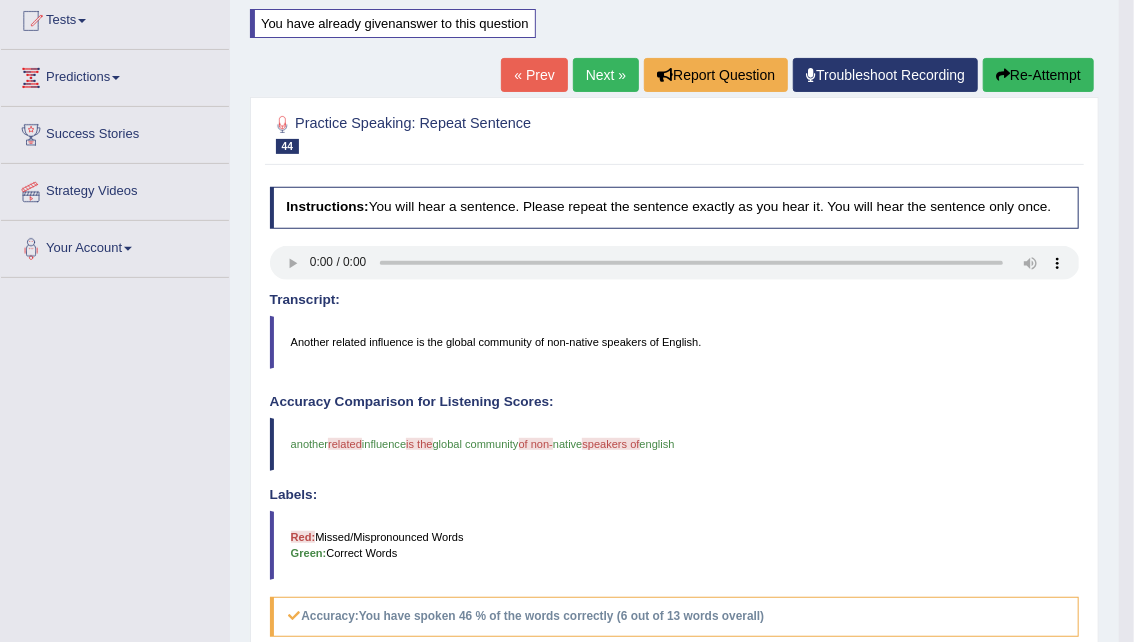 scroll, scrollTop: 206, scrollLeft: 0, axis: vertical 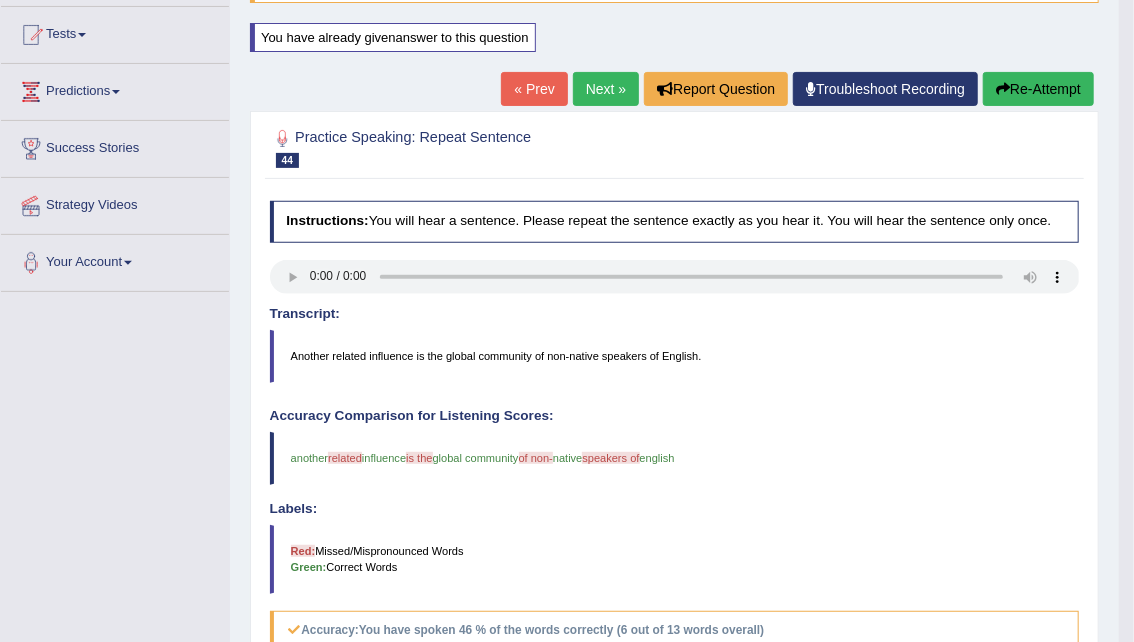 click on "Re-Attempt" at bounding box center [1038, 89] 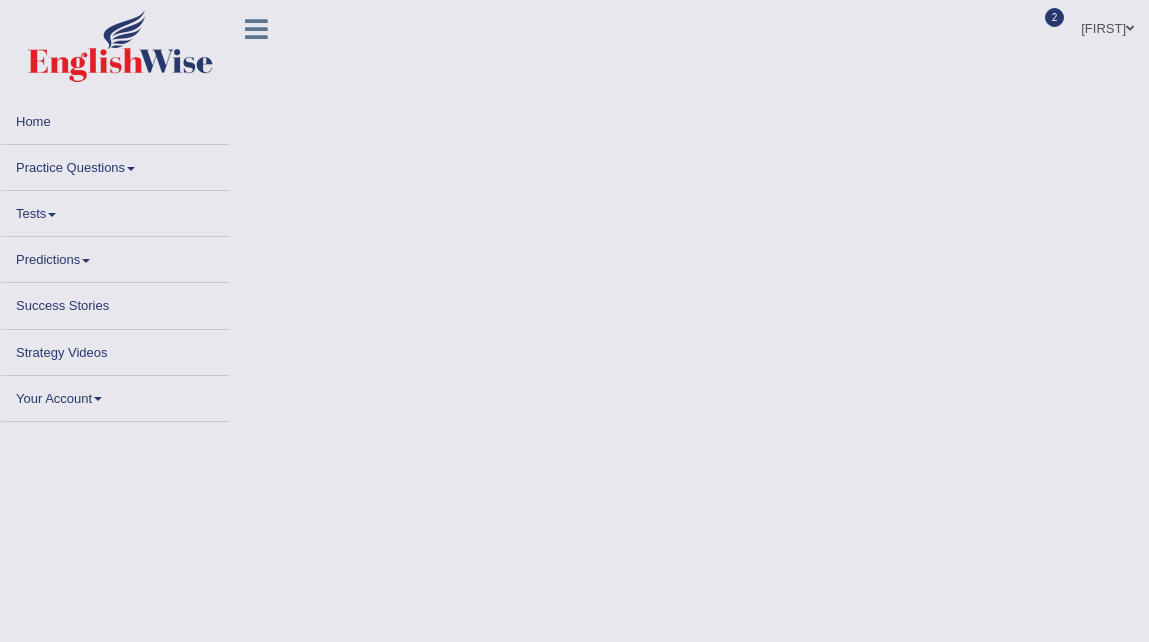 scroll, scrollTop: 0, scrollLeft: 0, axis: both 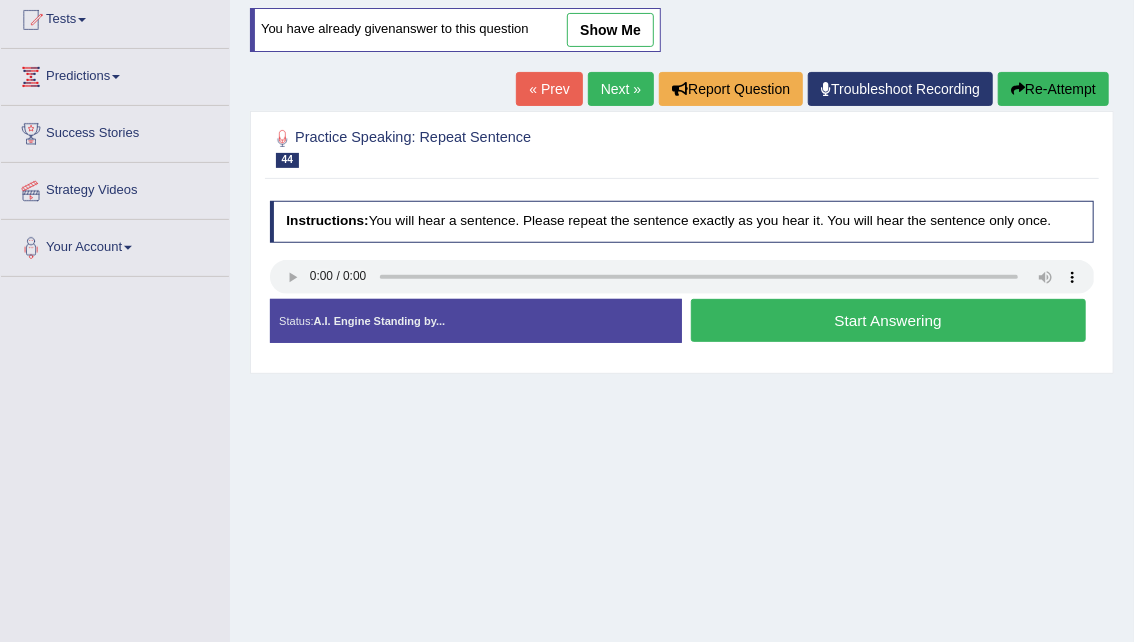 click on "Start Answering" at bounding box center (888, 320) 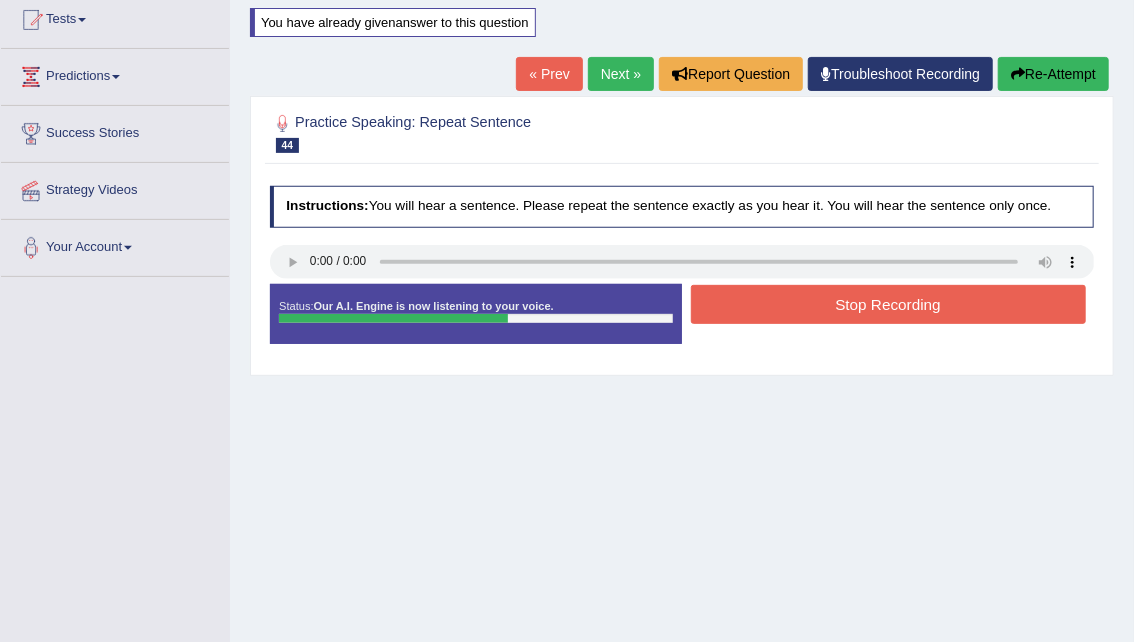 click on "Stop Recording" at bounding box center [888, 304] 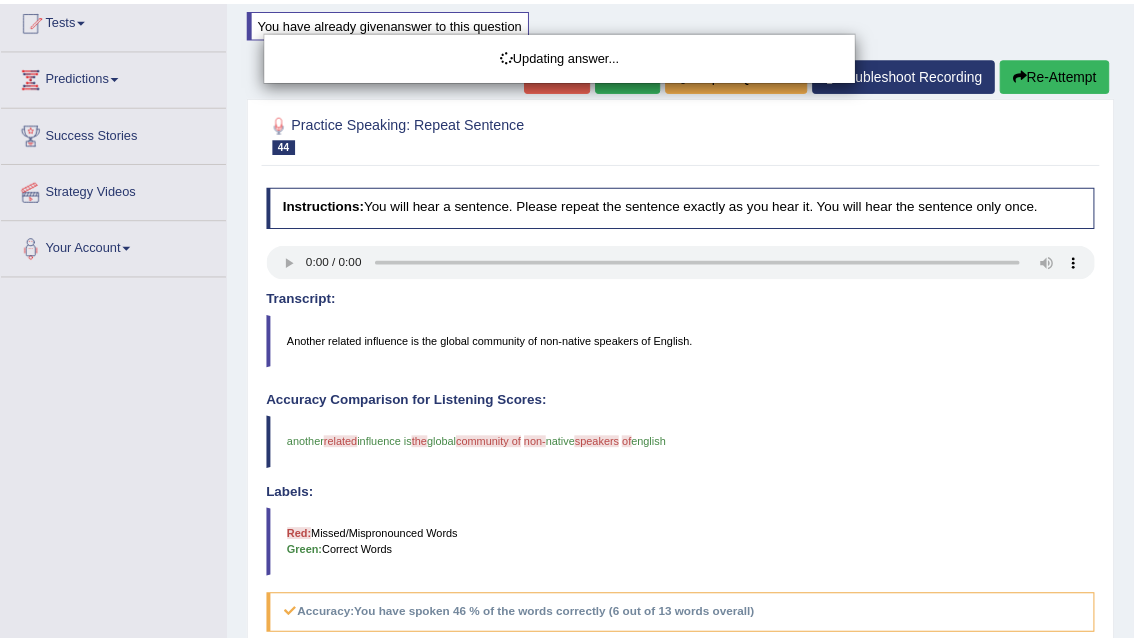 scroll, scrollTop: 224, scrollLeft: 0, axis: vertical 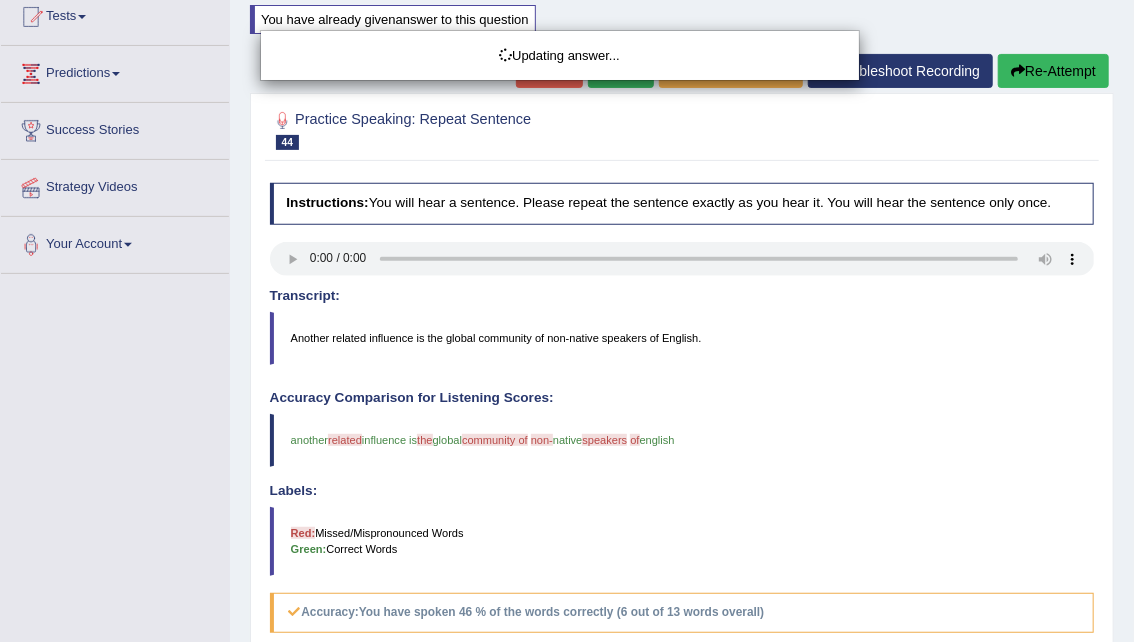 drag, startPoint x: 1144, startPoint y: 234, endPoint x: 1128, endPoint y: 355, distance: 122.05327 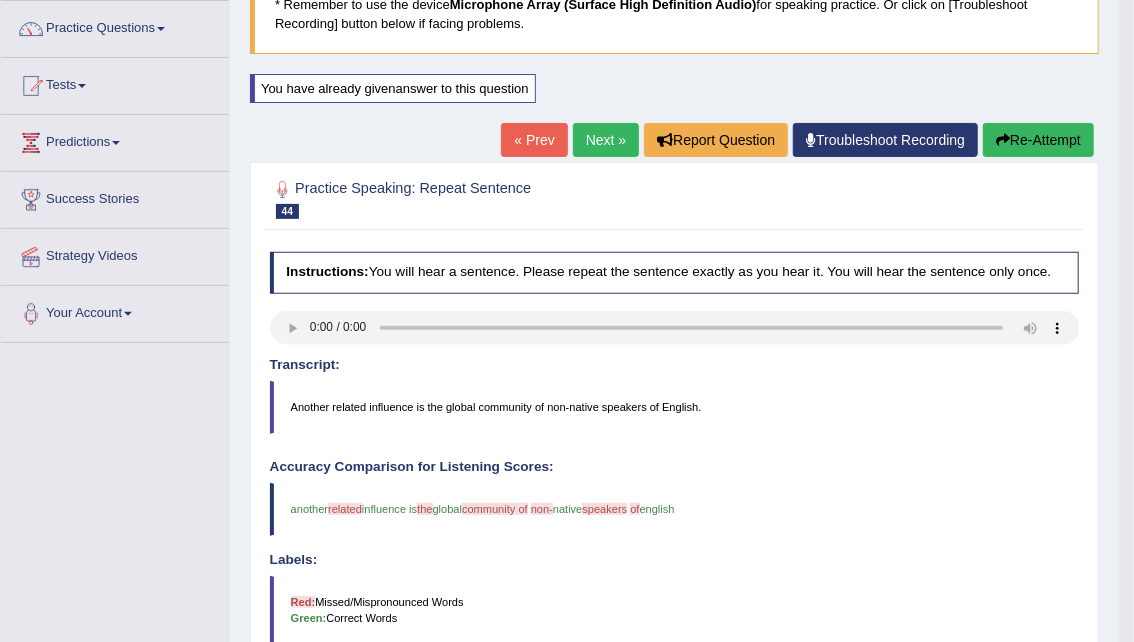 scroll, scrollTop: 152, scrollLeft: 0, axis: vertical 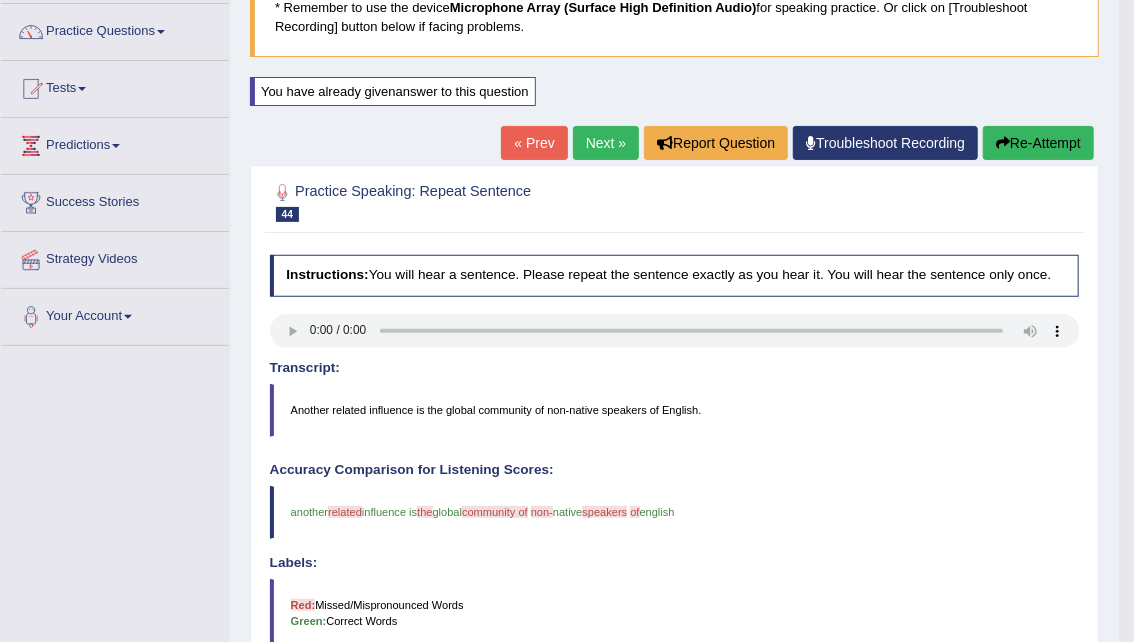 click on "Re-Attempt" at bounding box center (1038, 143) 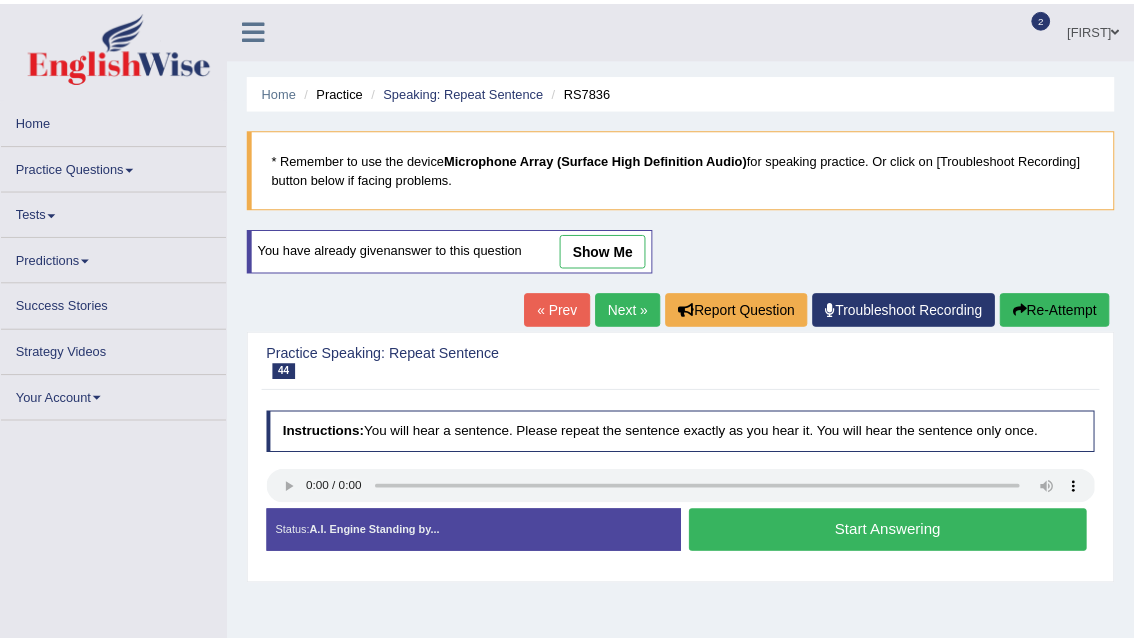 scroll, scrollTop: 167, scrollLeft: 0, axis: vertical 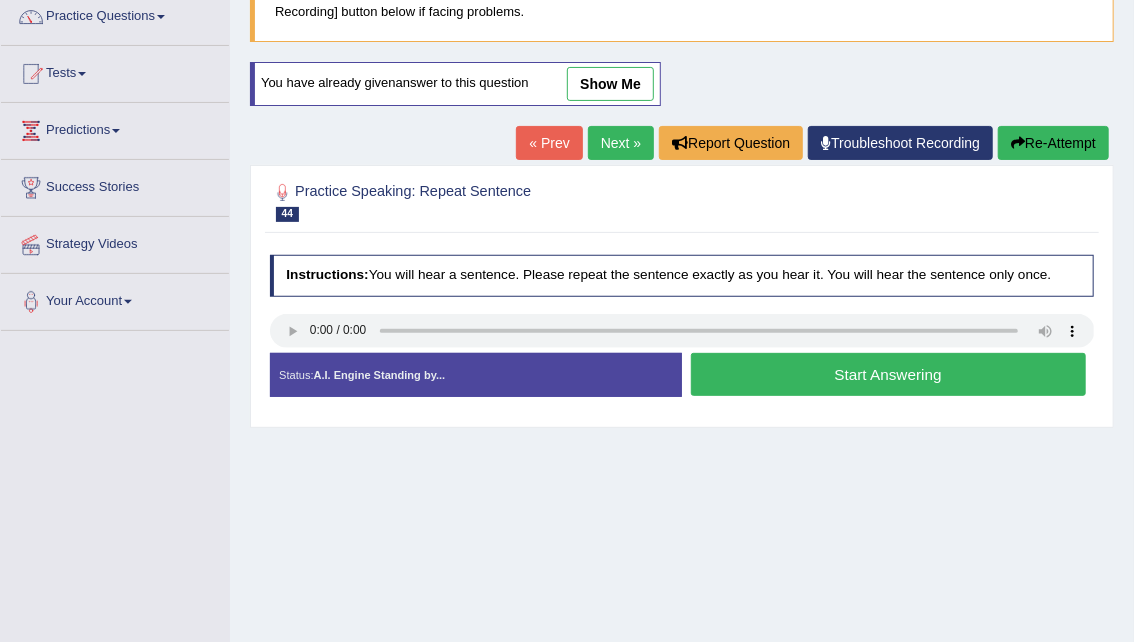 click on "Start Answering" at bounding box center [888, 374] 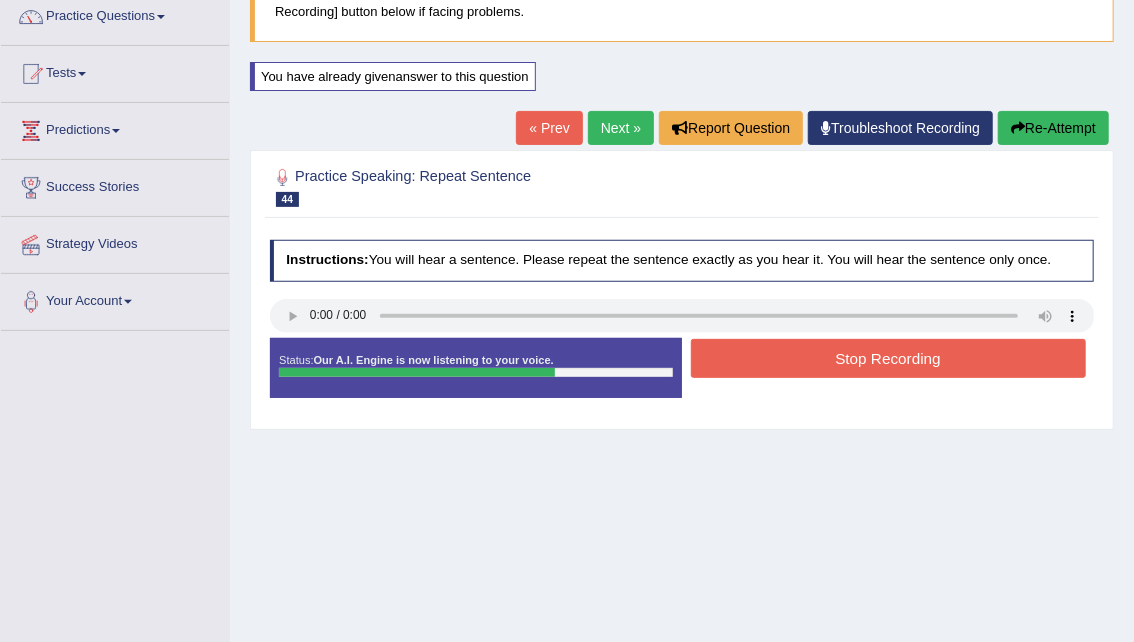 click on "Stop Recording" at bounding box center (888, 358) 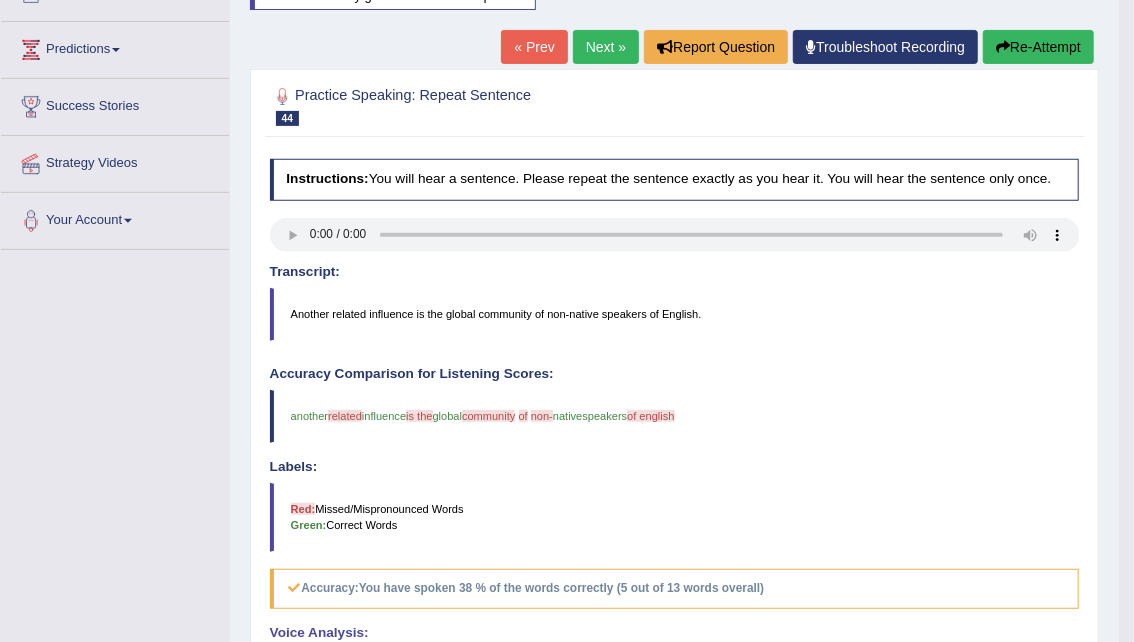scroll, scrollTop: 204, scrollLeft: 0, axis: vertical 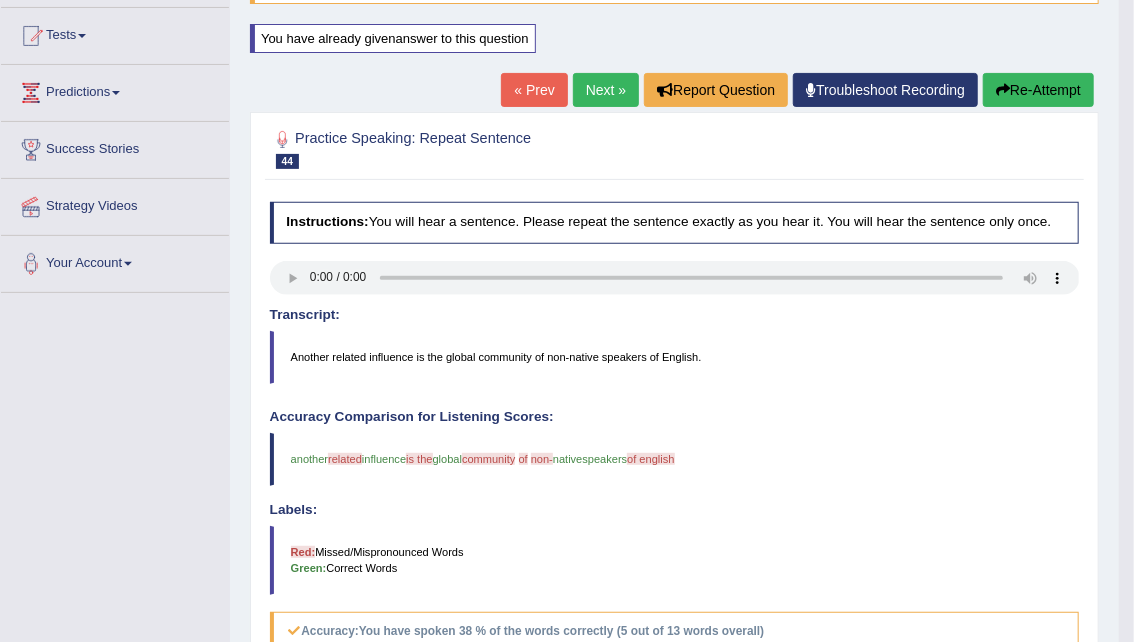 drag, startPoint x: 1139, startPoint y: 268, endPoint x: 1119, endPoint y: 440, distance: 173.15889 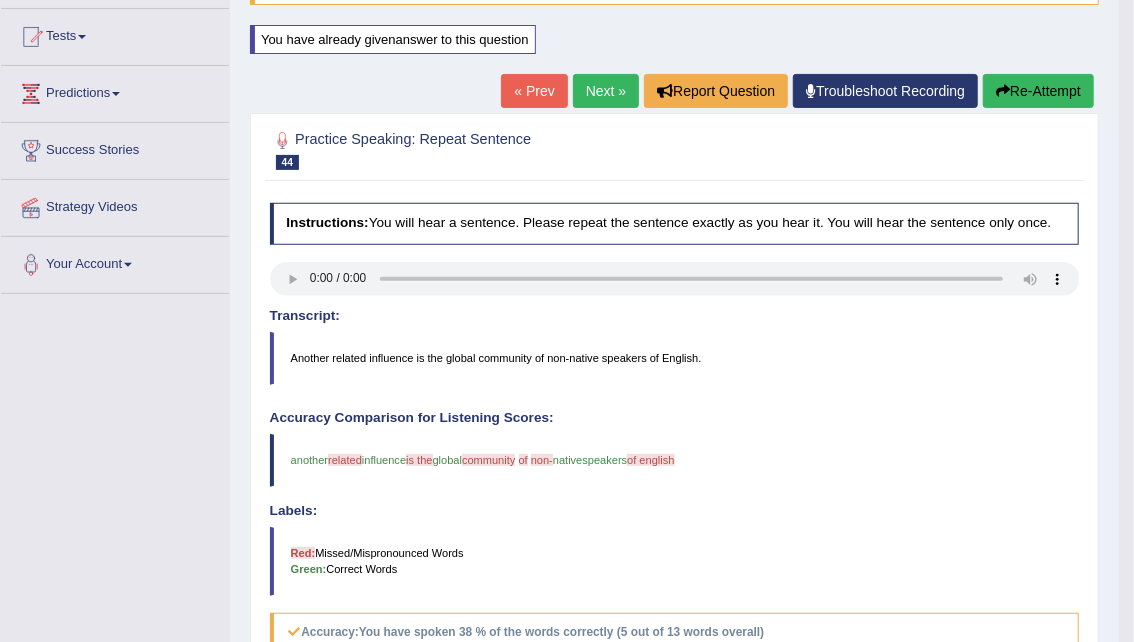click on "Re-Attempt" at bounding box center [1038, 91] 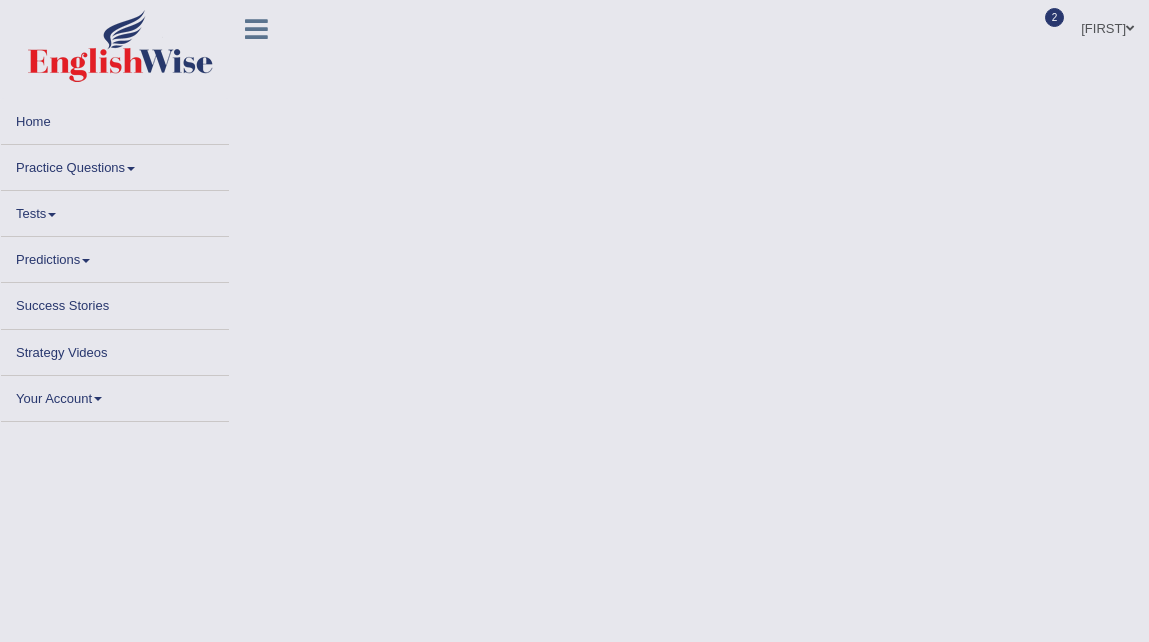 scroll, scrollTop: 0, scrollLeft: 0, axis: both 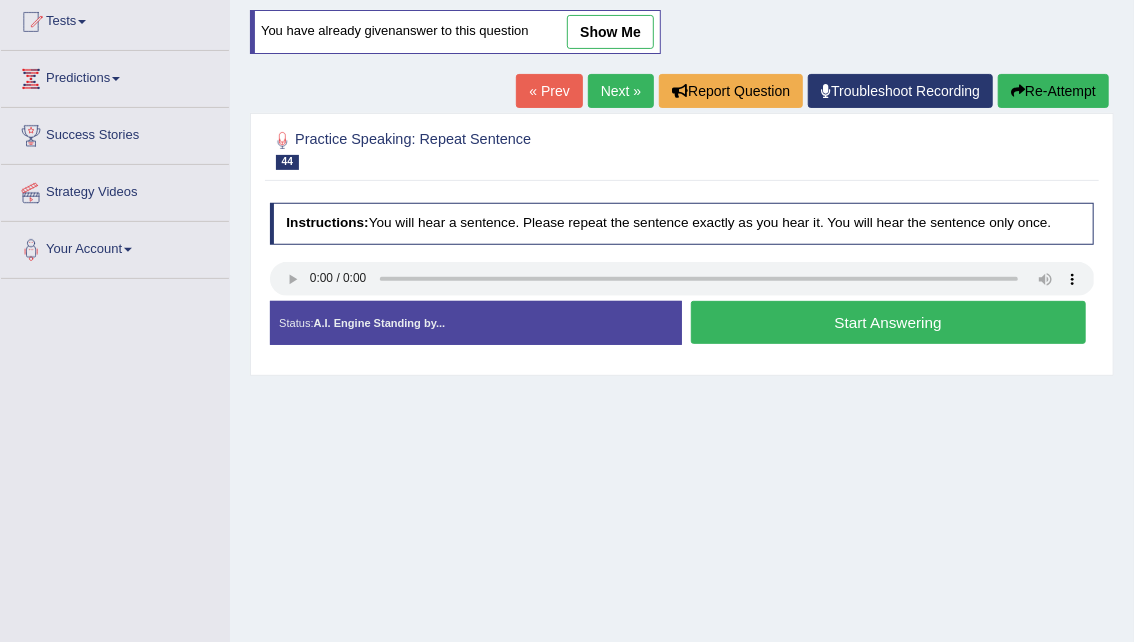 click on "Start Answering" at bounding box center [888, 322] 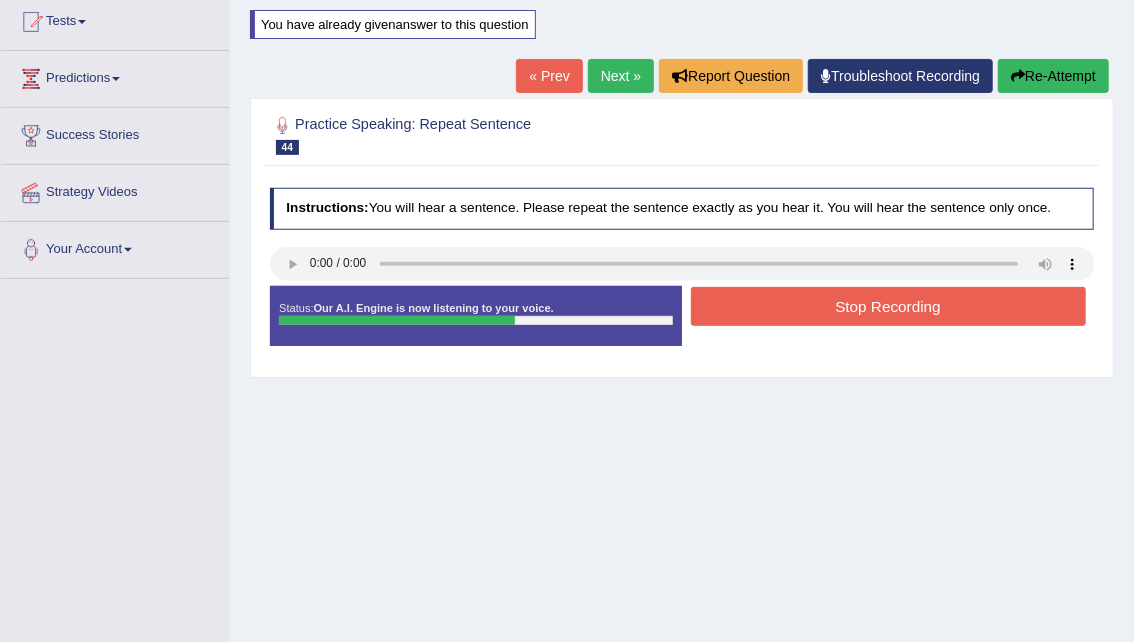 click on "Stop Recording" at bounding box center [888, 306] 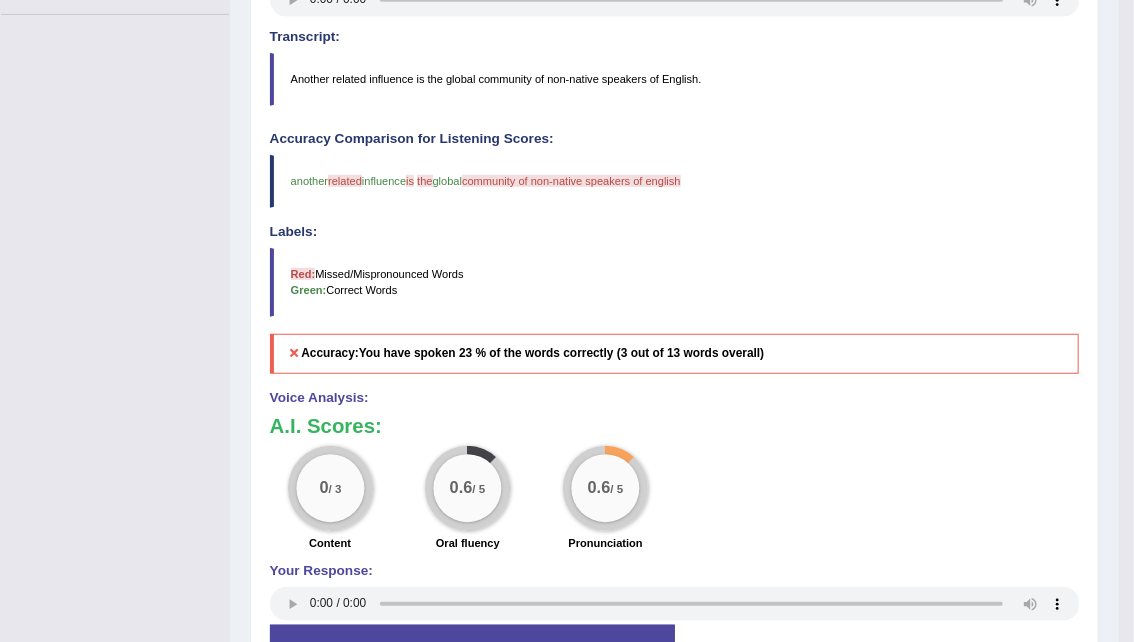 scroll, scrollTop: 503, scrollLeft: 0, axis: vertical 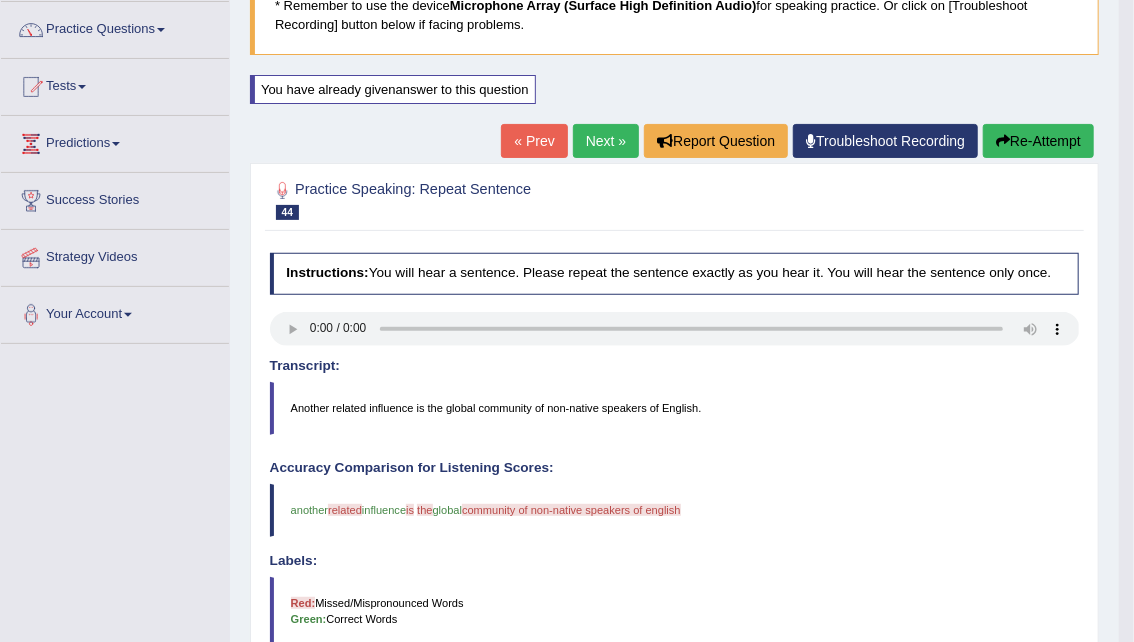 click on "Re-Attempt" at bounding box center (1038, 141) 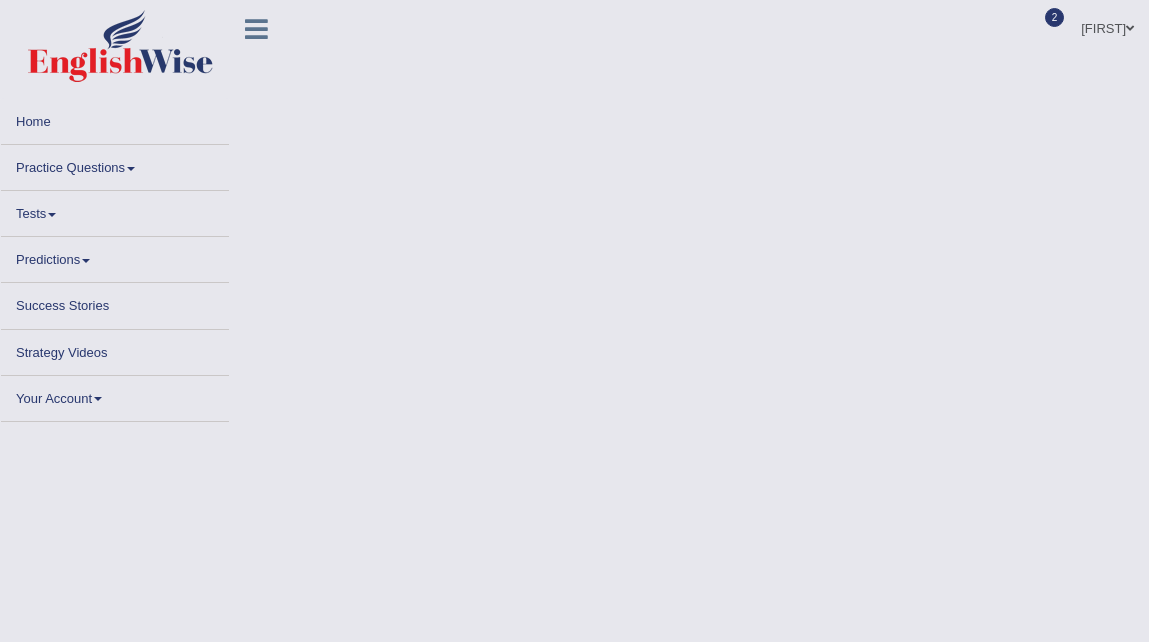 scroll, scrollTop: 0, scrollLeft: 0, axis: both 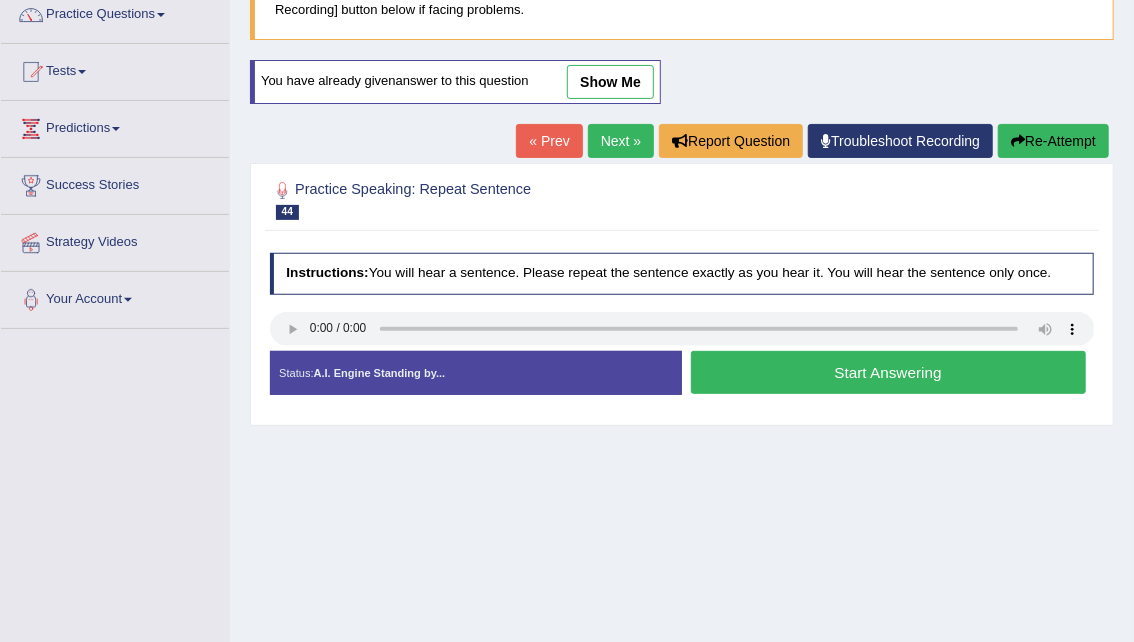 click on "Start Answering" at bounding box center [888, 372] 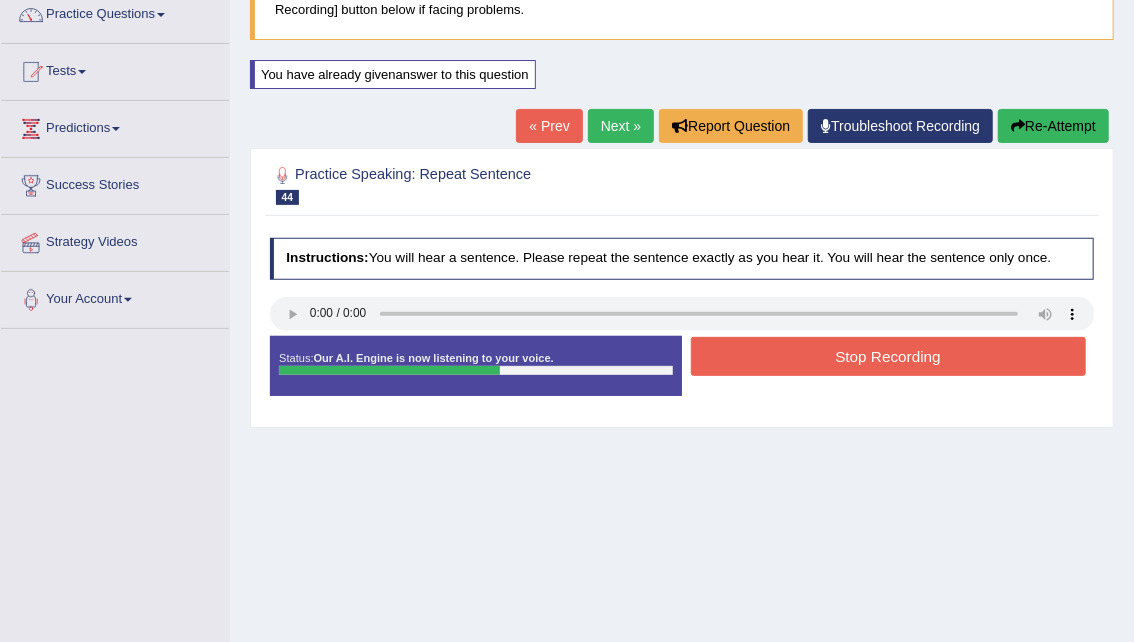 click on "Stop Recording" at bounding box center [888, 356] 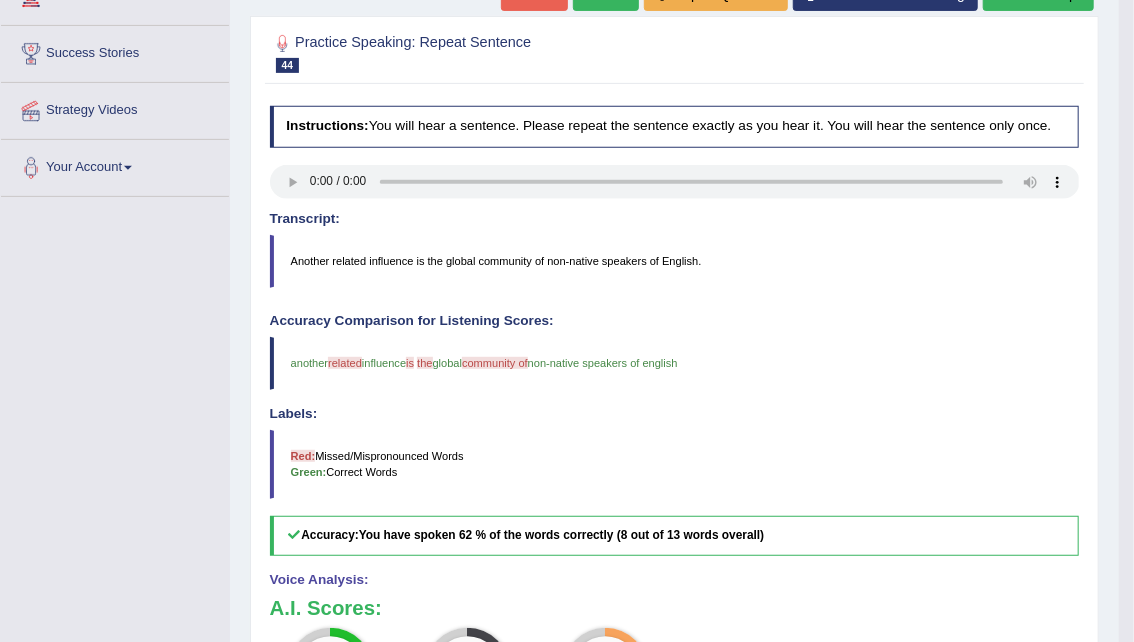 scroll, scrollTop: 300, scrollLeft: 0, axis: vertical 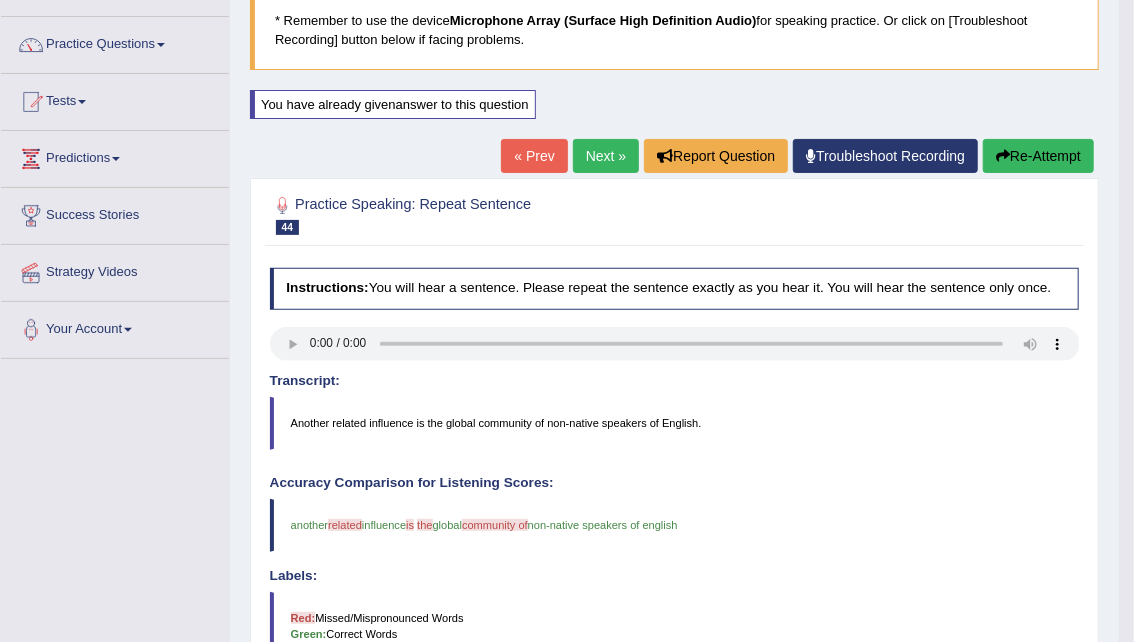 click on "Re-Attempt" at bounding box center (1038, 156) 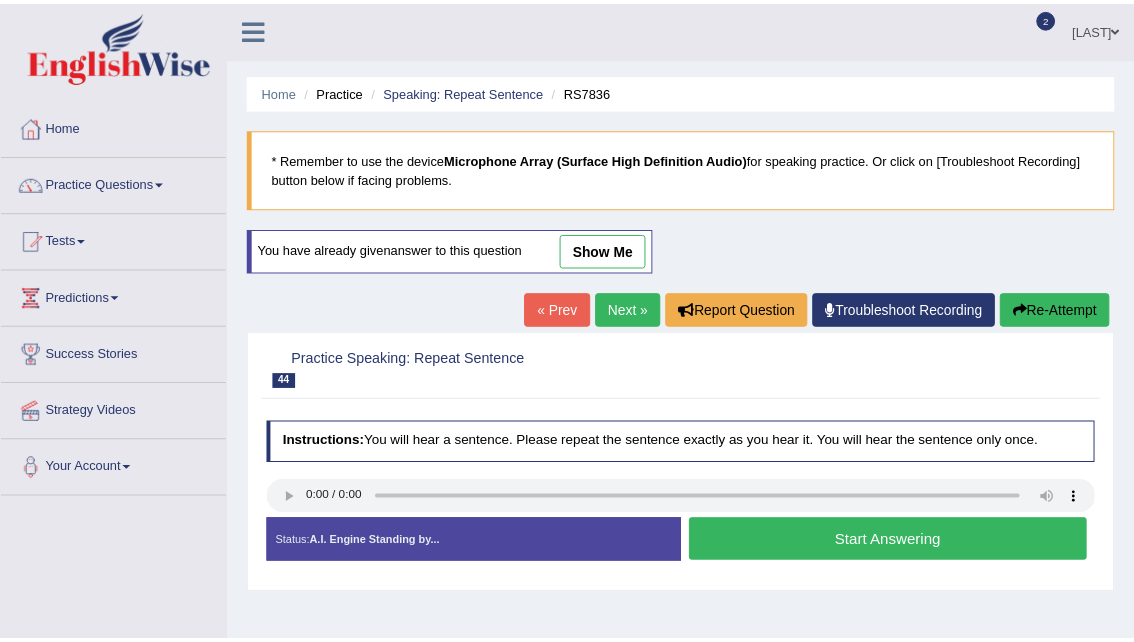 scroll, scrollTop: 139, scrollLeft: 0, axis: vertical 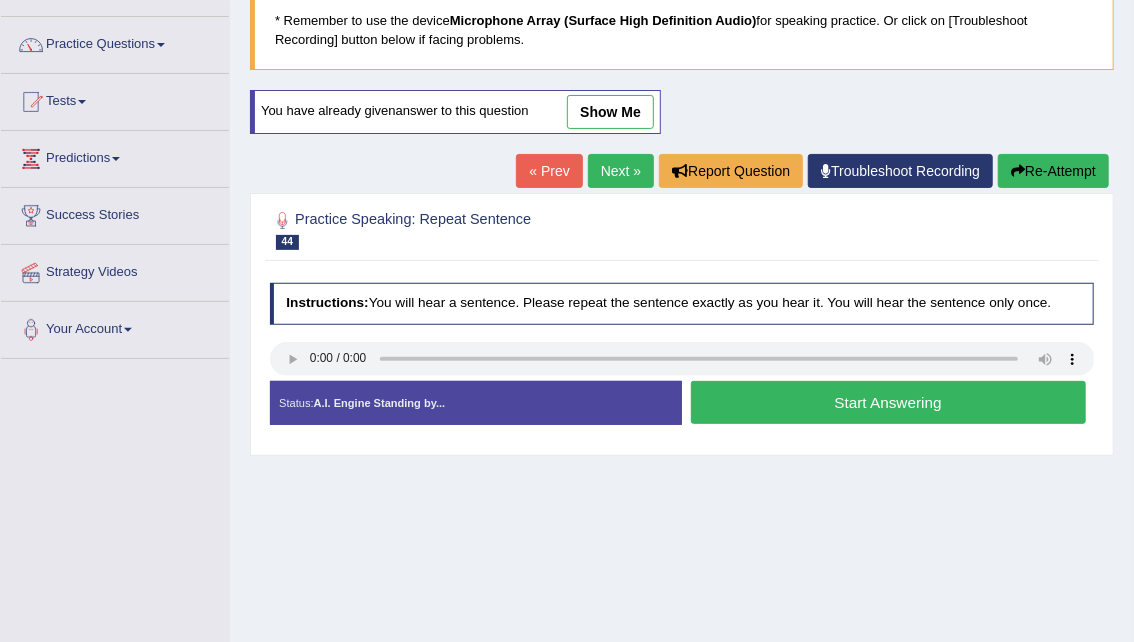 click on "Start Answering" at bounding box center [888, 402] 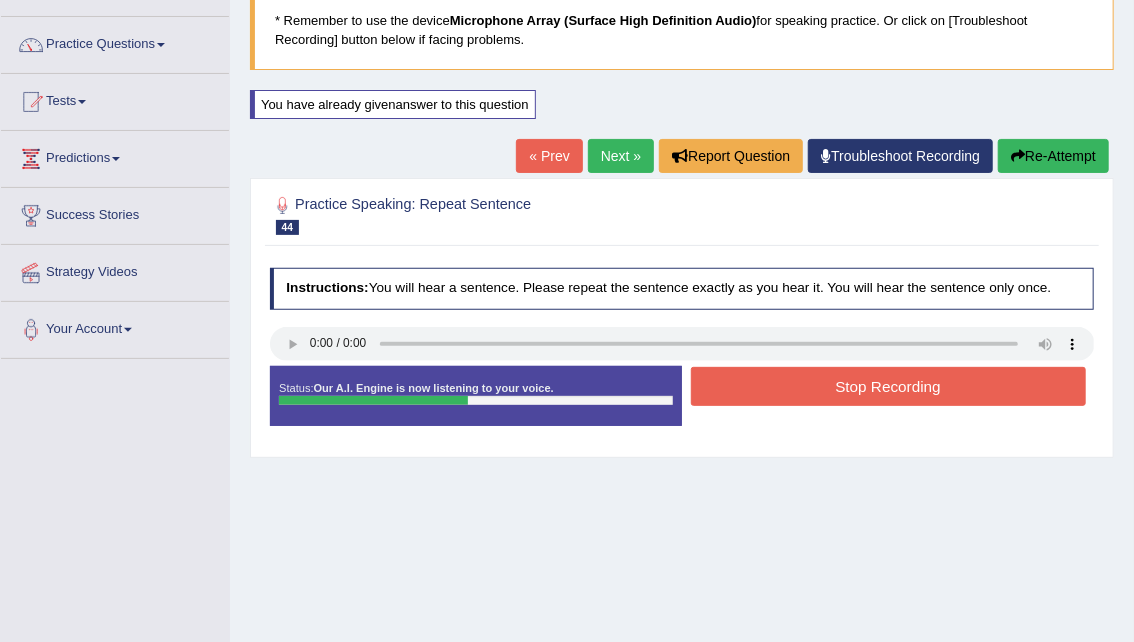 click on "Stop Recording" at bounding box center (888, 386) 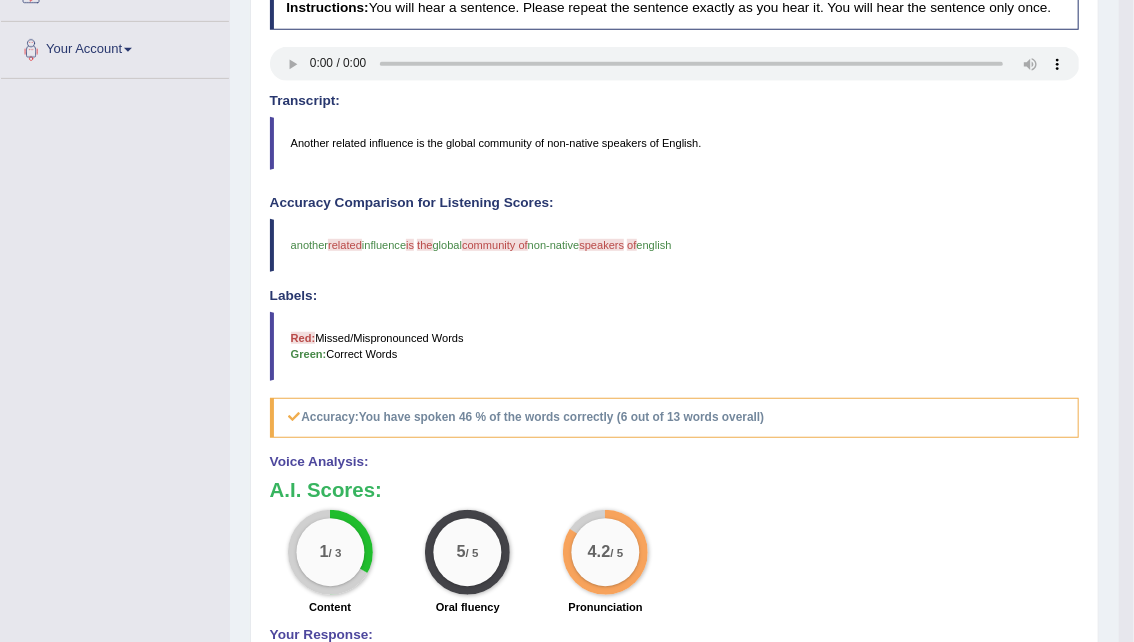 scroll, scrollTop: 414, scrollLeft: 0, axis: vertical 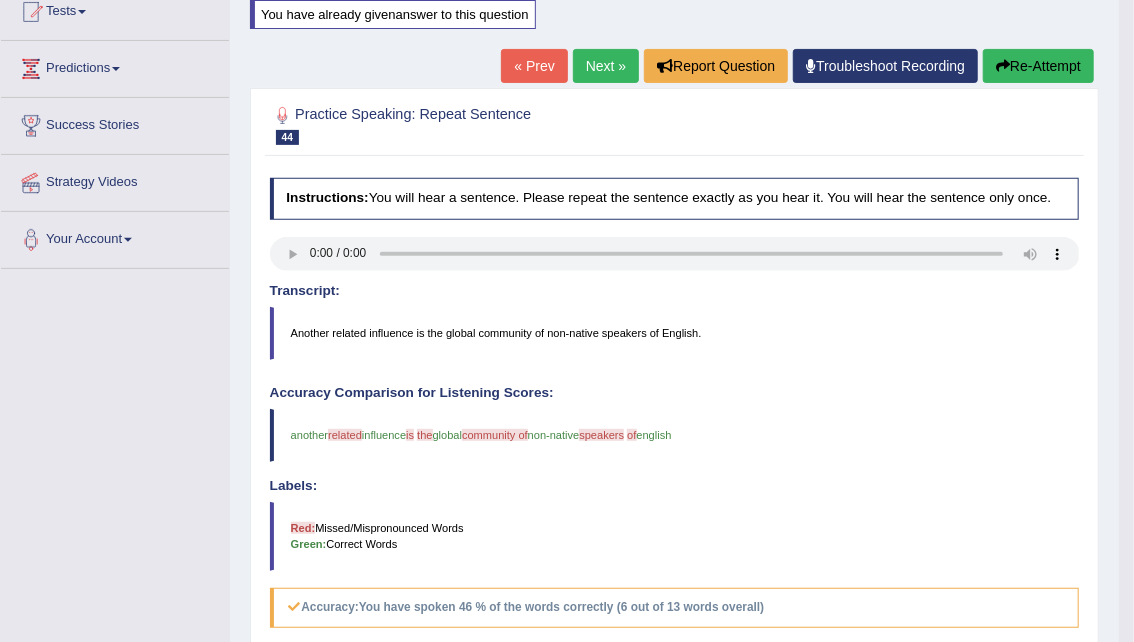click on "Re-Attempt" at bounding box center (1038, 66) 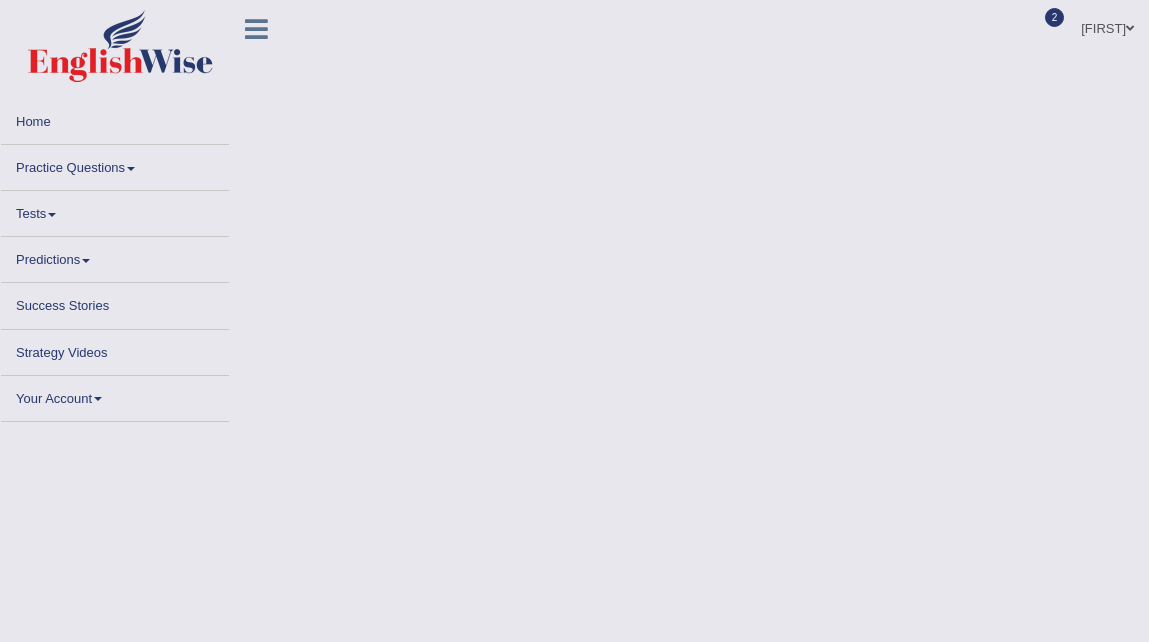 scroll, scrollTop: 0, scrollLeft: 0, axis: both 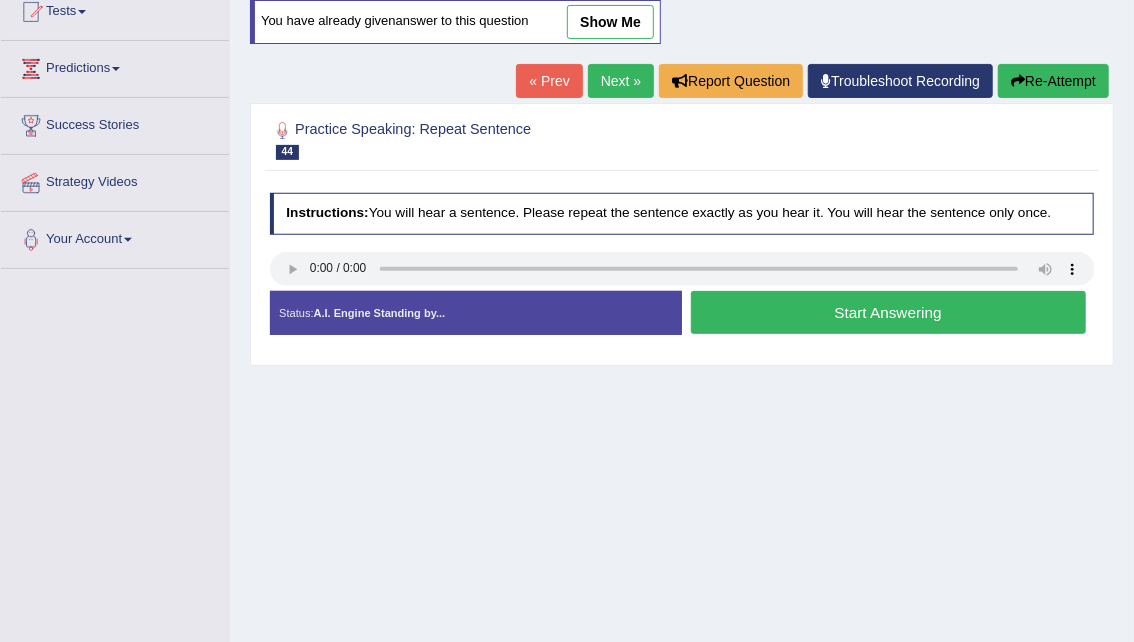 click on "Start Answering" at bounding box center (888, 312) 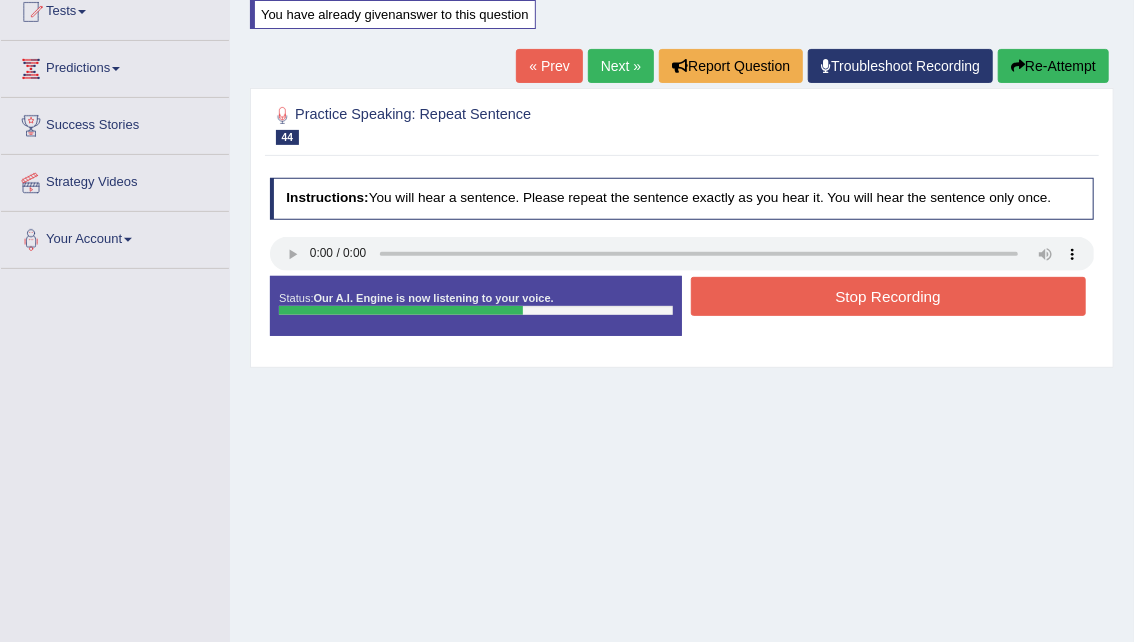 click on "Stop Recording" at bounding box center (888, 296) 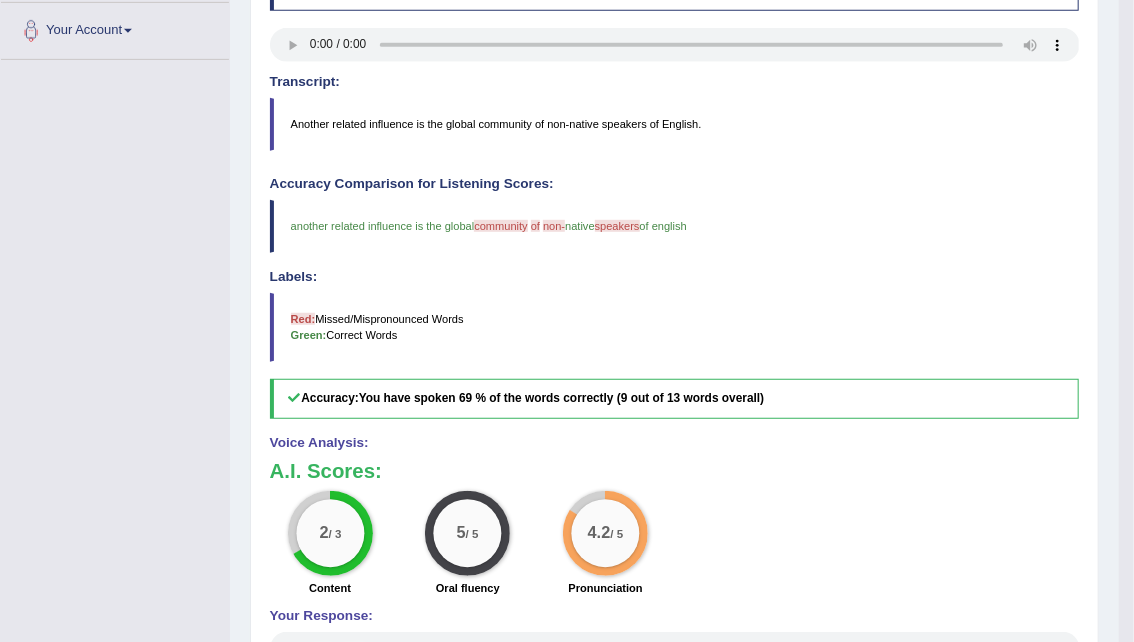 scroll, scrollTop: 442, scrollLeft: 0, axis: vertical 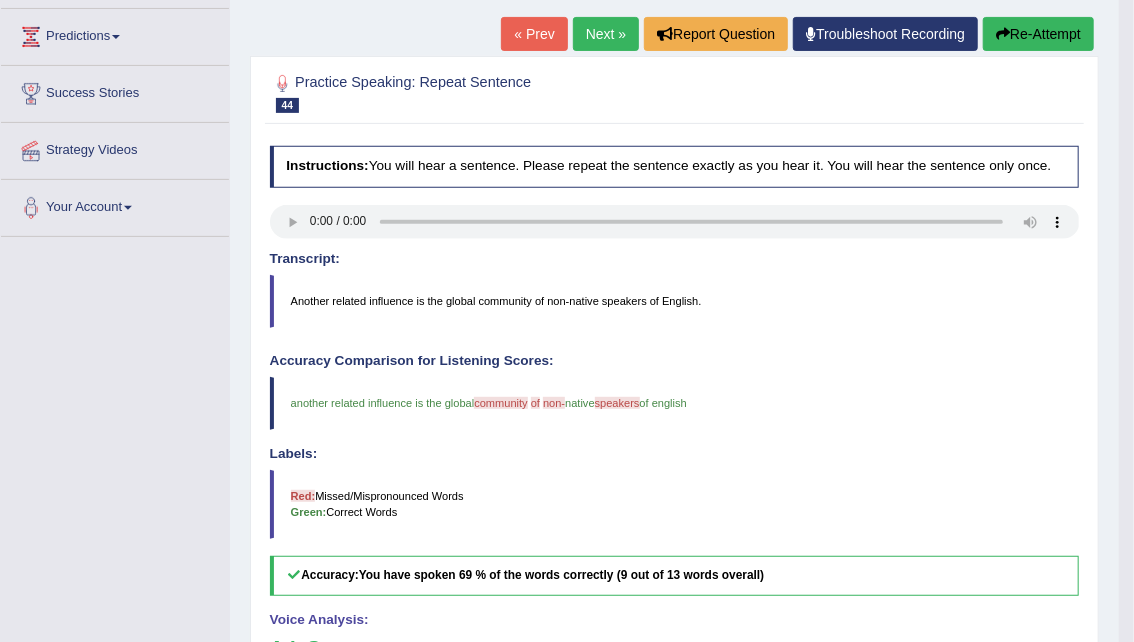 click on "Re-Attempt" at bounding box center [1038, 34] 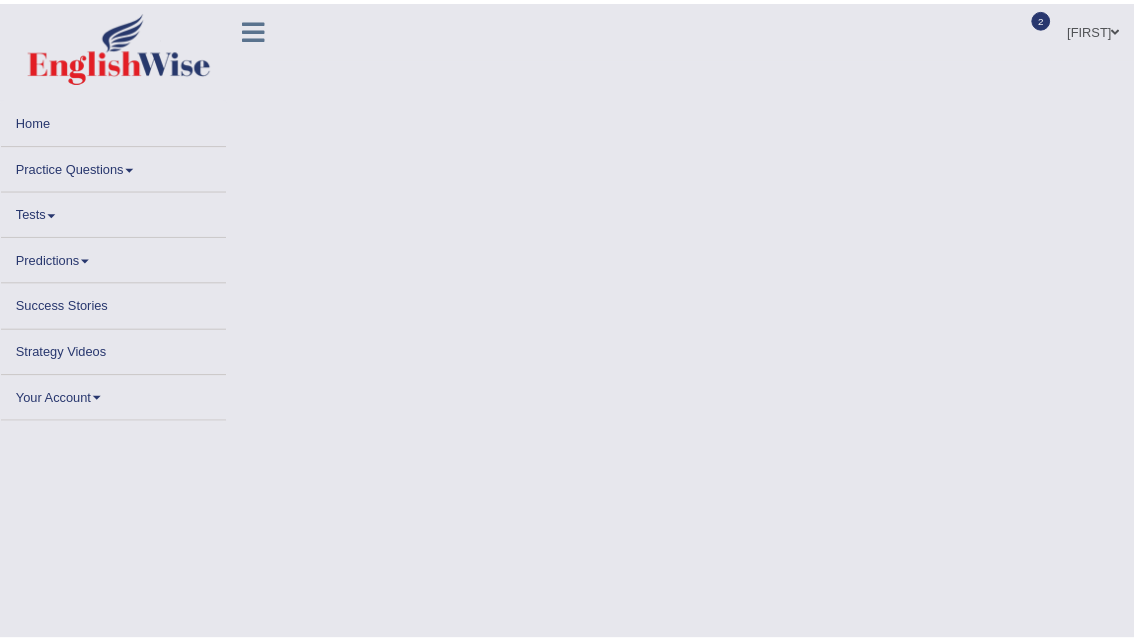 scroll, scrollTop: 276, scrollLeft: 0, axis: vertical 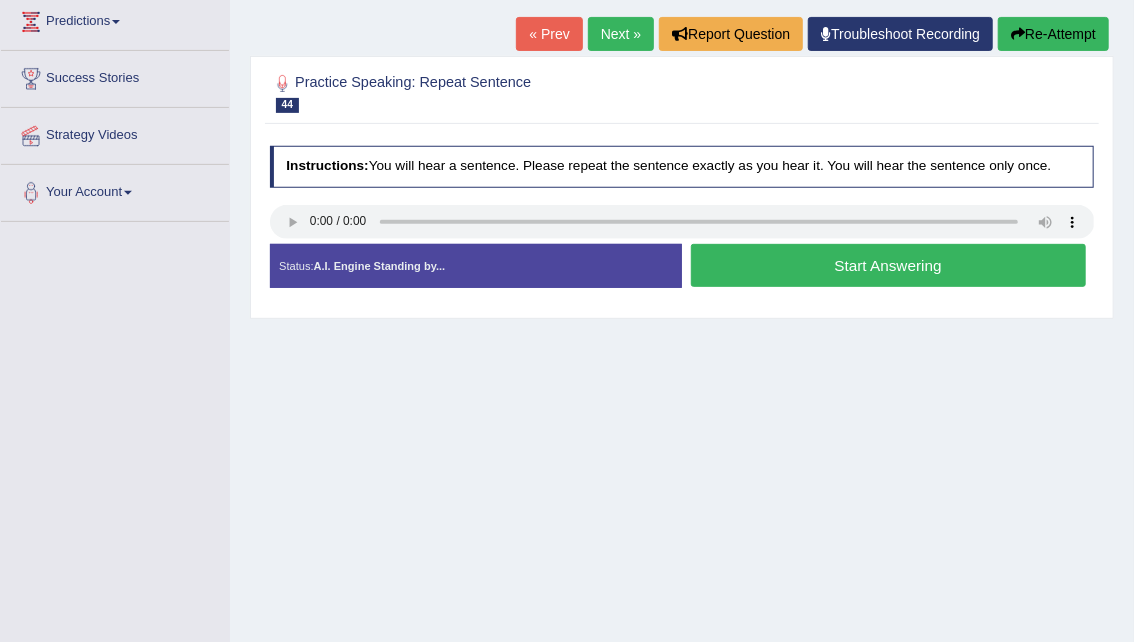 click on "Start Answering" at bounding box center (888, 265) 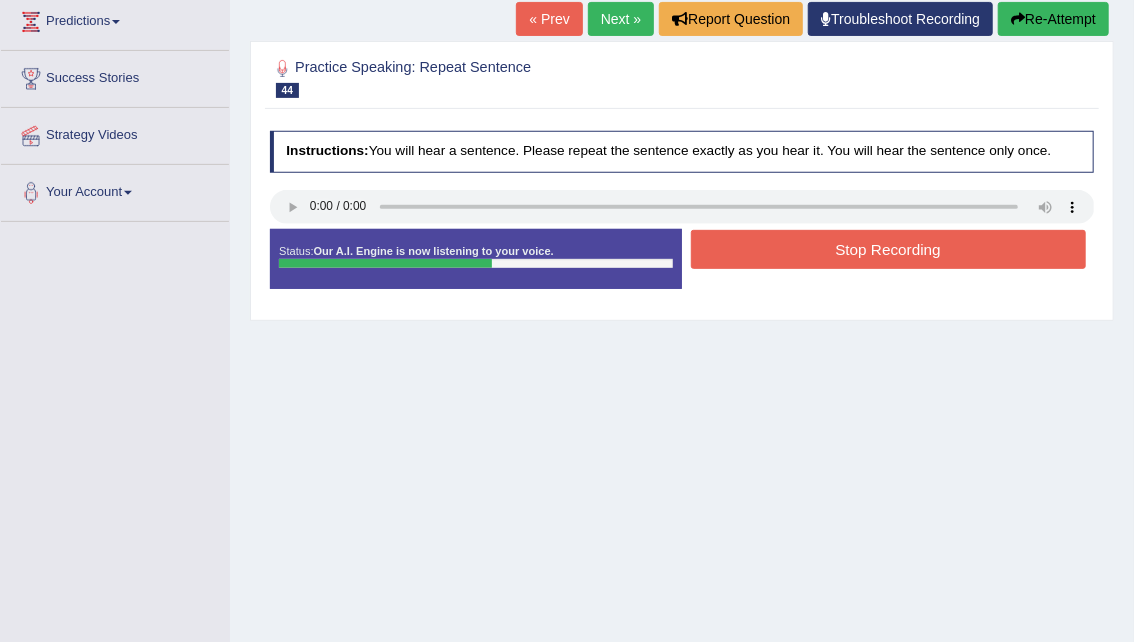 click on "Stop Recording" at bounding box center (888, 249) 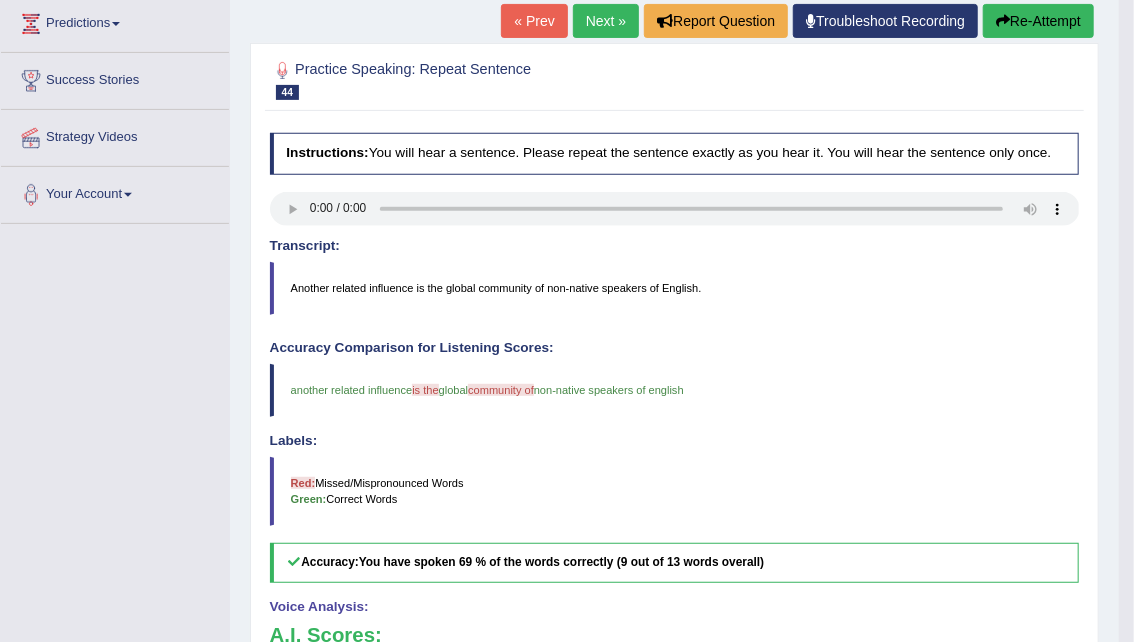 scroll, scrollTop: 275, scrollLeft: 0, axis: vertical 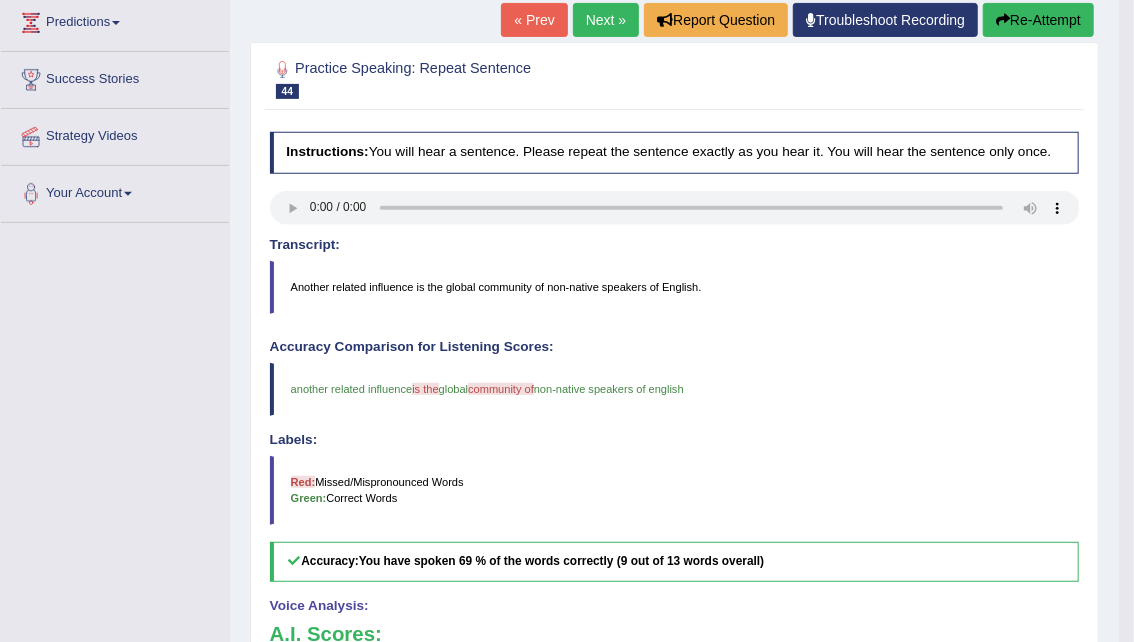 click on "Re-Attempt" at bounding box center (1038, 20) 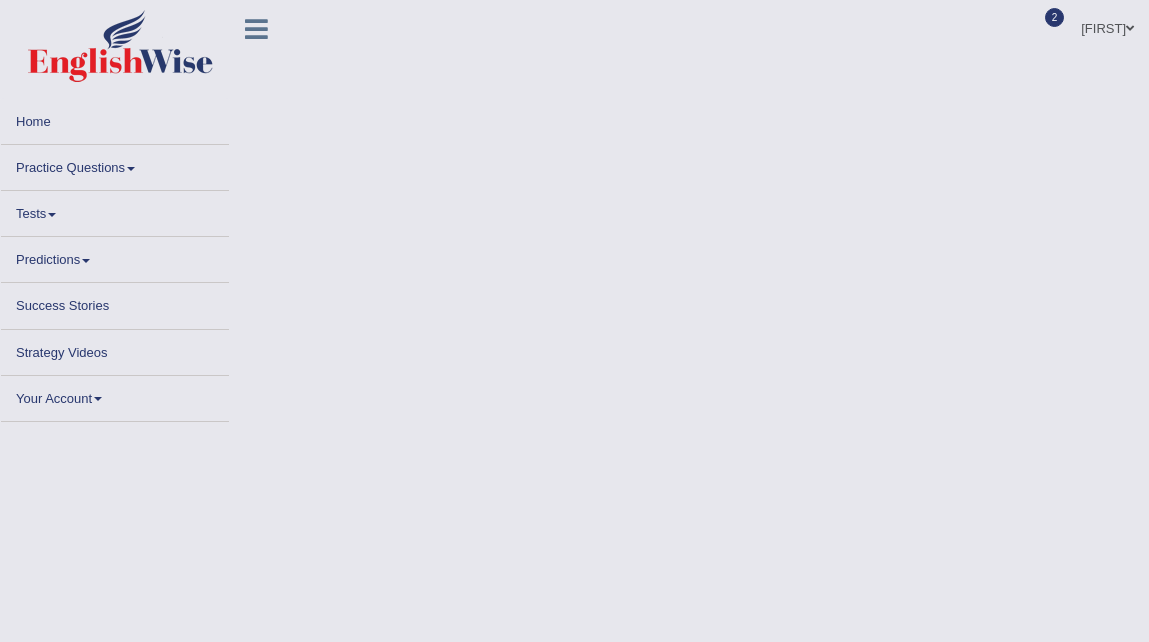 scroll, scrollTop: 0, scrollLeft: 0, axis: both 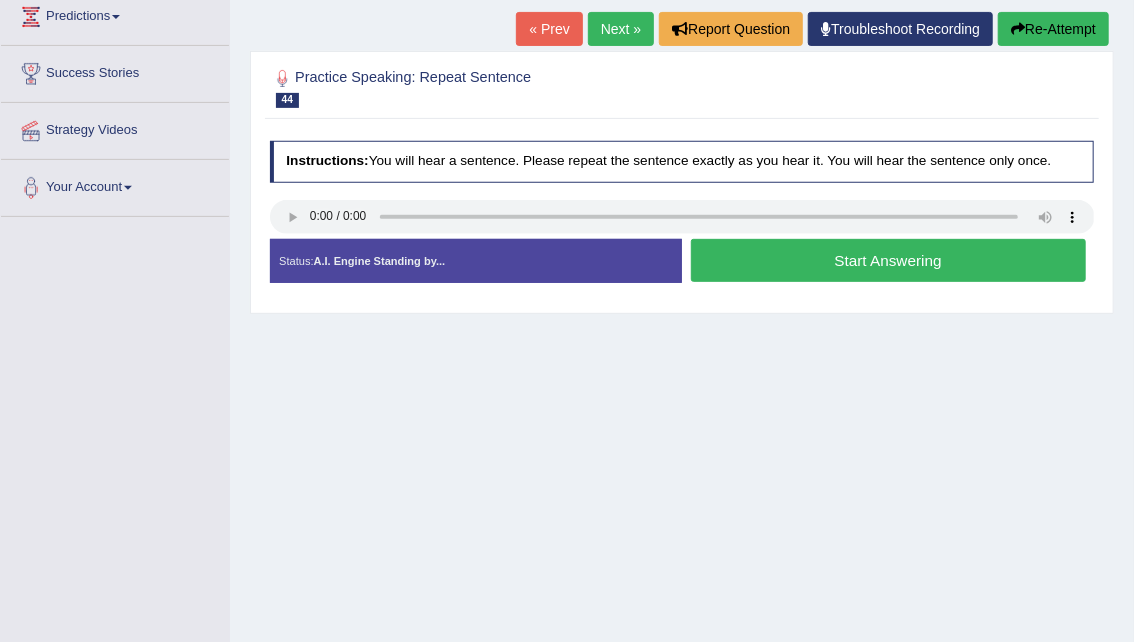 click on "Start Answering" at bounding box center (888, 260) 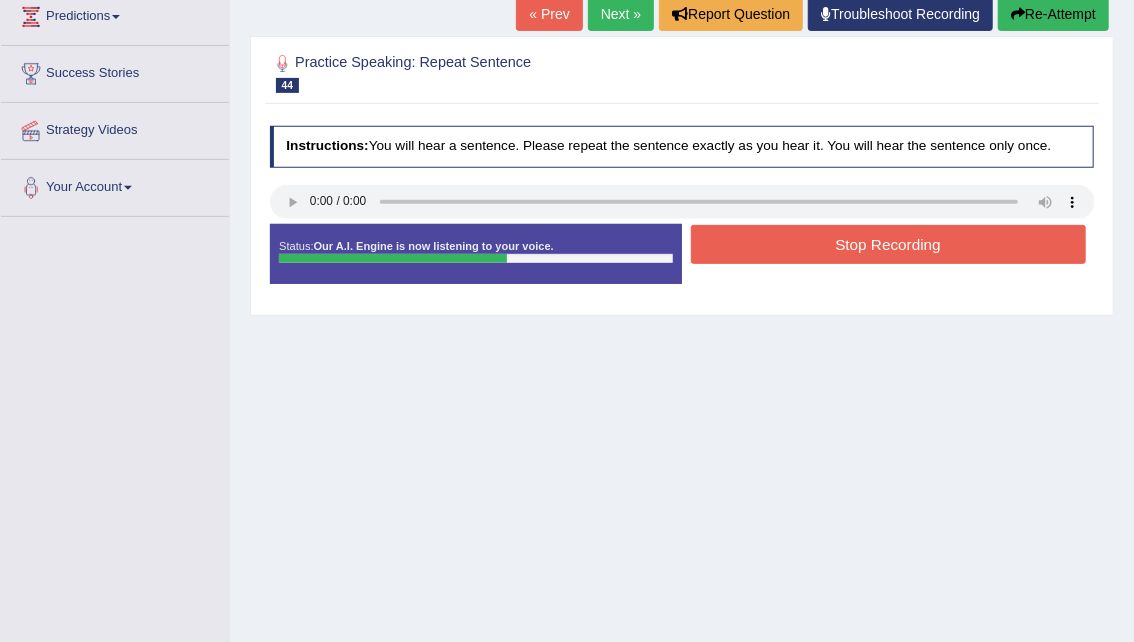 click on "Stop Recording" at bounding box center (888, 244) 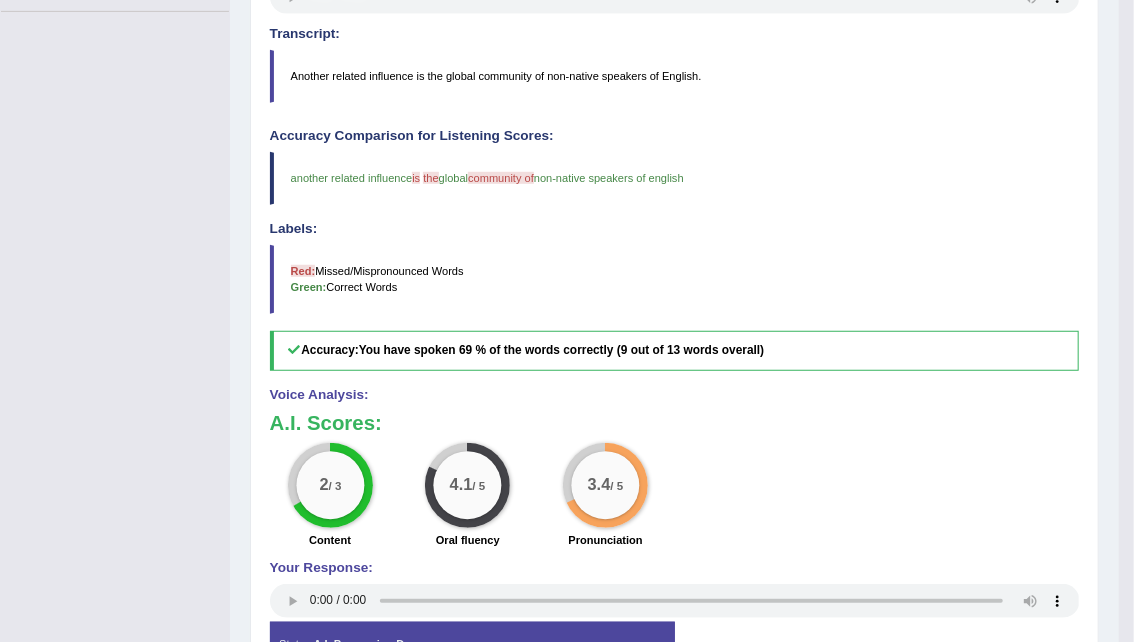 scroll, scrollTop: 488, scrollLeft: 0, axis: vertical 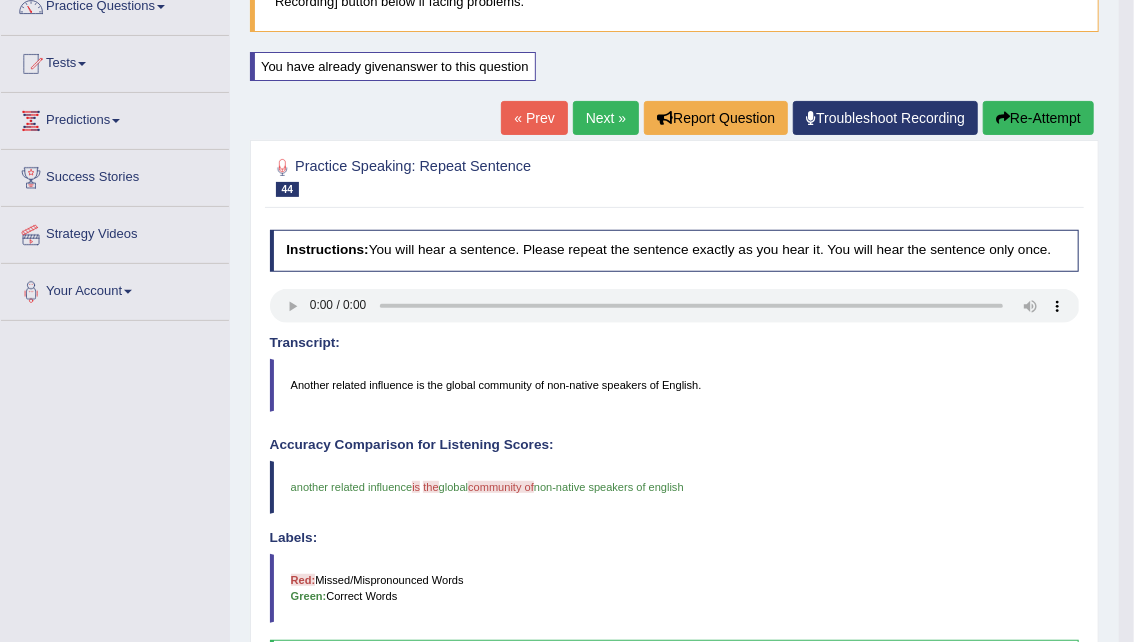 click on "Next »" at bounding box center (606, 118) 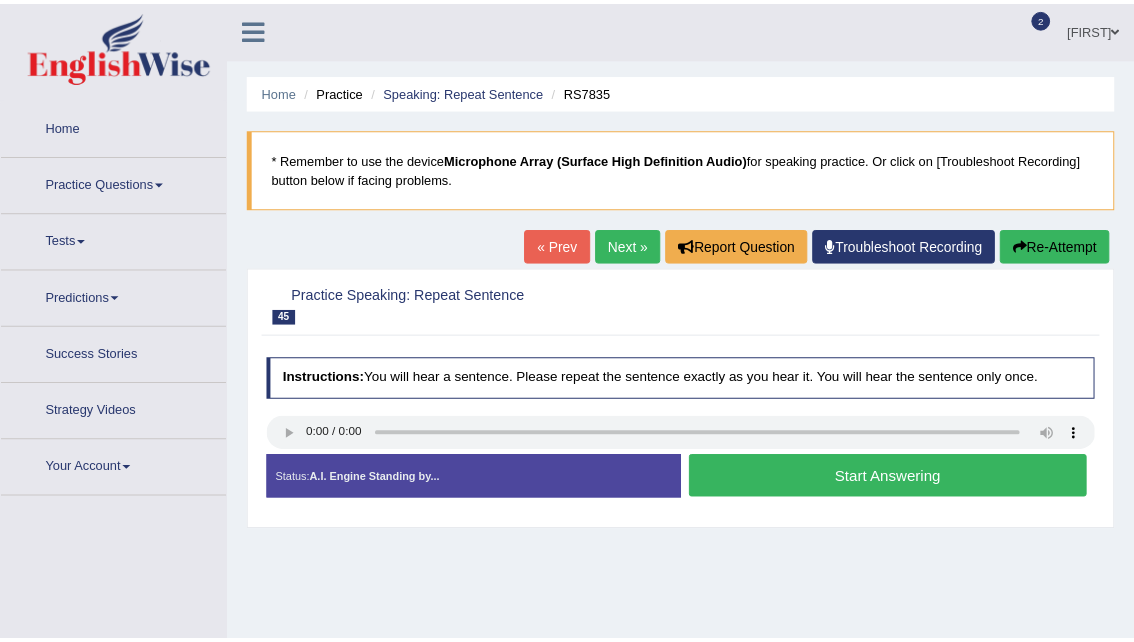 scroll, scrollTop: 0, scrollLeft: 0, axis: both 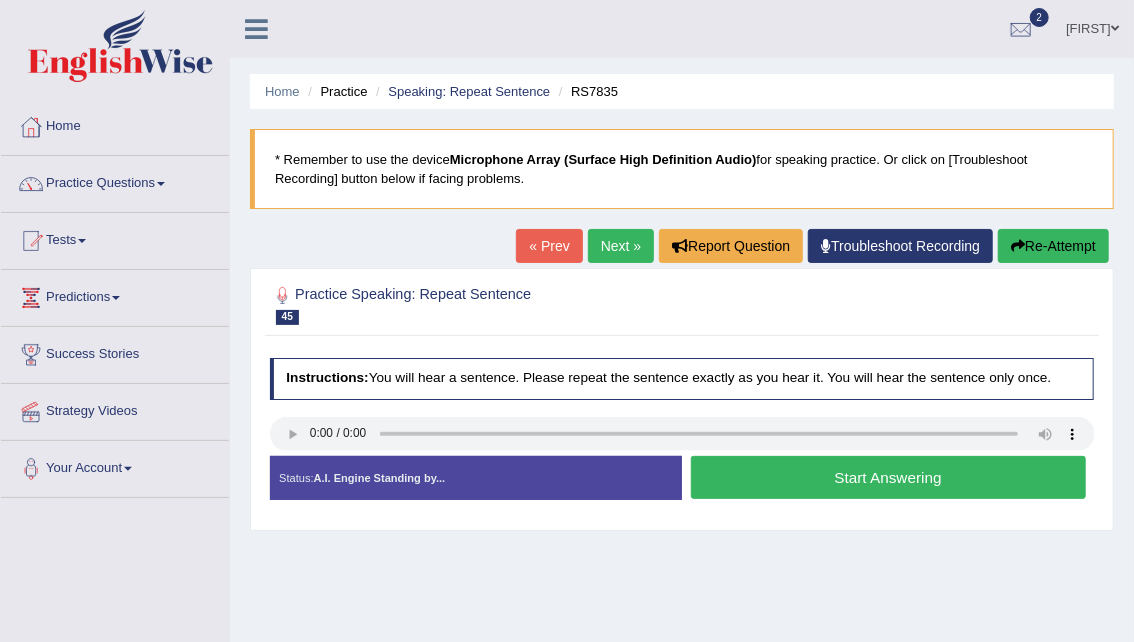 click on "Start Answering" at bounding box center [888, 477] 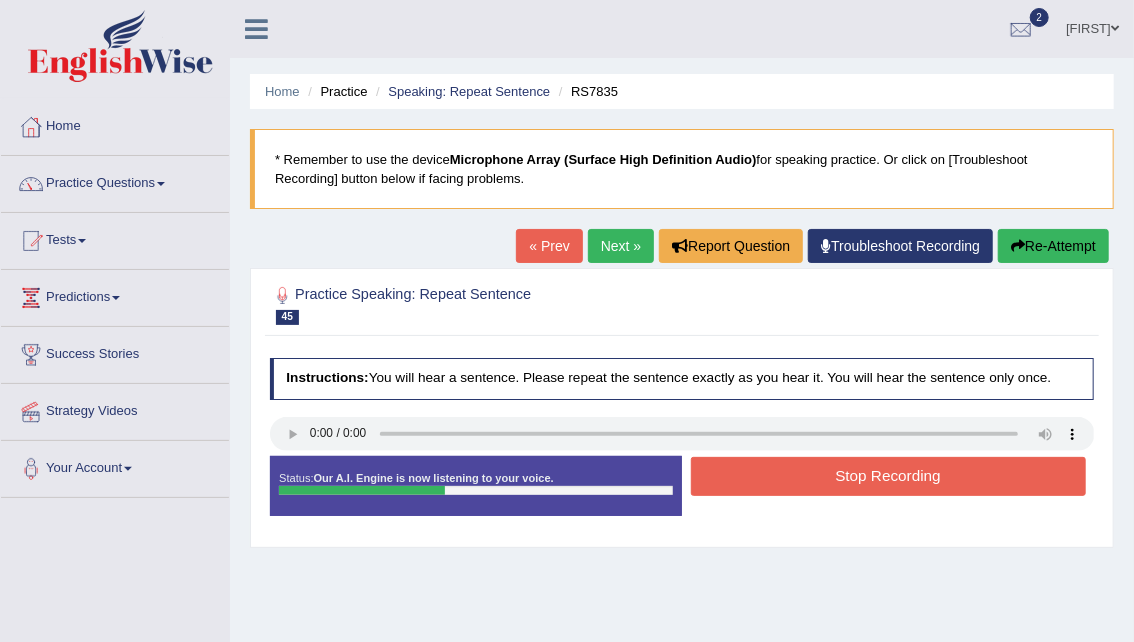 click on "Stop Recording" at bounding box center [888, 476] 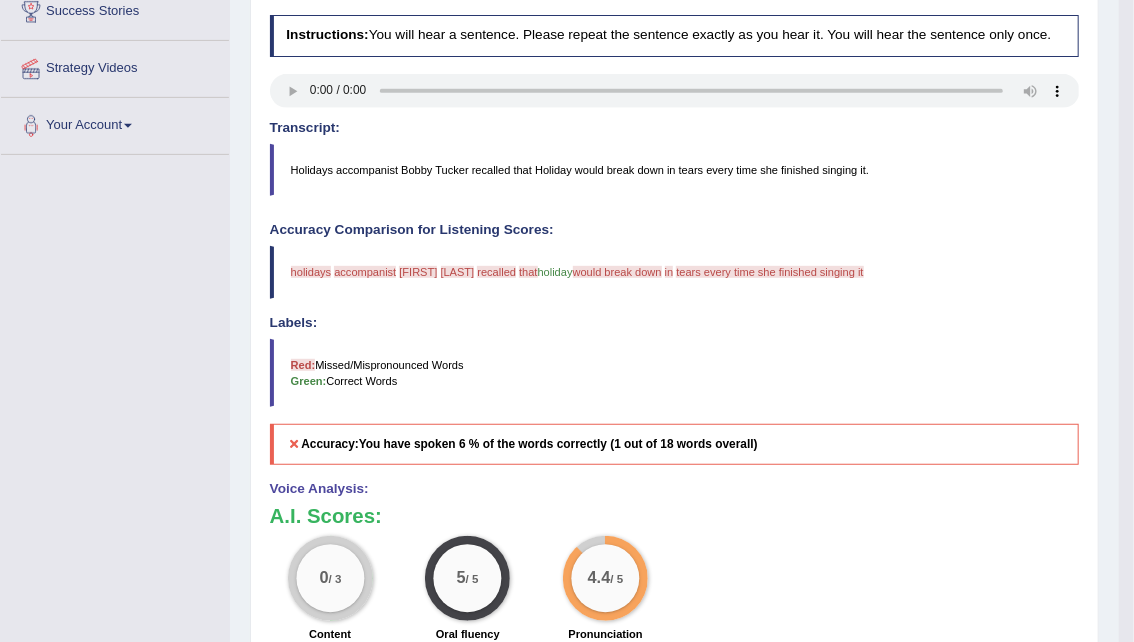 scroll, scrollTop: 366, scrollLeft: 0, axis: vertical 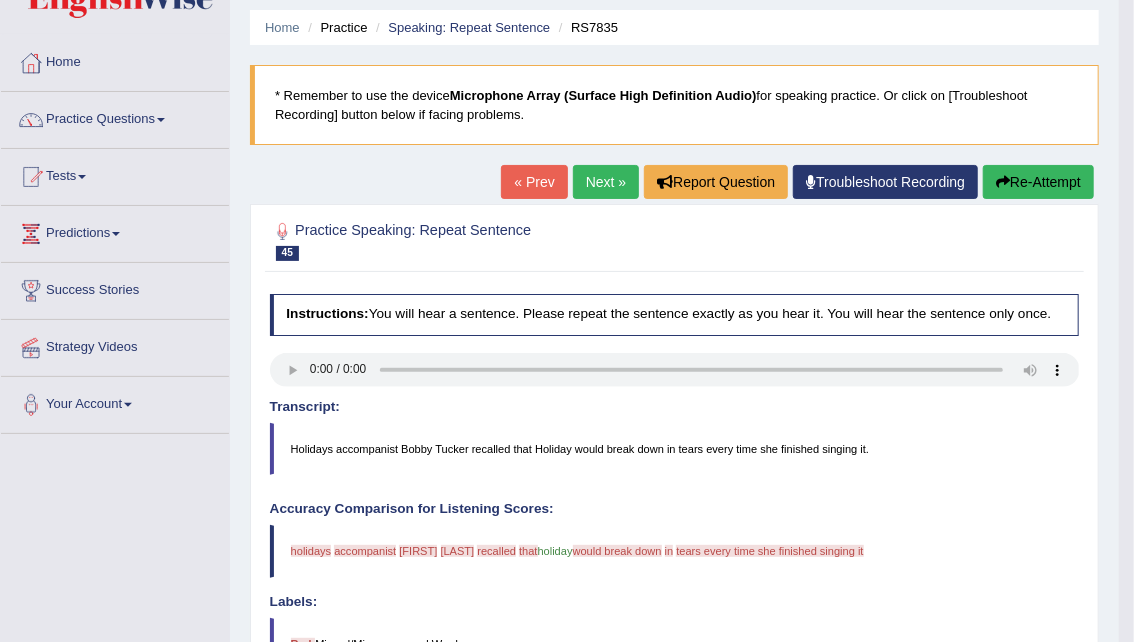 click on "Re-Attempt" at bounding box center [1038, 182] 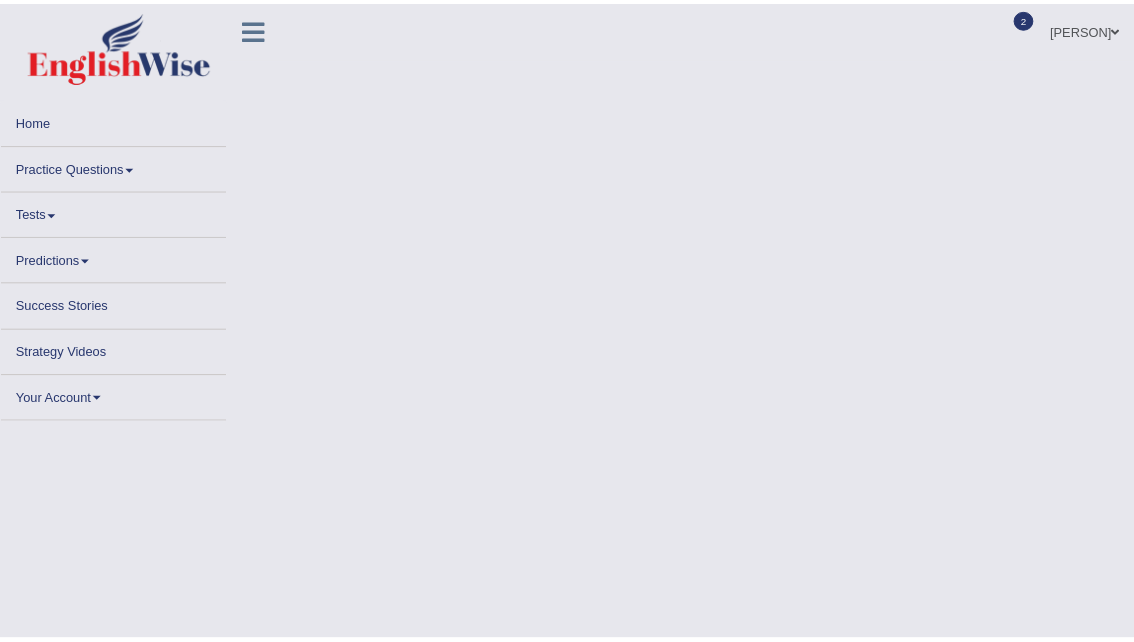scroll, scrollTop: 64, scrollLeft: 0, axis: vertical 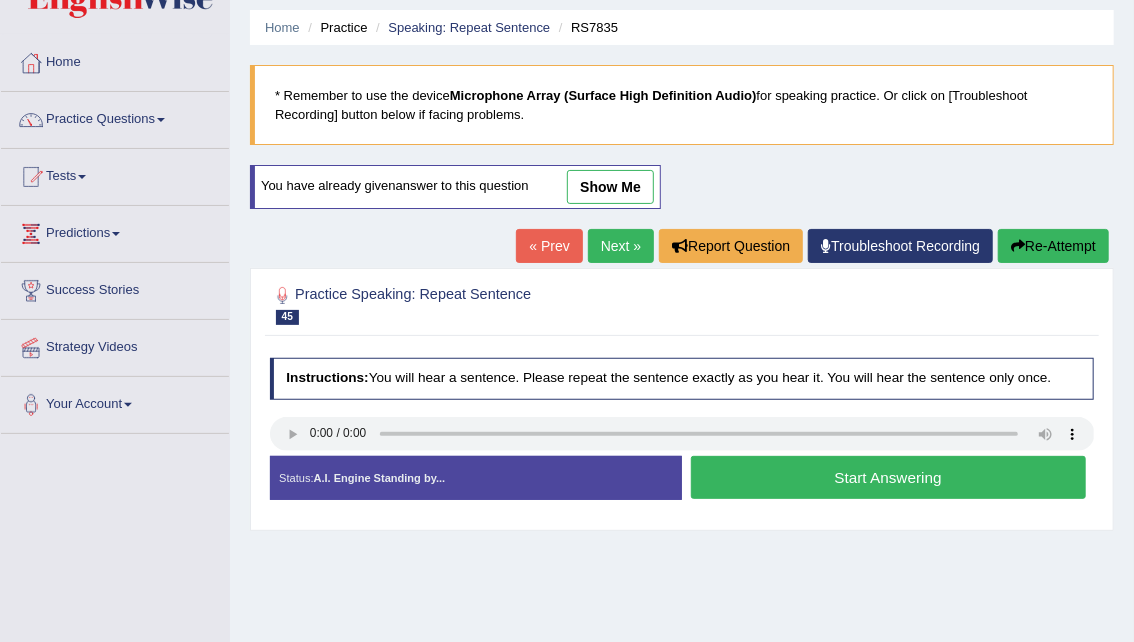 click on "Start Answering" at bounding box center [888, 477] 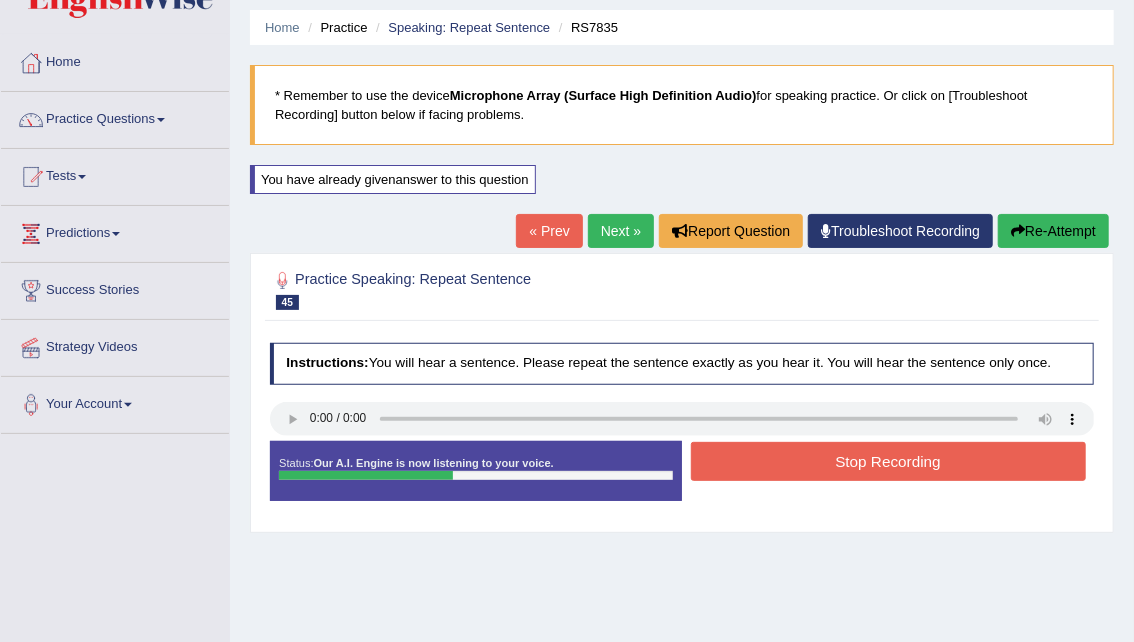 click on "Stop Recording" at bounding box center (888, 461) 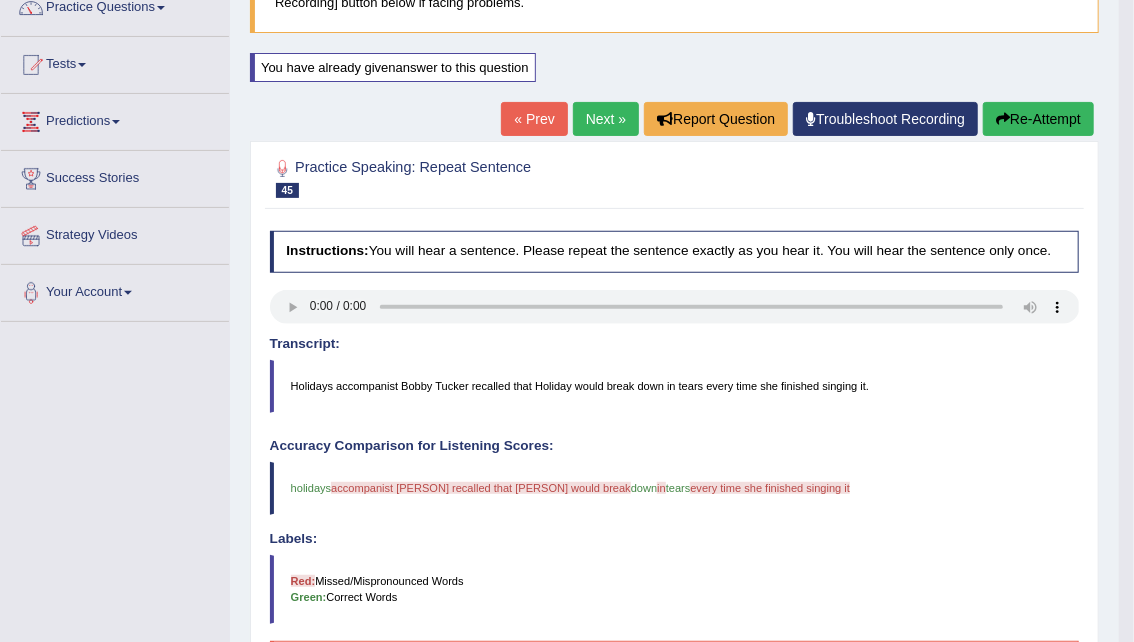 drag, startPoint x: 1147, startPoint y: 276, endPoint x: 1147, endPoint y: 467, distance: 191 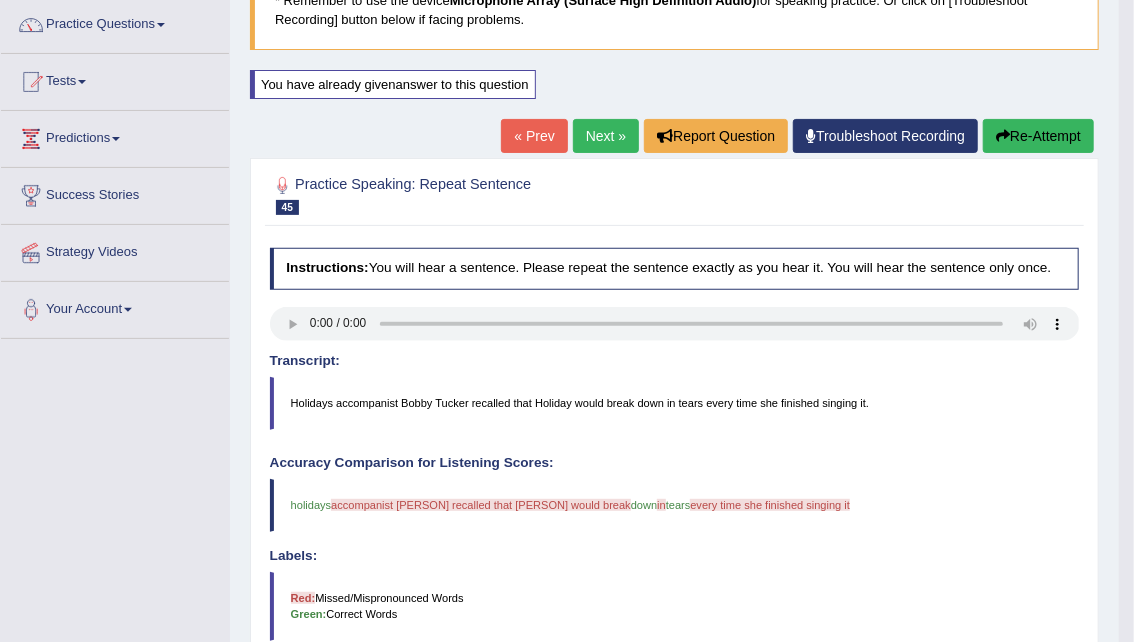 click on "Re-Attempt" at bounding box center [1038, 136] 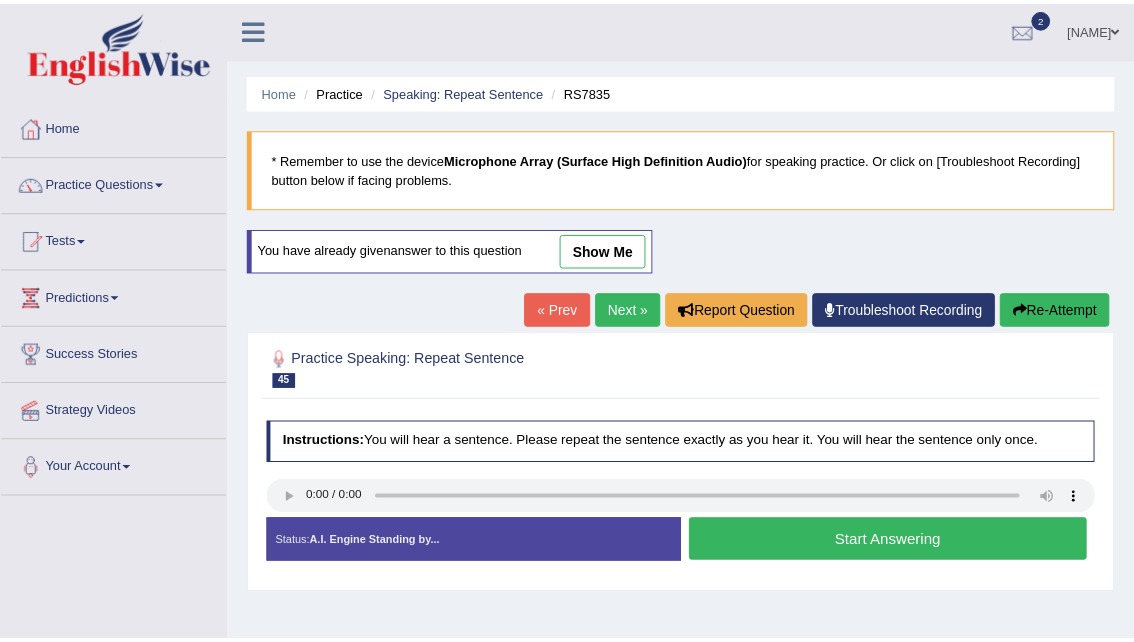 scroll, scrollTop: 166, scrollLeft: 0, axis: vertical 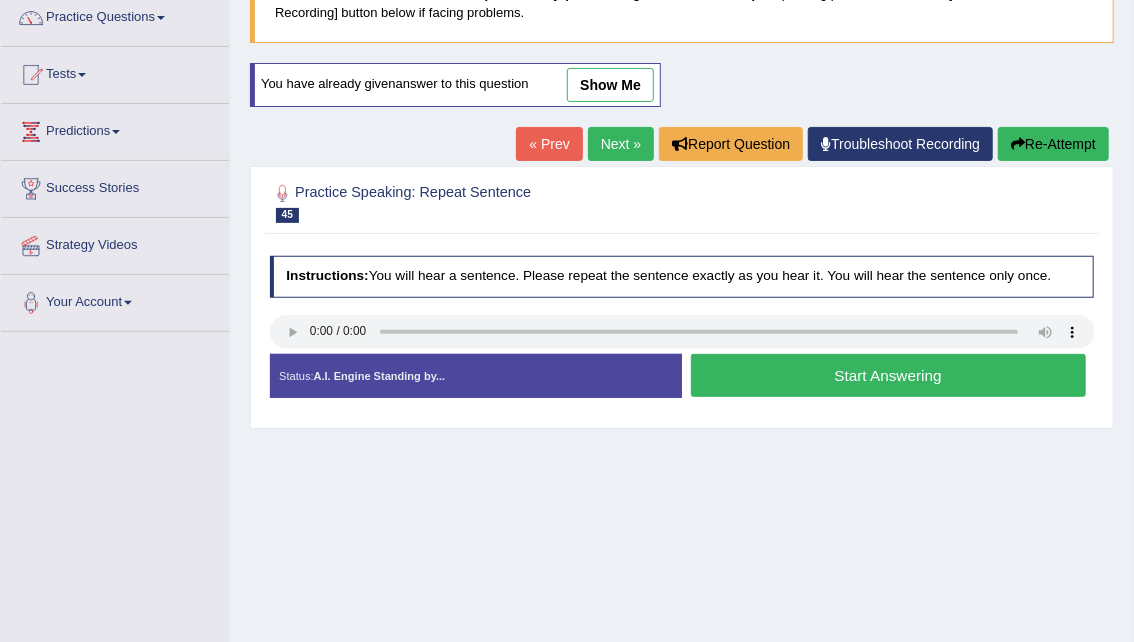 click on "Start Answering" at bounding box center (888, 375) 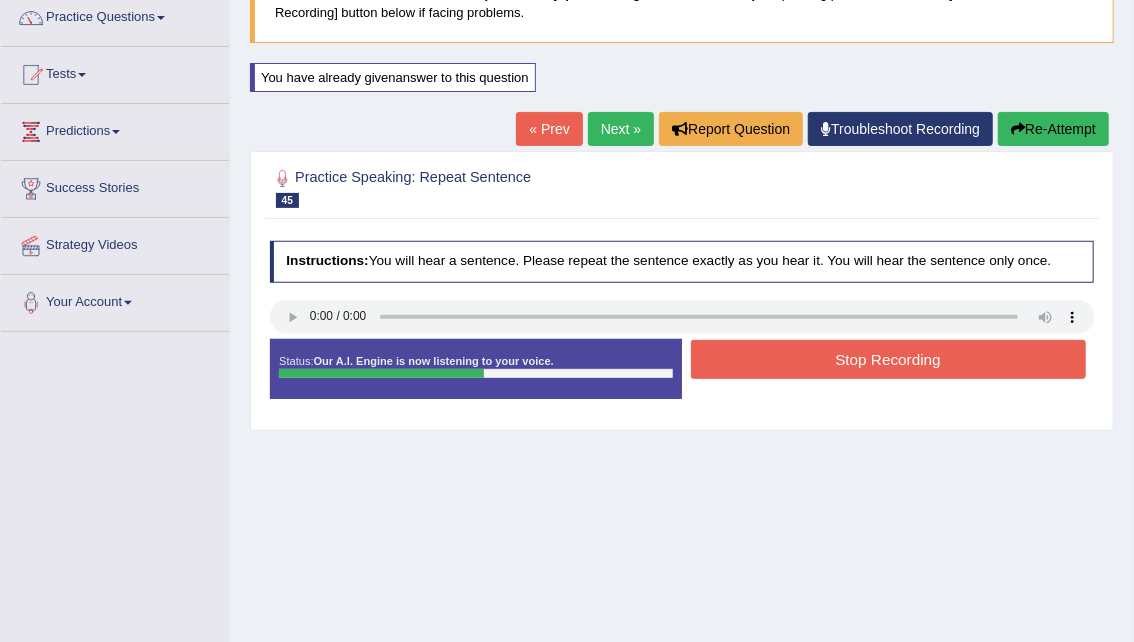 click on "Stop Recording" at bounding box center [888, 359] 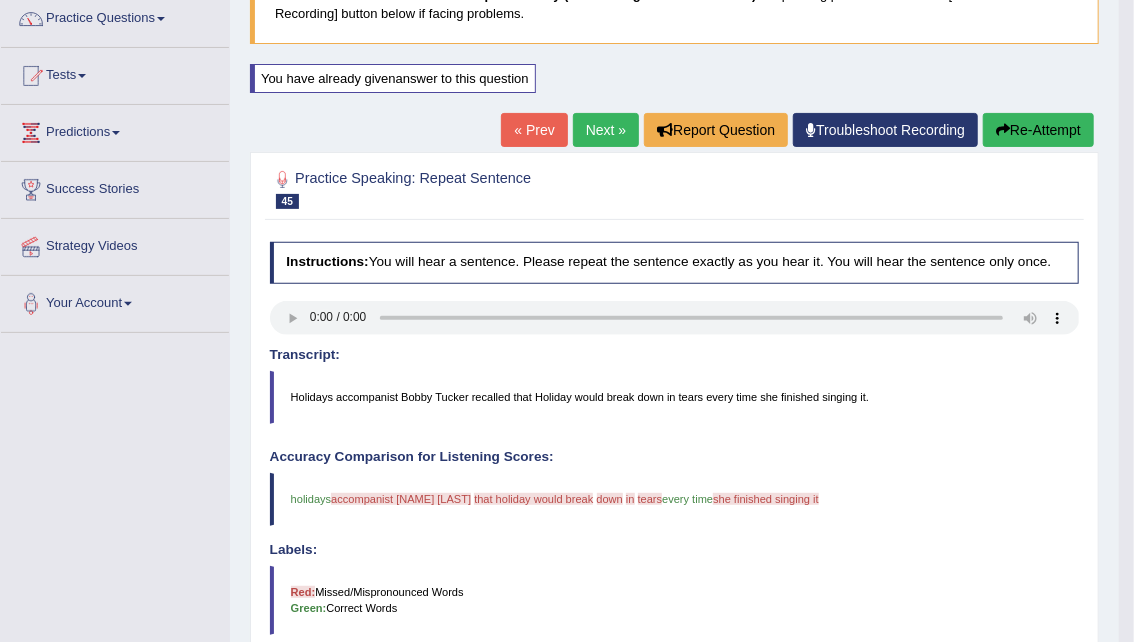 scroll, scrollTop: 152, scrollLeft: 0, axis: vertical 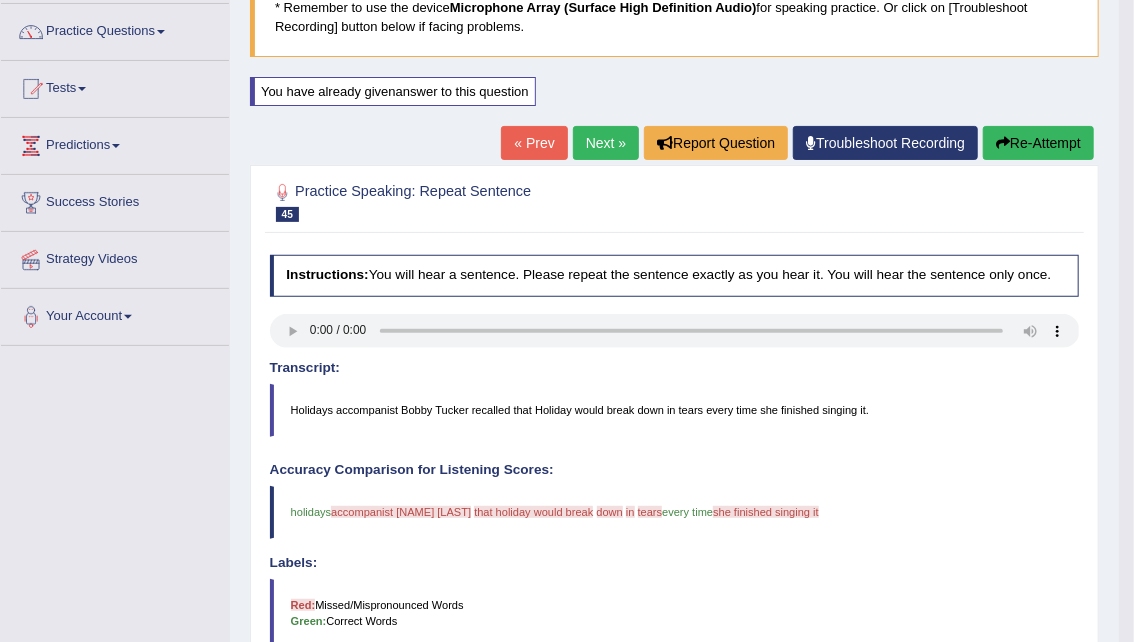 click at bounding box center [1003, 143] 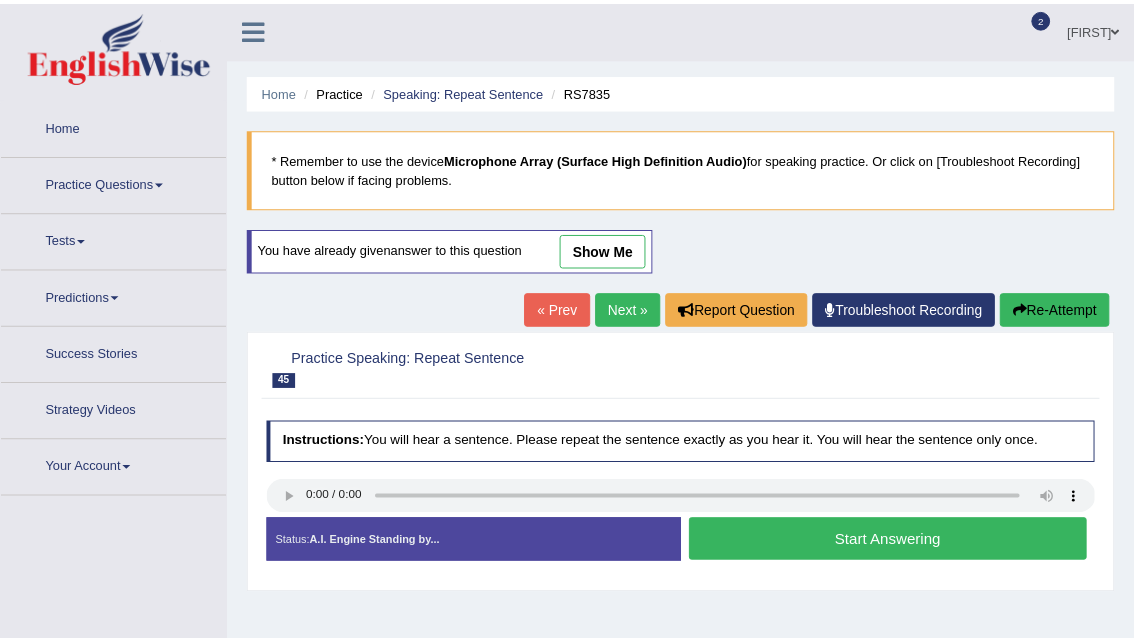 scroll, scrollTop: 167, scrollLeft: 0, axis: vertical 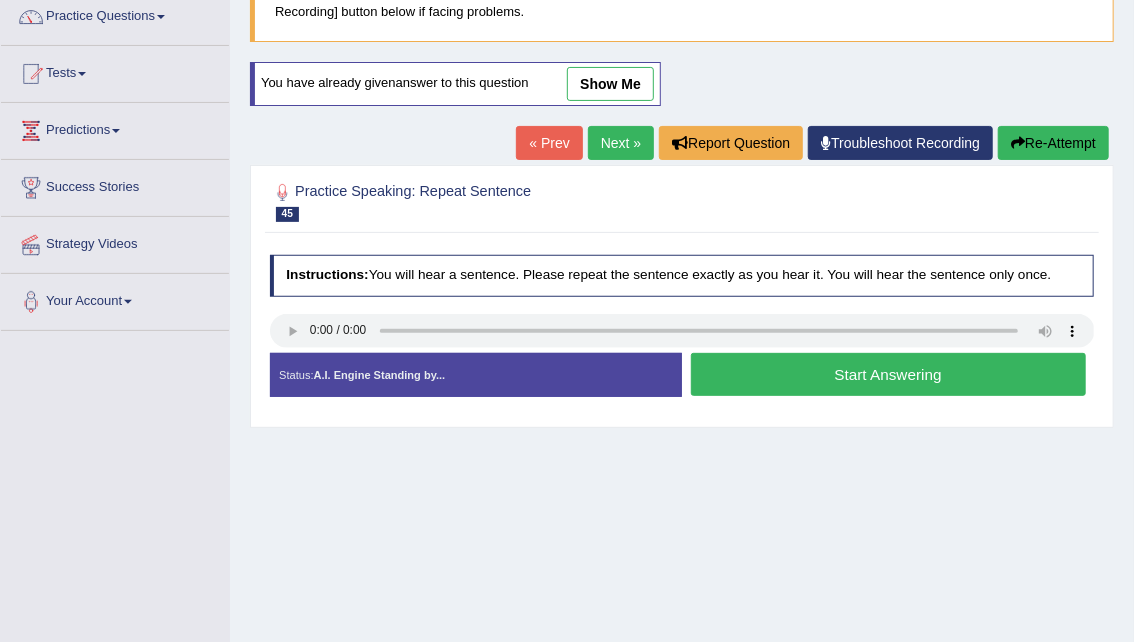 click on "Start Answering" at bounding box center (888, 374) 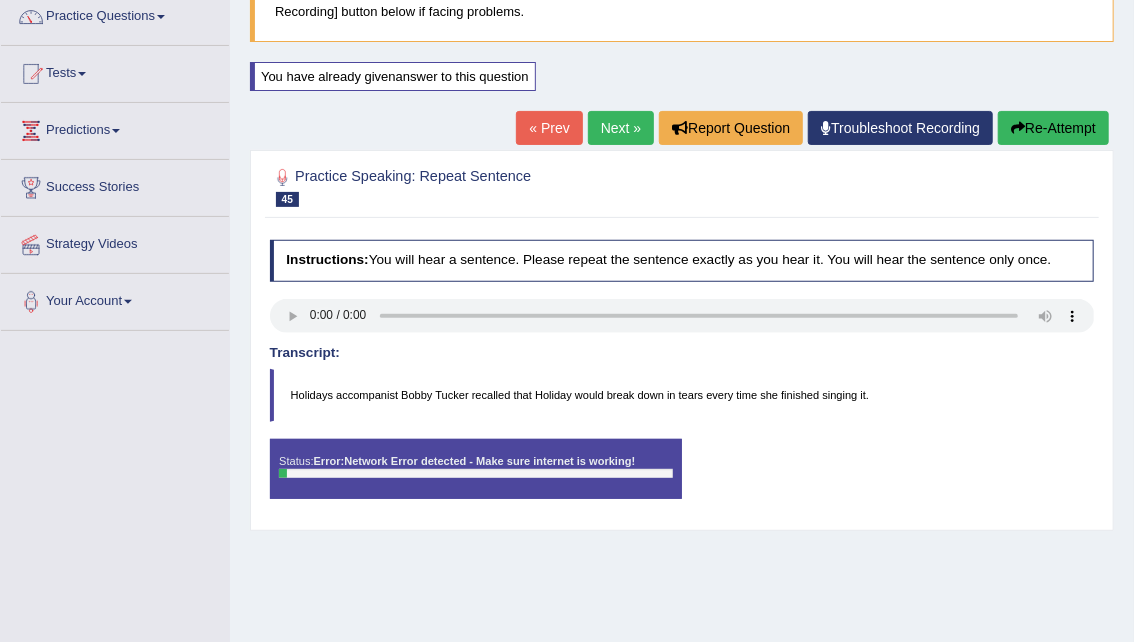 click on "Re-Attempt" at bounding box center (1053, 128) 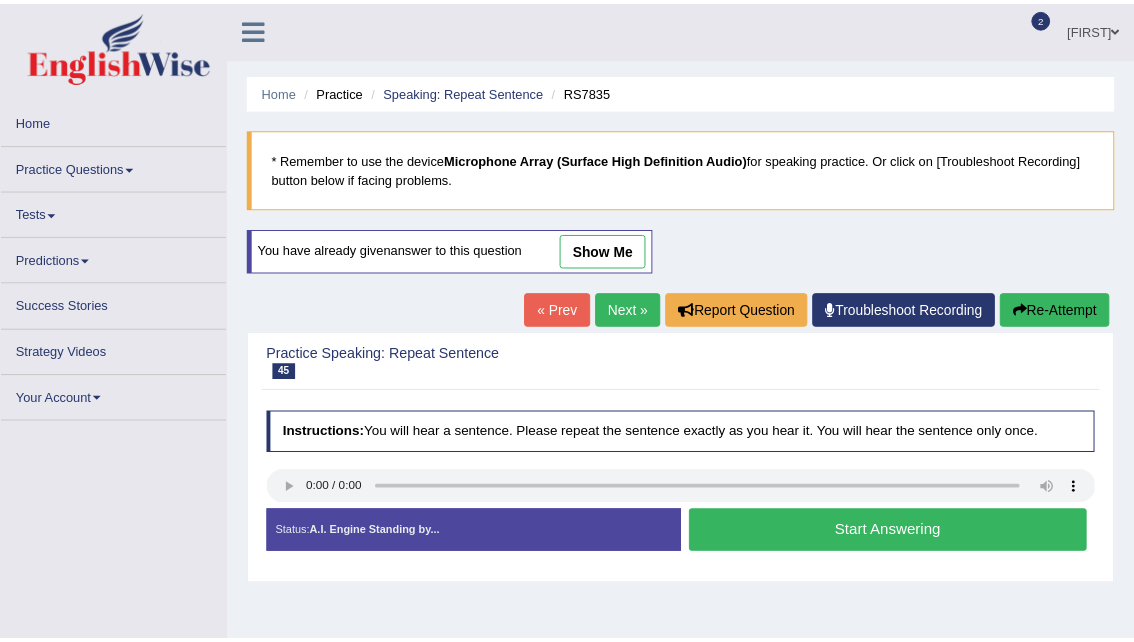 scroll, scrollTop: 174, scrollLeft: 0, axis: vertical 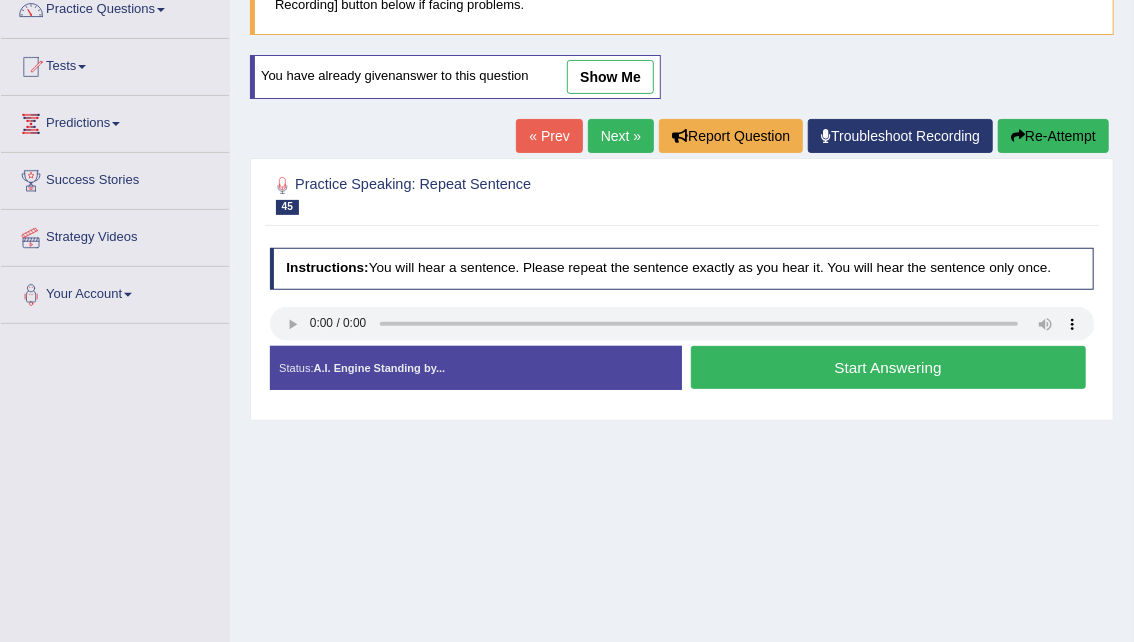 click on "Start Answering" at bounding box center (888, 367) 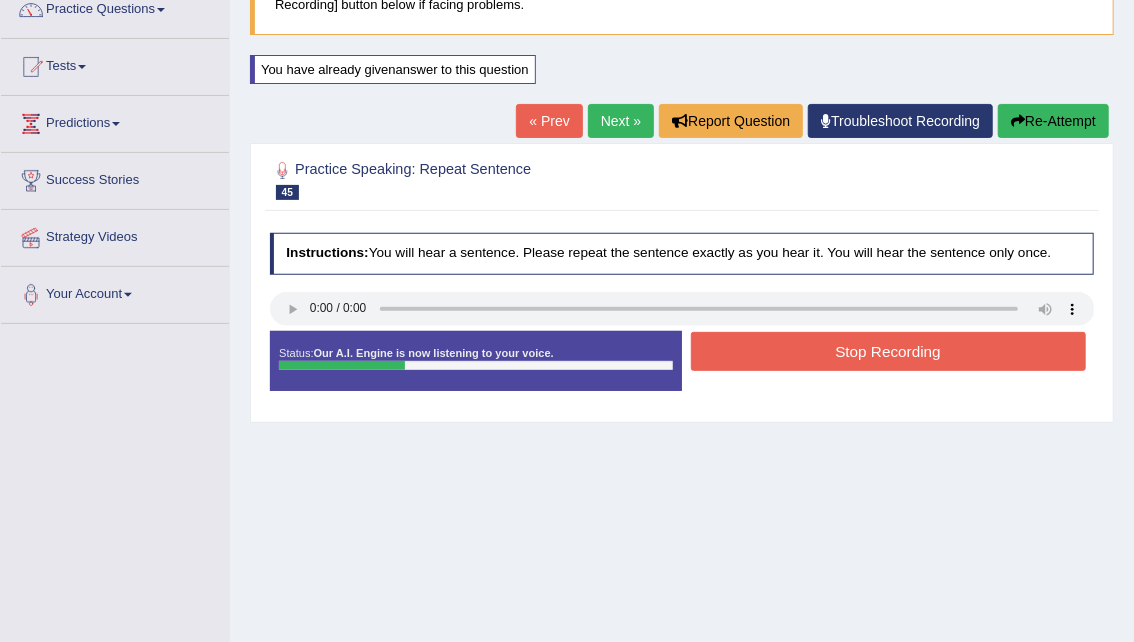 click on "Stop Recording" at bounding box center [888, 351] 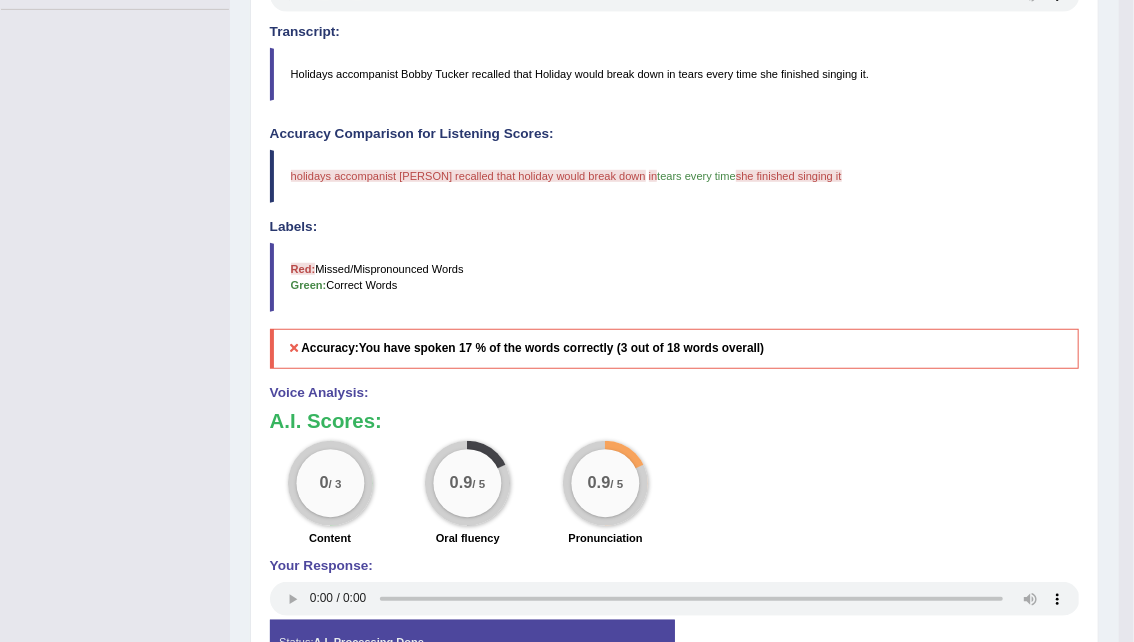 scroll, scrollTop: 510, scrollLeft: 0, axis: vertical 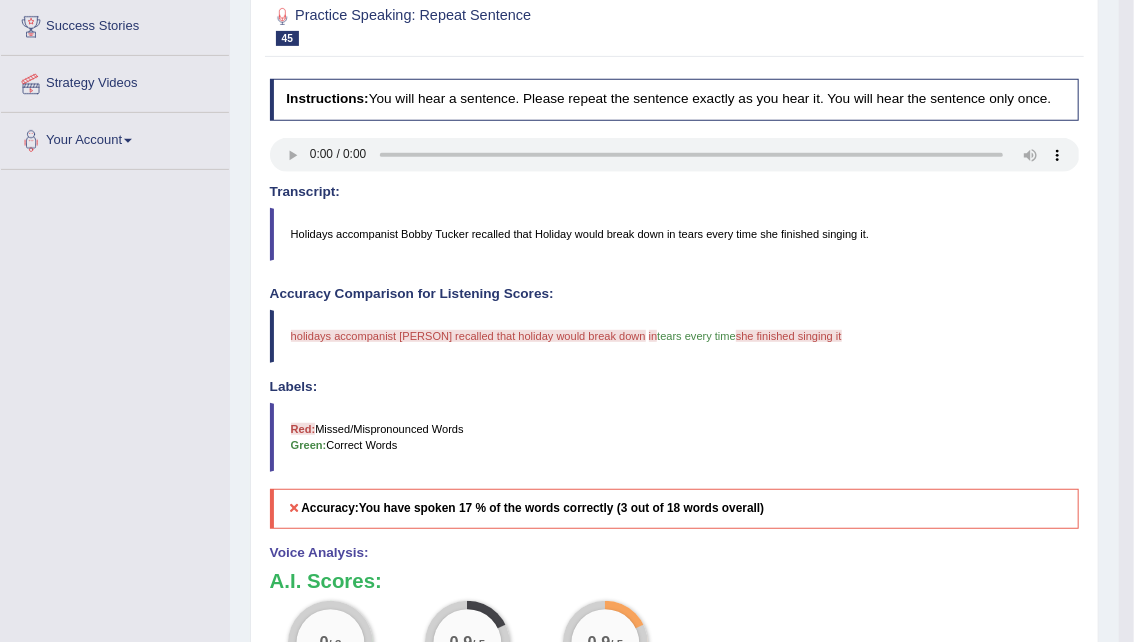 drag, startPoint x: 297, startPoint y: 229, endPoint x: 427, endPoint y: 220, distance: 130.31117 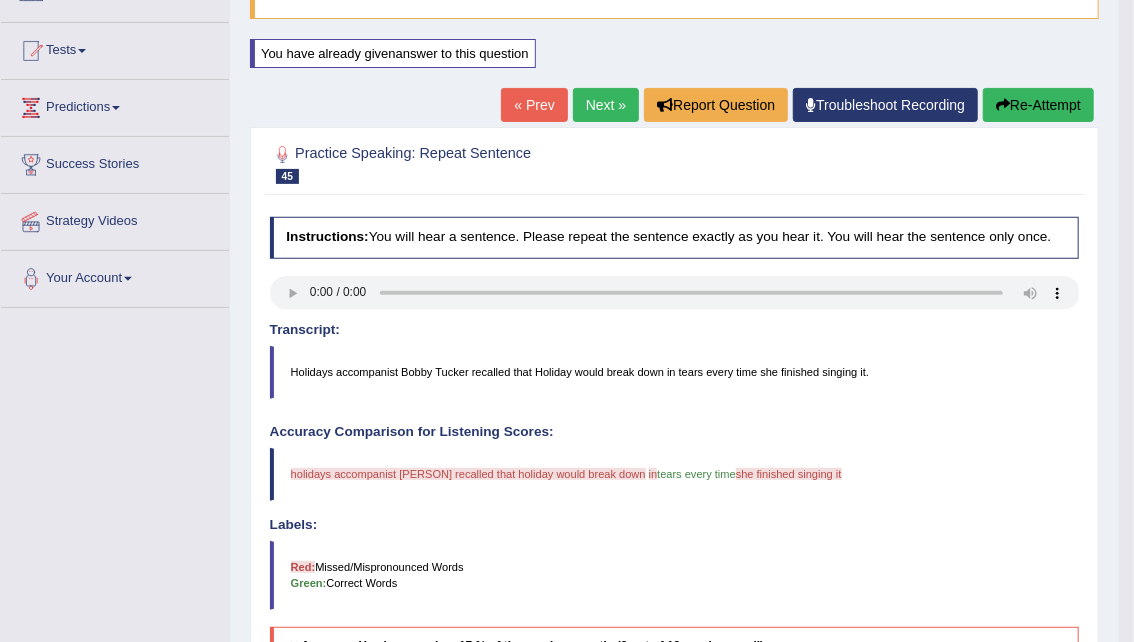 scroll, scrollTop: 189, scrollLeft: 0, axis: vertical 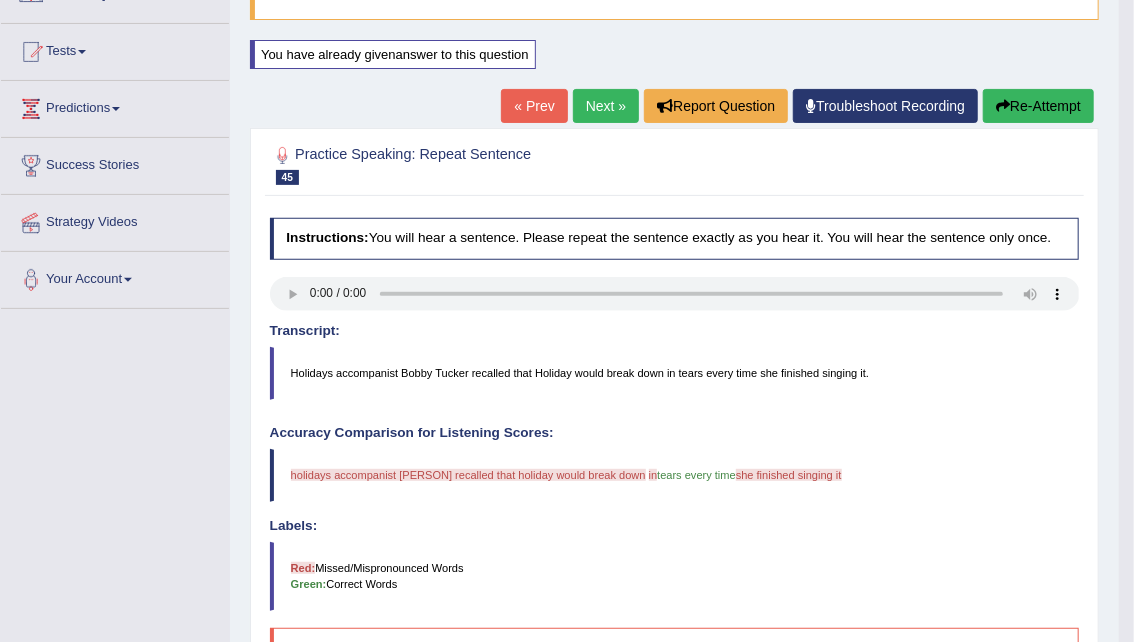 click on "Re-Attempt" at bounding box center (1038, 106) 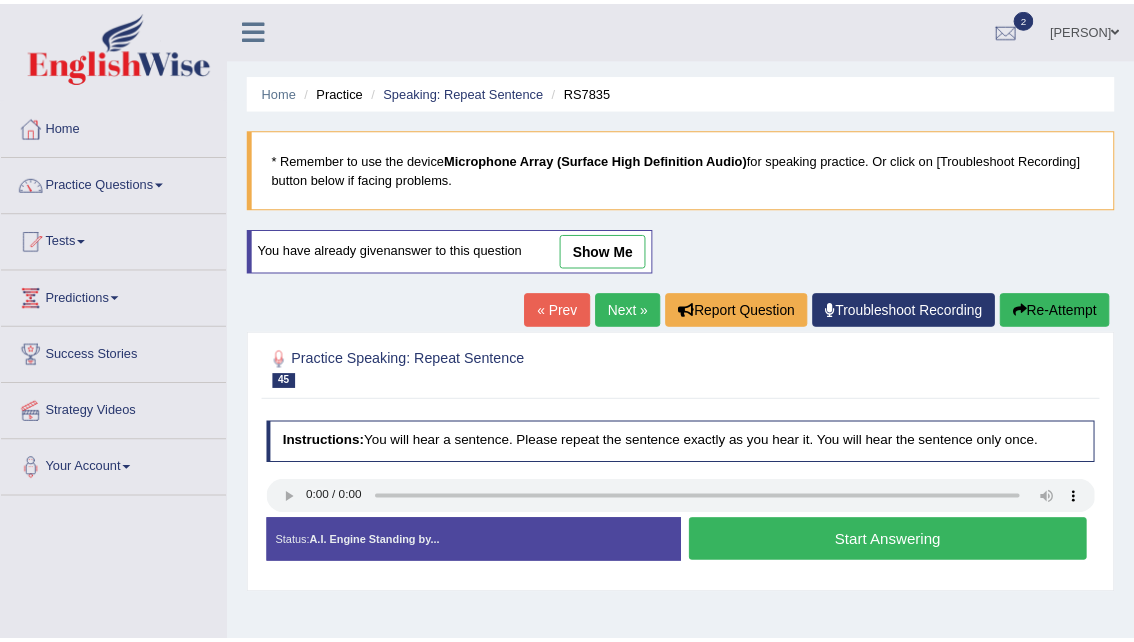 scroll, scrollTop: 200, scrollLeft: 0, axis: vertical 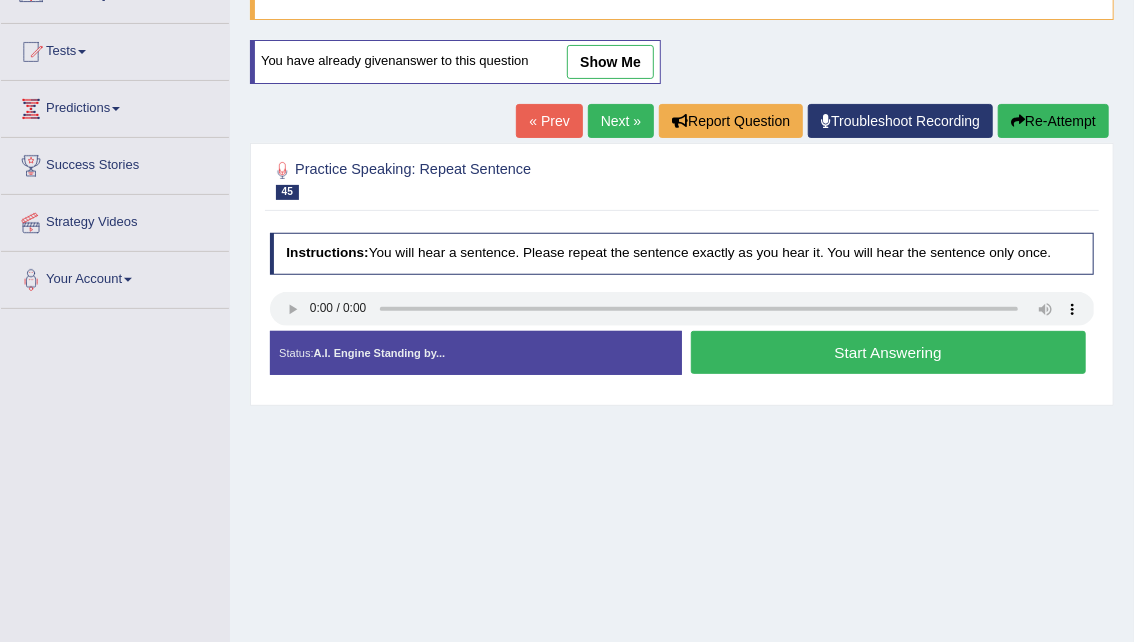 click on "Start Answering" at bounding box center (888, 352) 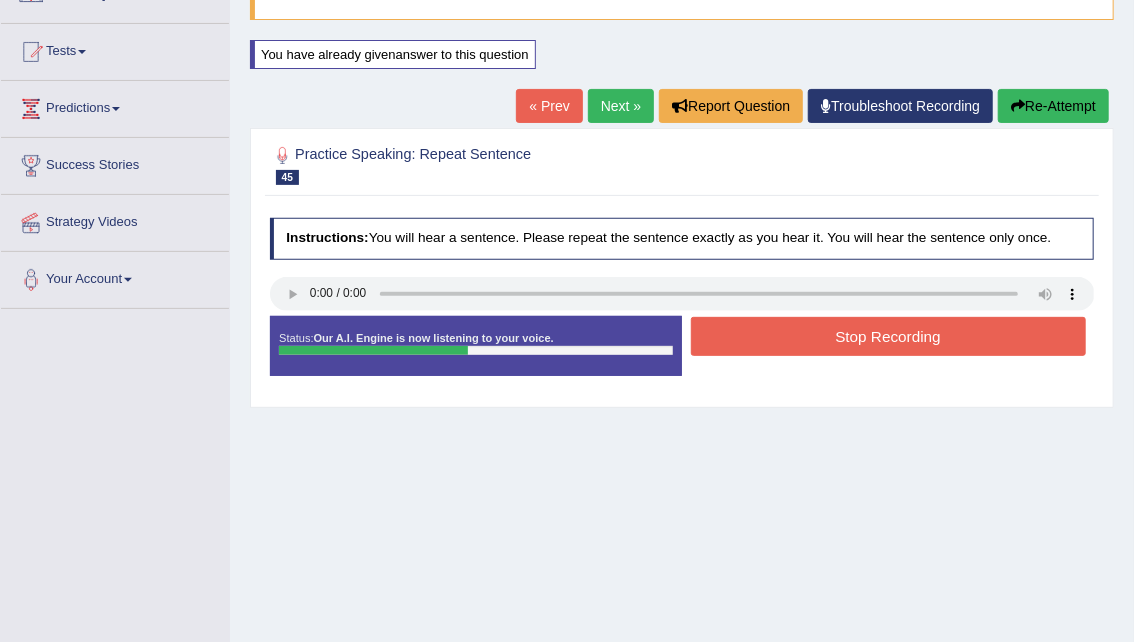 click on "Stop Recording" at bounding box center (888, 336) 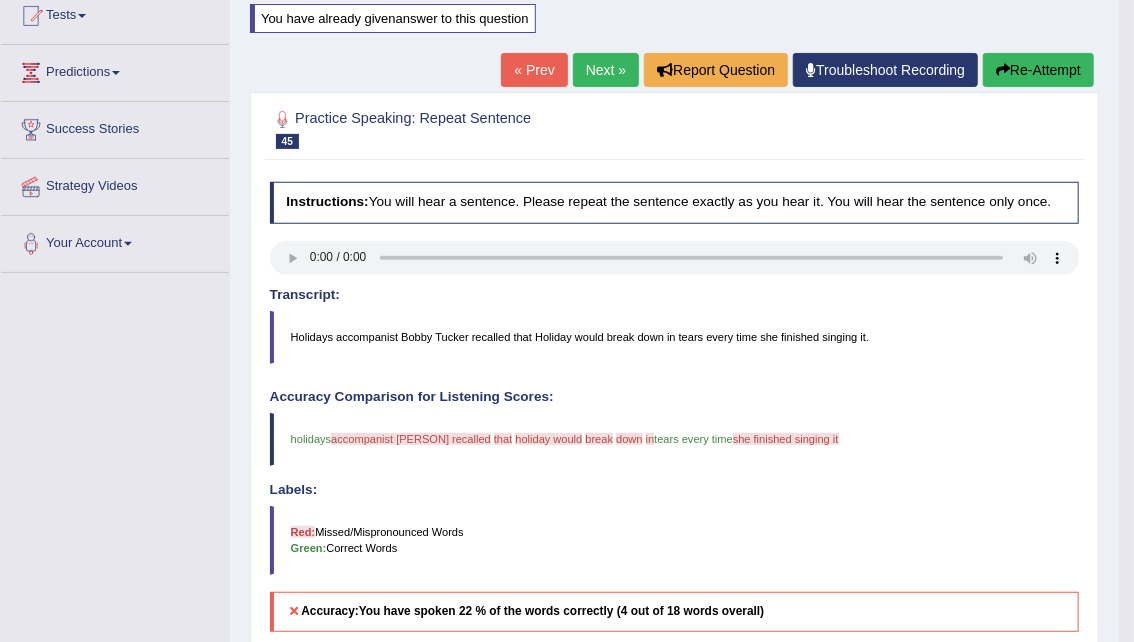 scroll, scrollTop: 224, scrollLeft: 0, axis: vertical 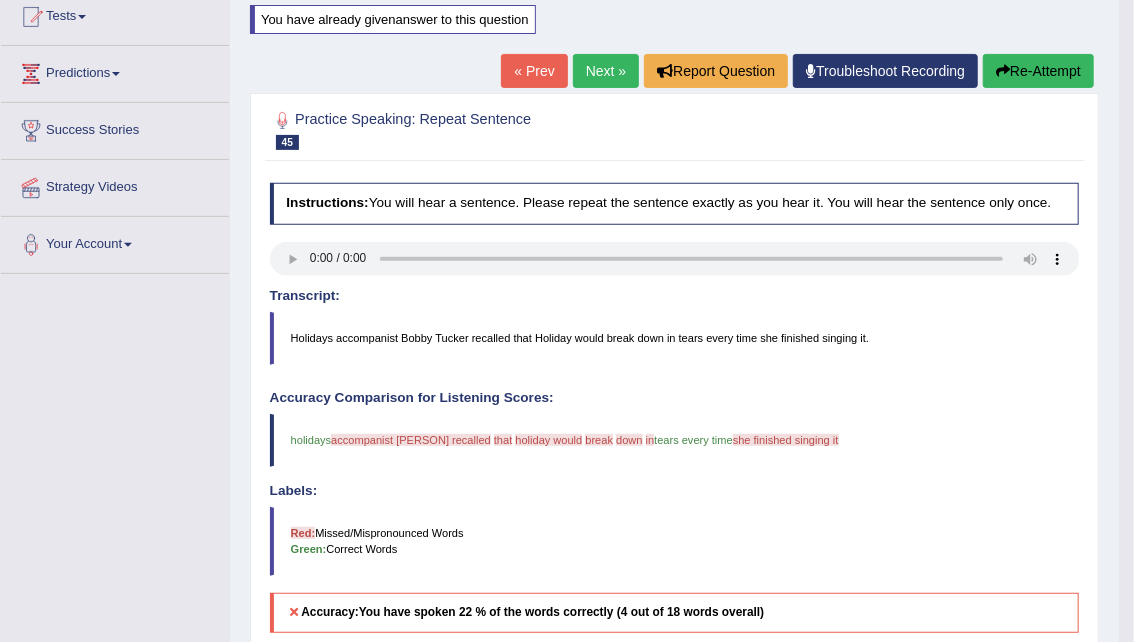click on "Re-Attempt" at bounding box center (1038, 71) 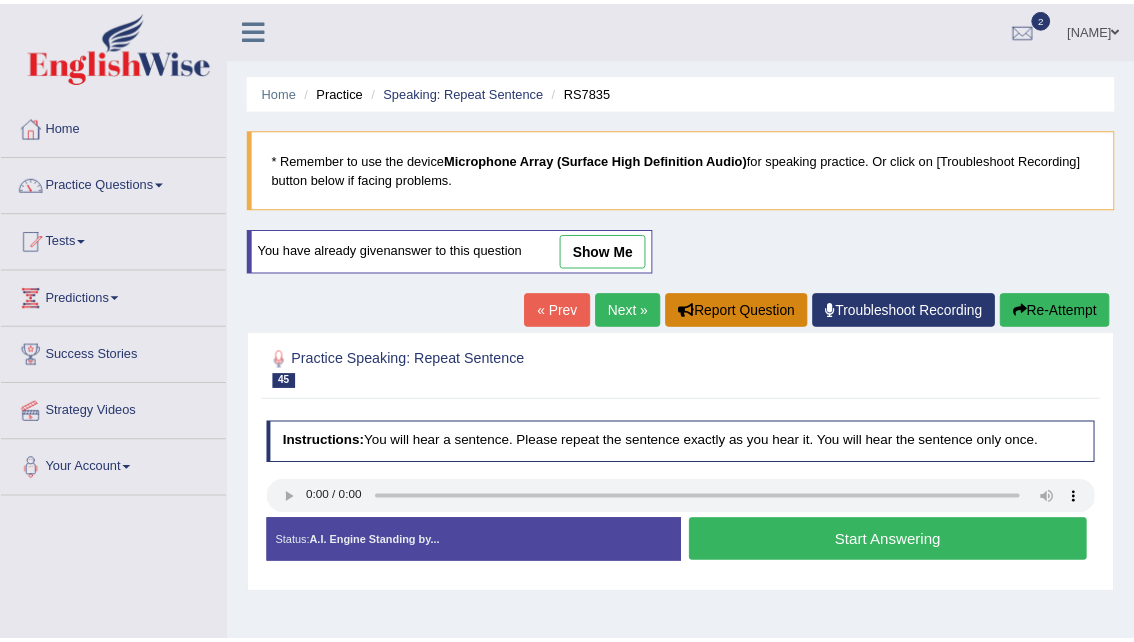 scroll, scrollTop: 246, scrollLeft: 0, axis: vertical 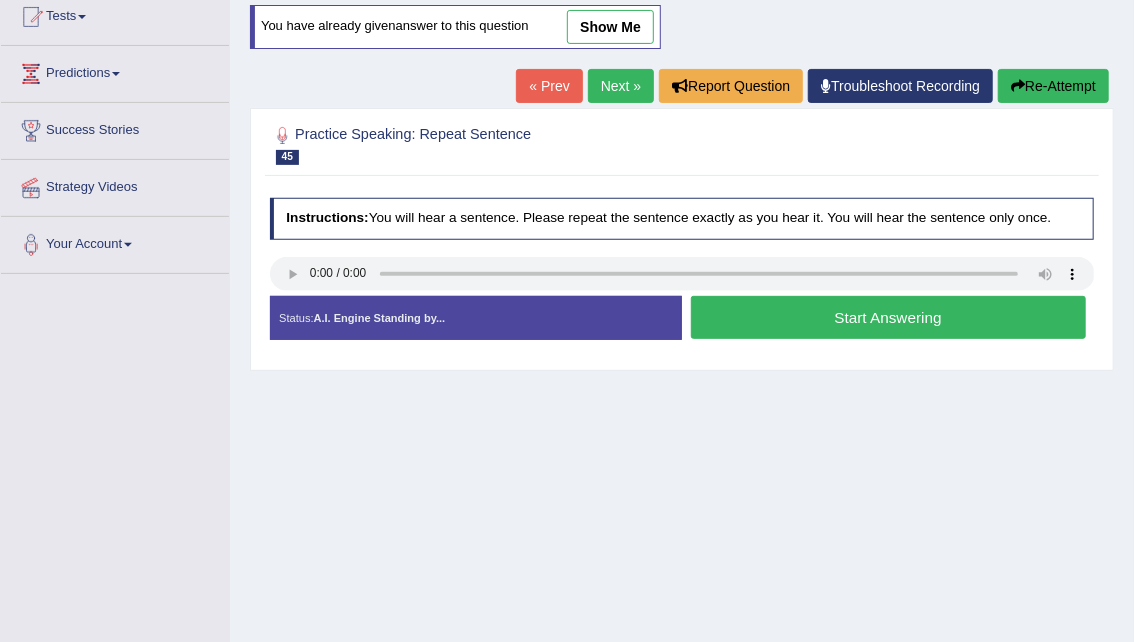click on "Start Answering" at bounding box center (888, 317) 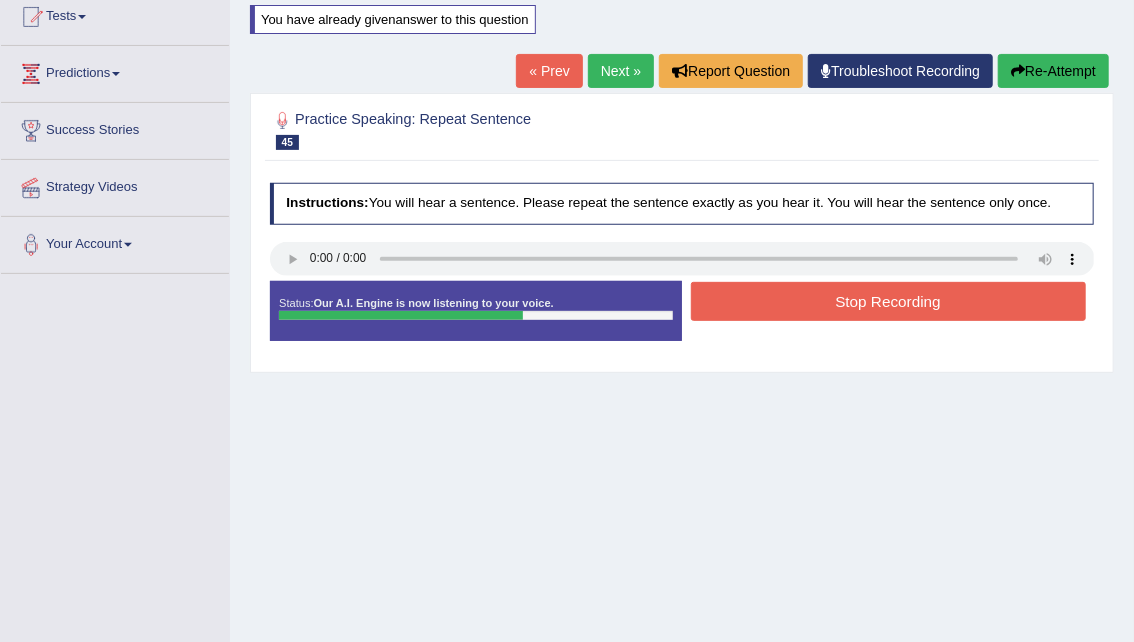 click on "Stop Recording" at bounding box center (888, 301) 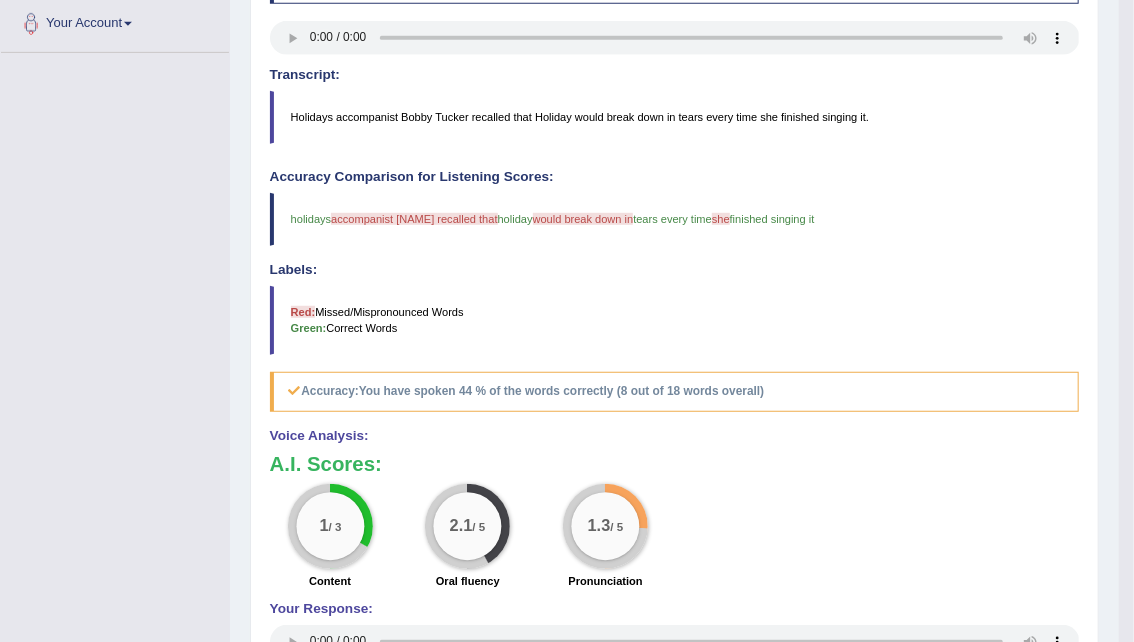 scroll, scrollTop: 446, scrollLeft: 0, axis: vertical 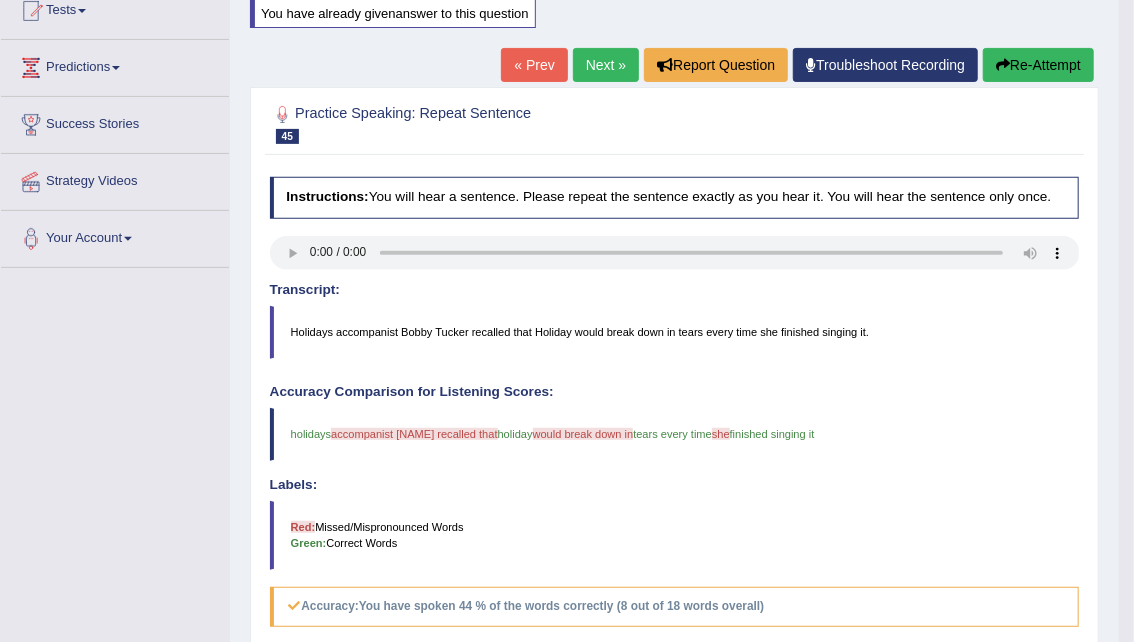 click on "Next »" at bounding box center [606, 65] 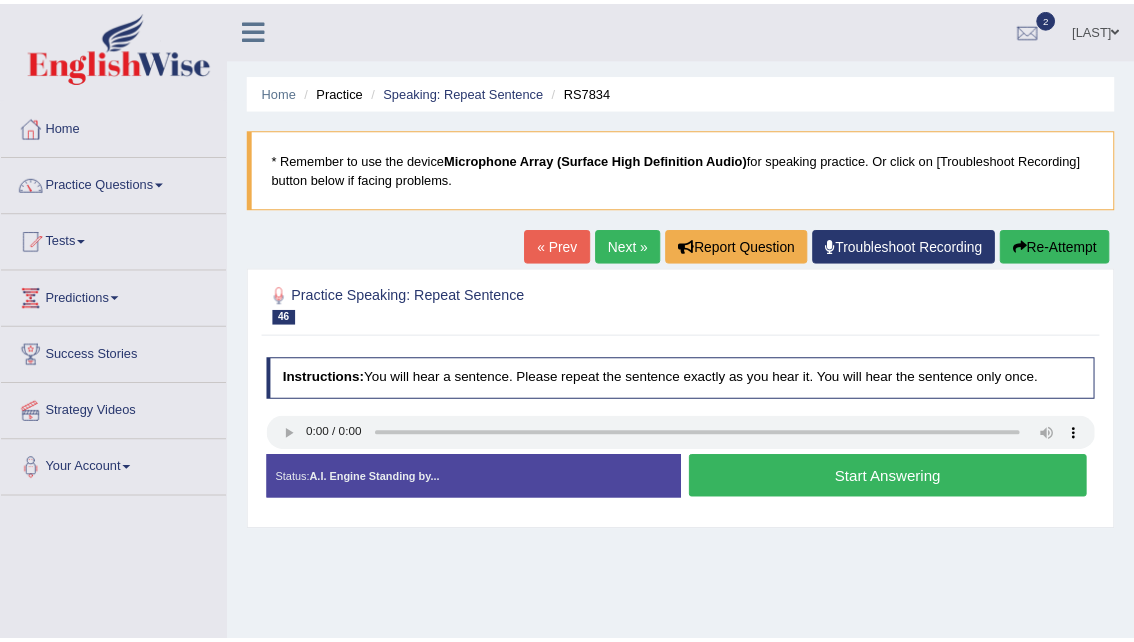 scroll, scrollTop: 0, scrollLeft: 0, axis: both 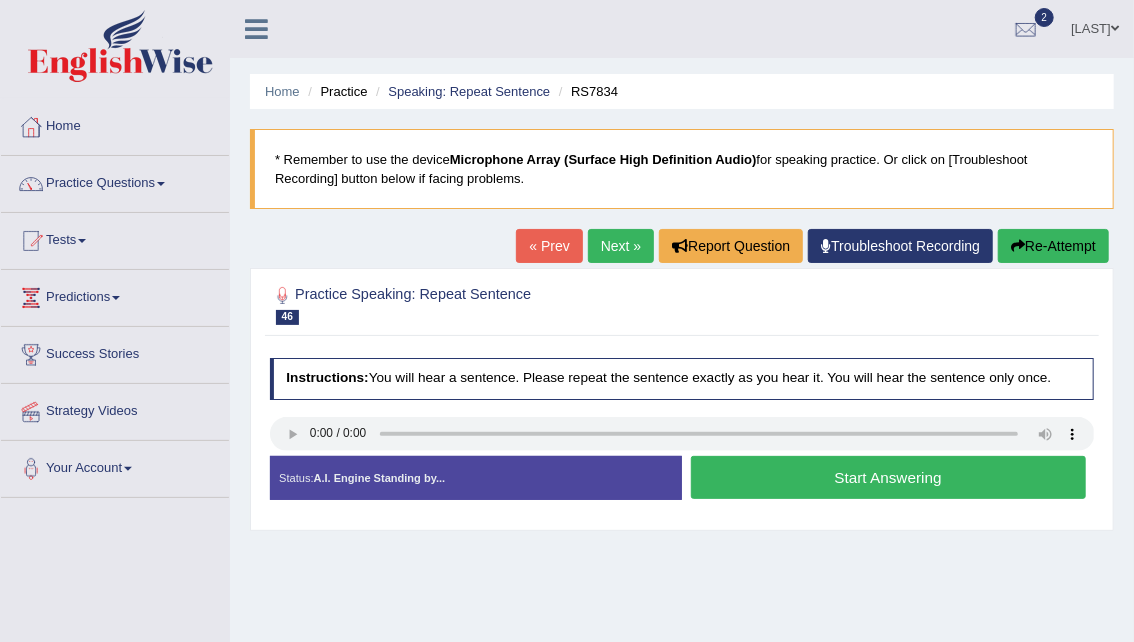 click on "Start Answering" at bounding box center (888, 477) 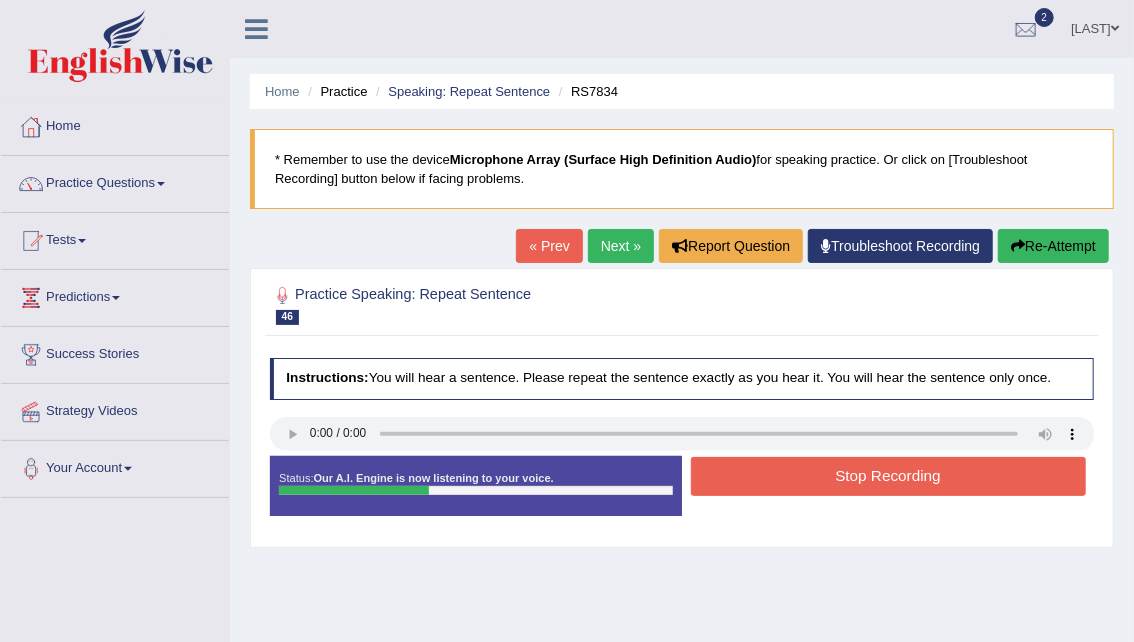 click on "Stop Recording" at bounding box center [888, 476] 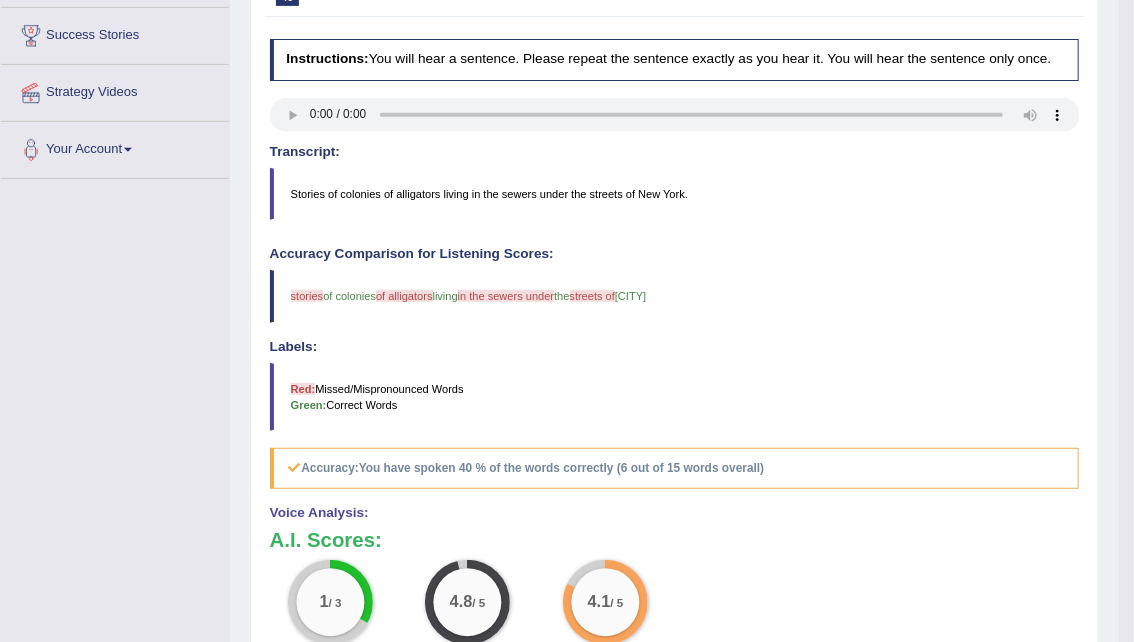 scroll, scrollTop: 321, scrollLeft: 0, axis: vertical 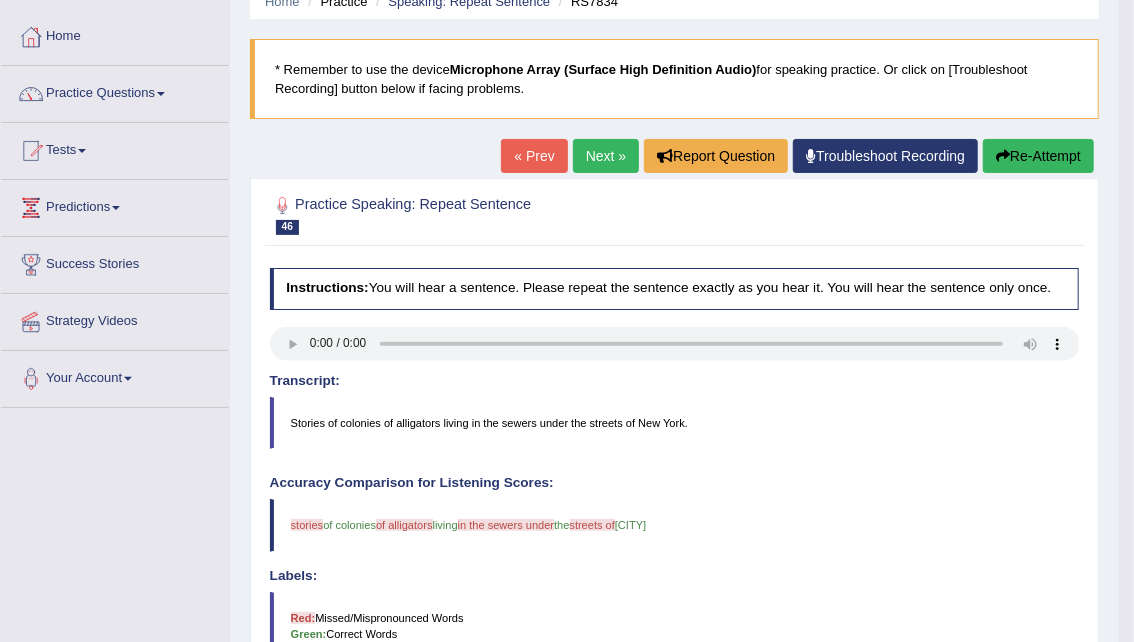 click on "Re-Attempt" at bounding box center [1038, 156] 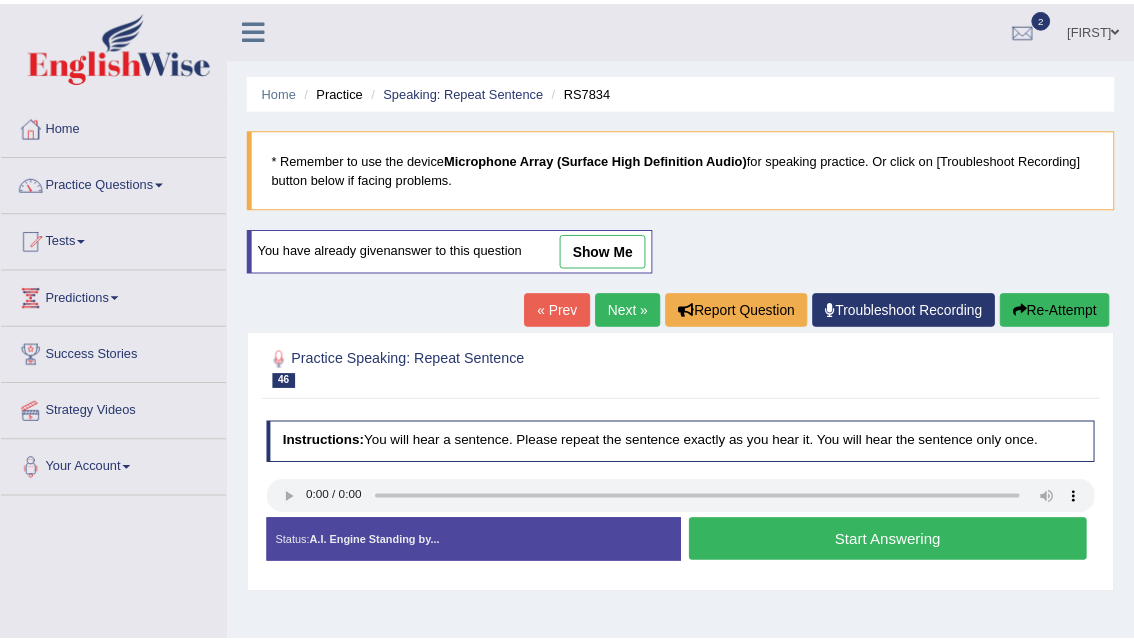 scroll, scrollTop: 90, scrollLeft: 0, axis: vertical 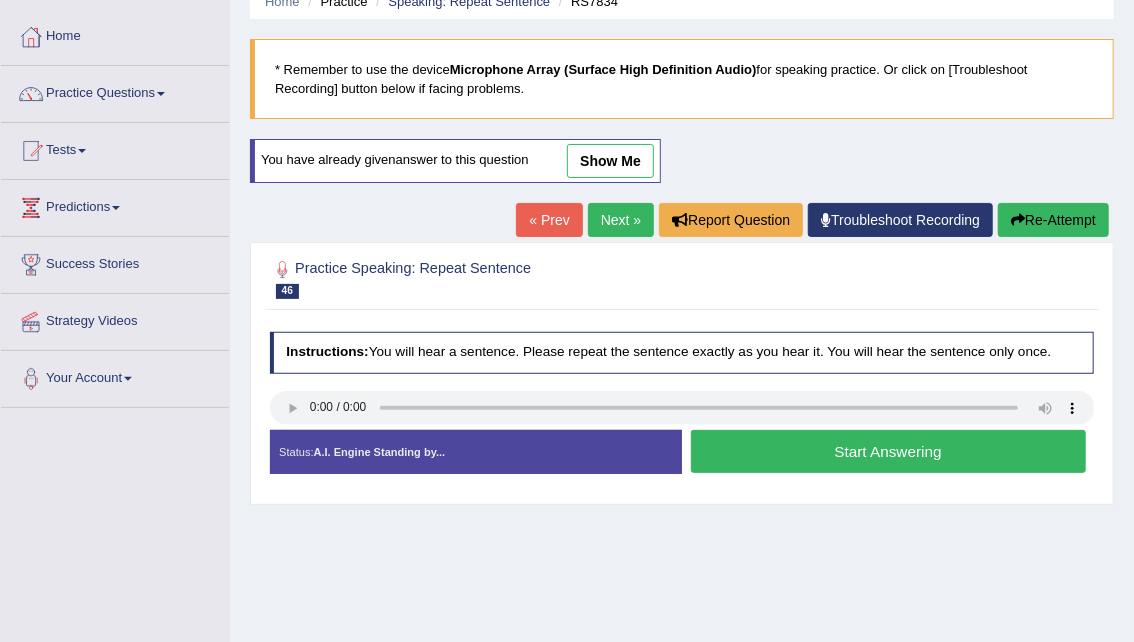 click on "Start Answering" at bounding box center (888, 451) 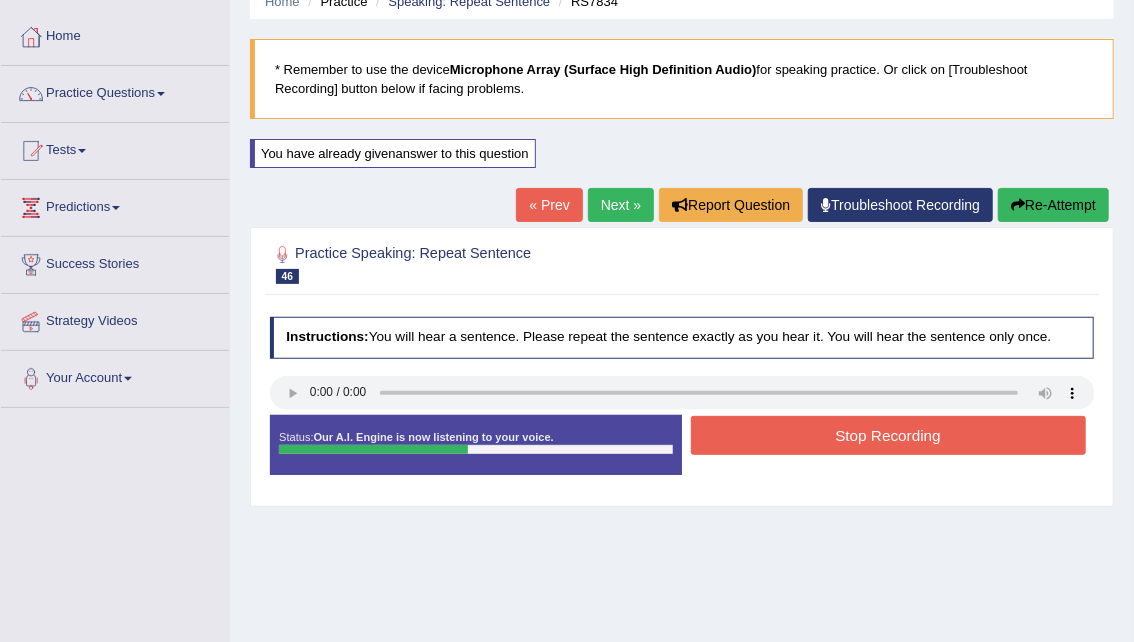 click on "Stop Recording" at bounding box center [888, 435] 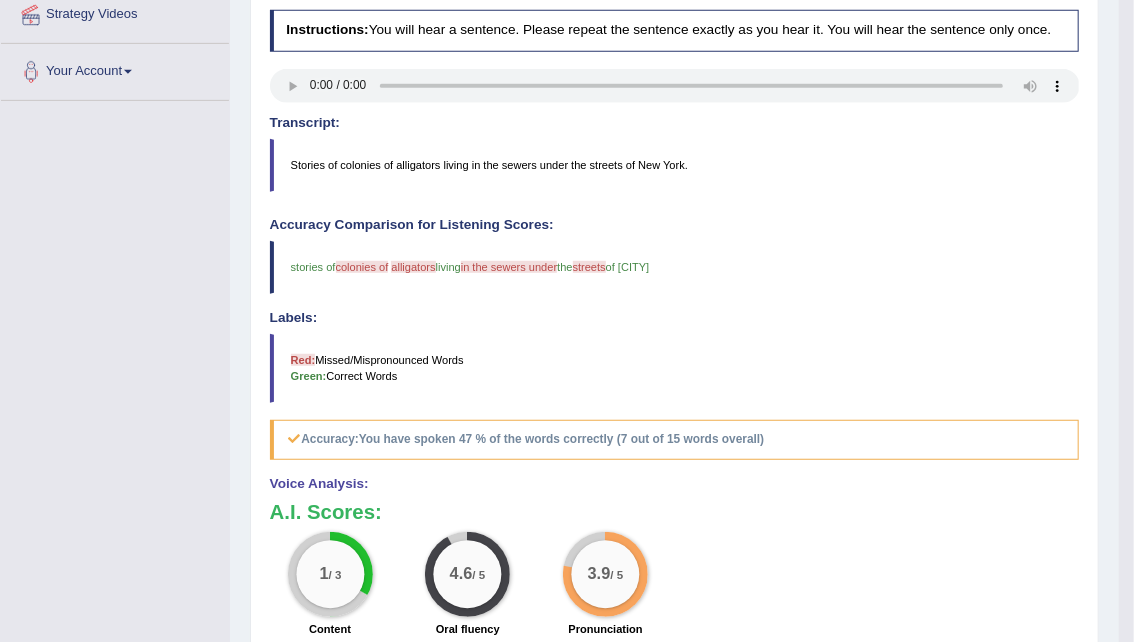 scroll, scrollTop: 398, scrollLeft: 0, axis: vertical 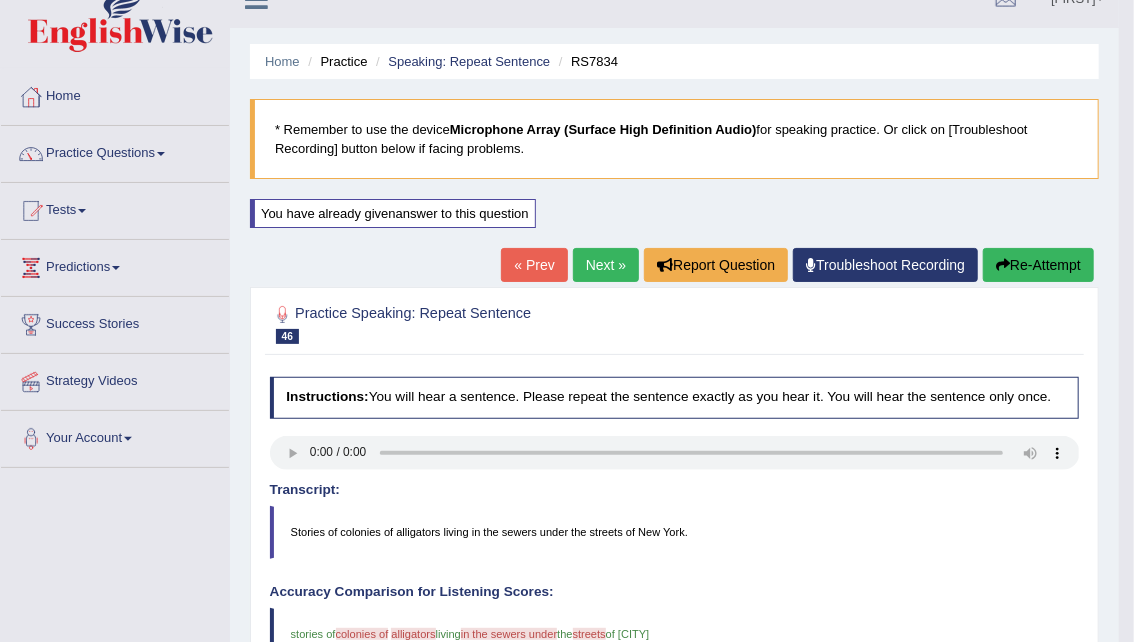 click on "Re-Attempt" at bounding box center [1038, 265] 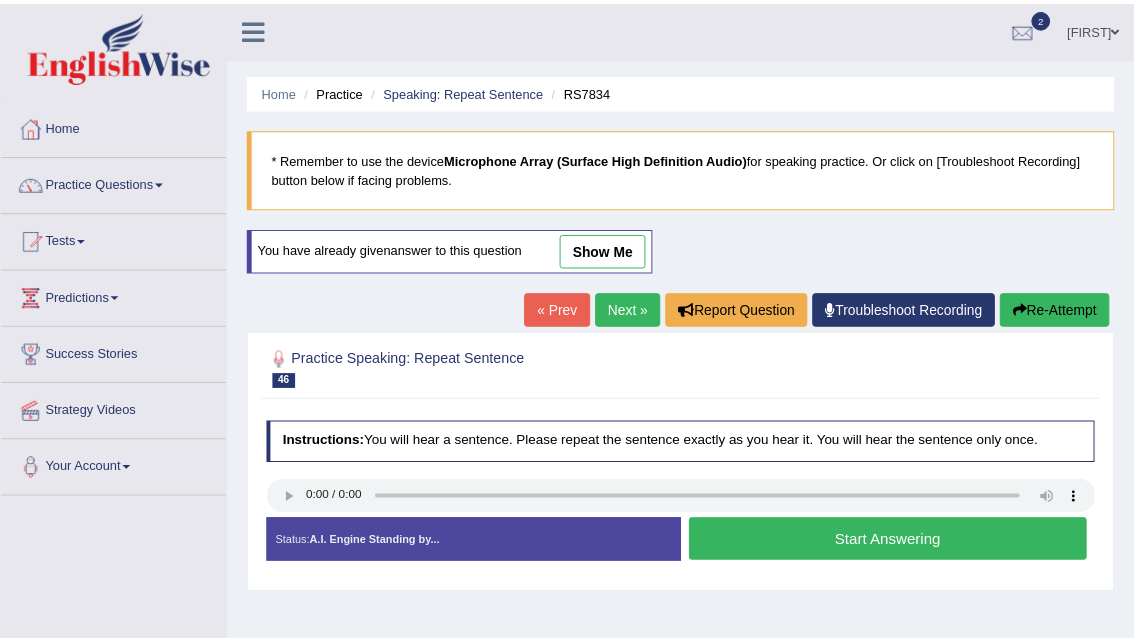 scroll, scrollTop: 30, scrollLeft: 0, axis: vertical 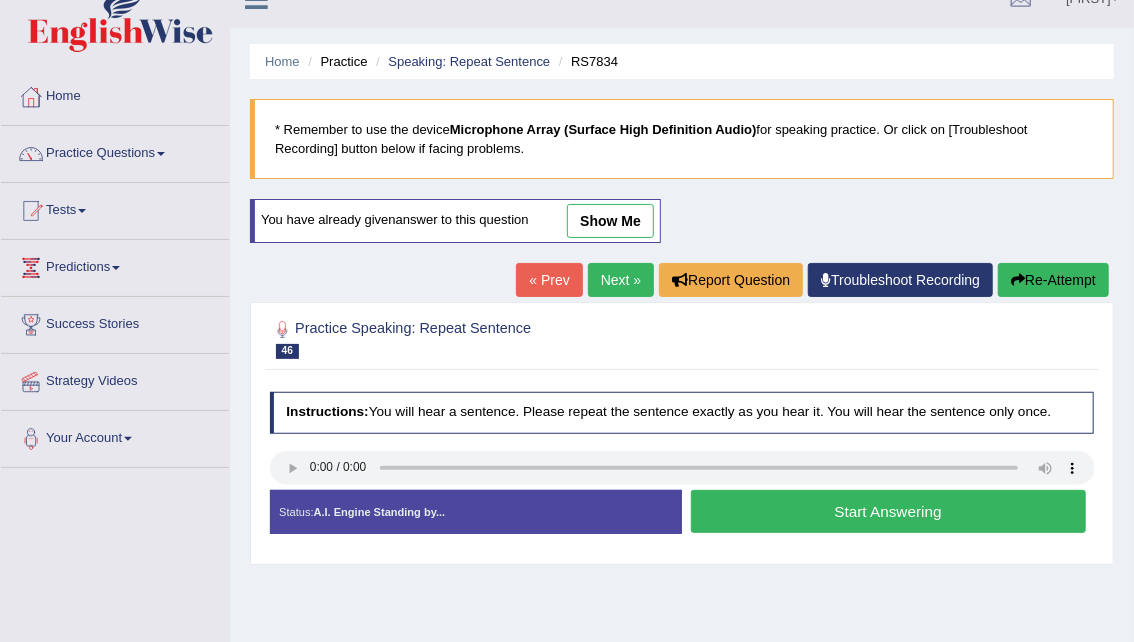 click on "Start Answering" at bounding box center (888, 511) 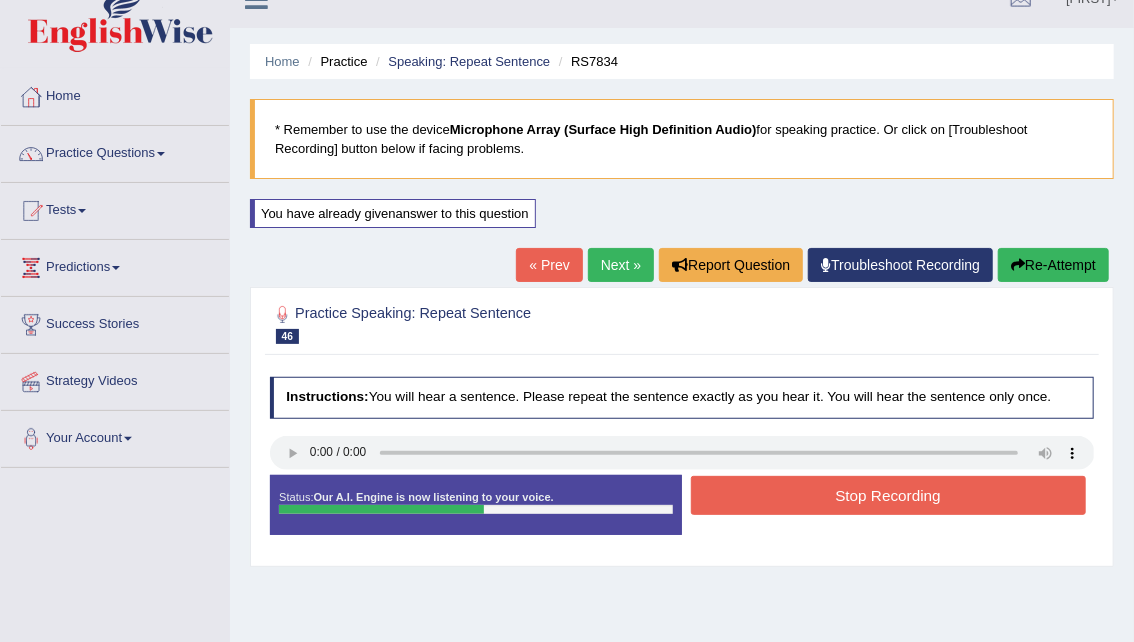 click on "Stop Recording" at bounding box center (888, 495) 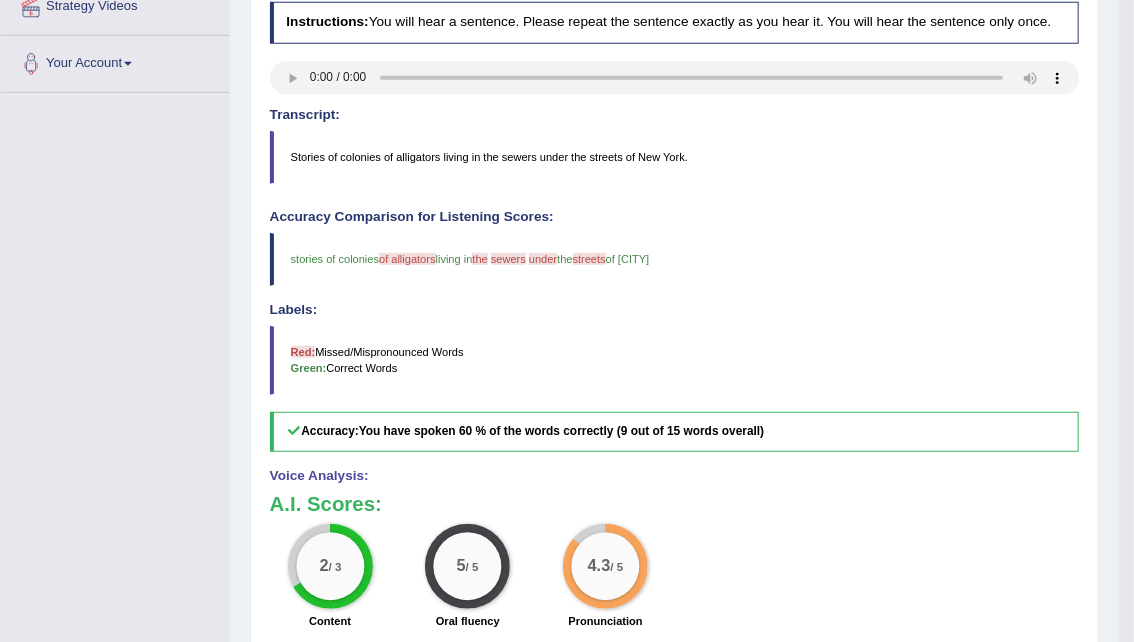 scroll, scrollTop: 406, scrollLeft: 0, axis: vertical 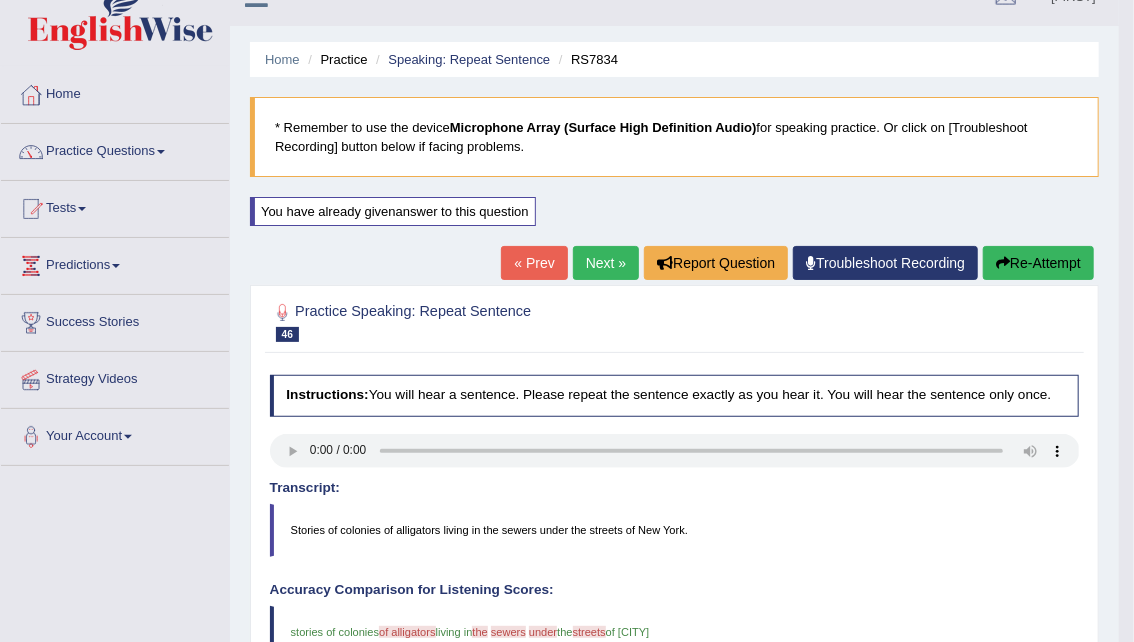click on "Re-Attempt" at bounding box center [1038, 263] 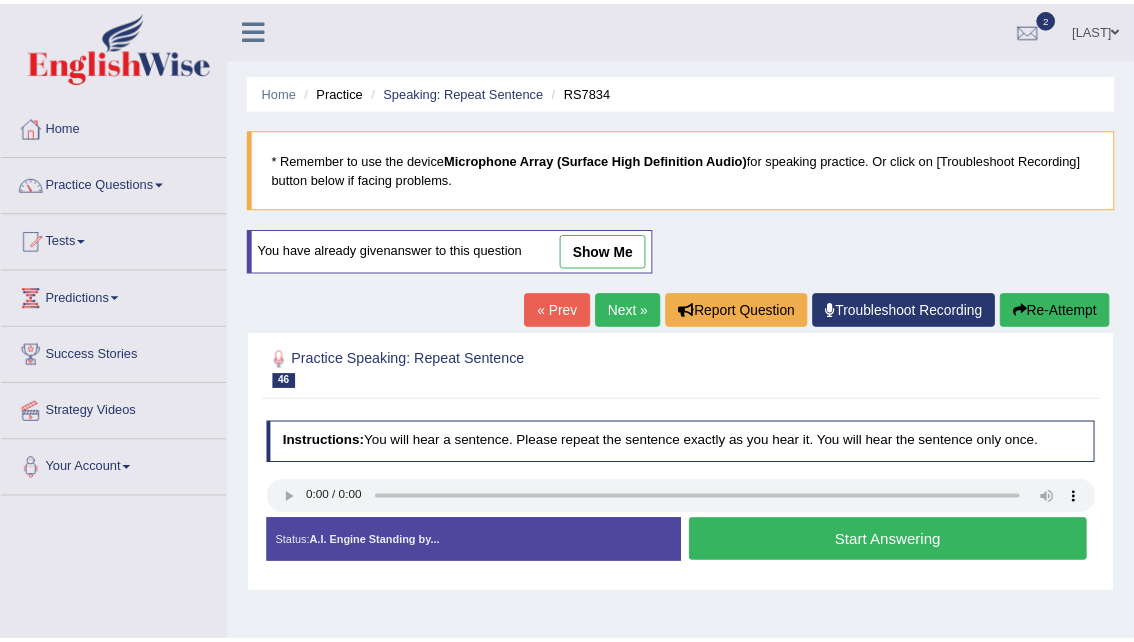 scroll, scrollTop: 32, scrollLeft: 0, axis: vertical 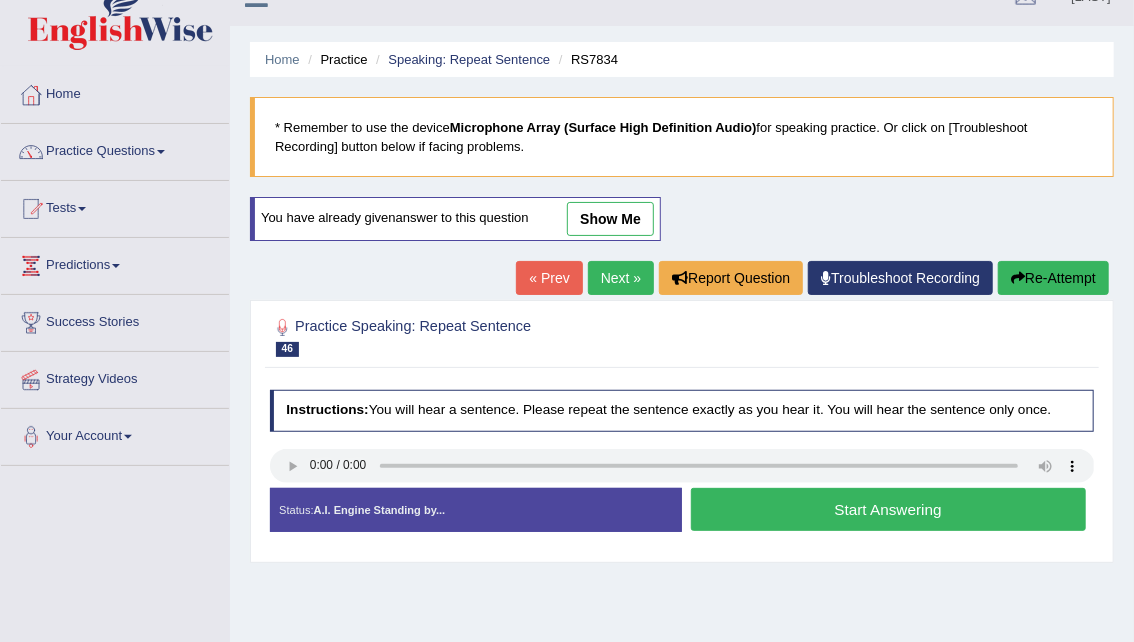 click on "Start Answering" at bounding box center (888, 509) 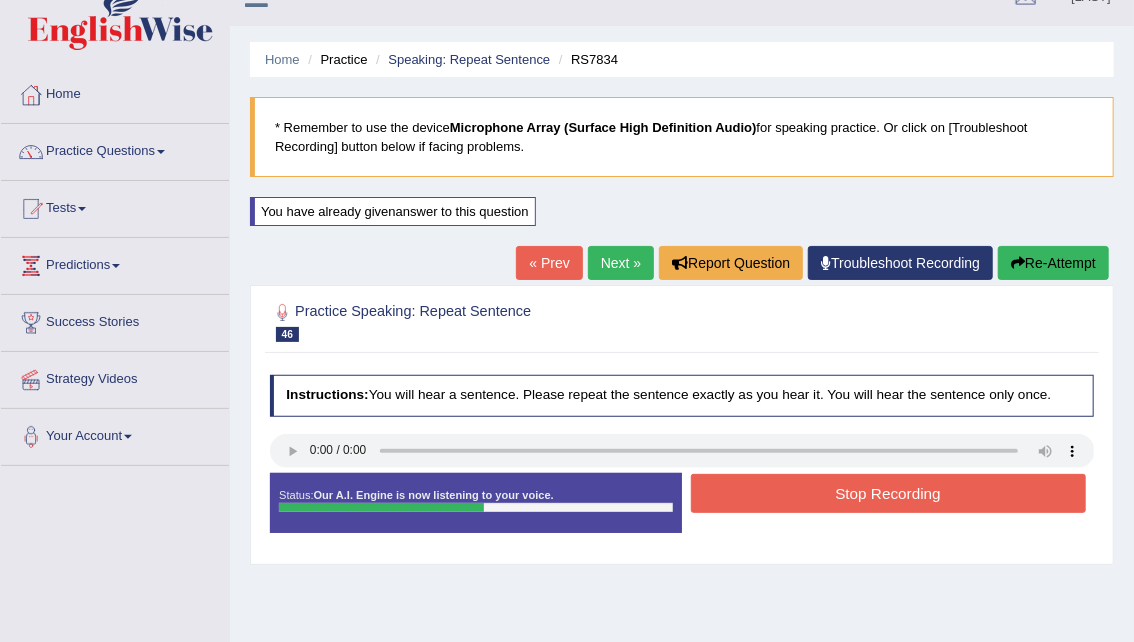 click on "Stop Recording" at bounding box center [888, 493] 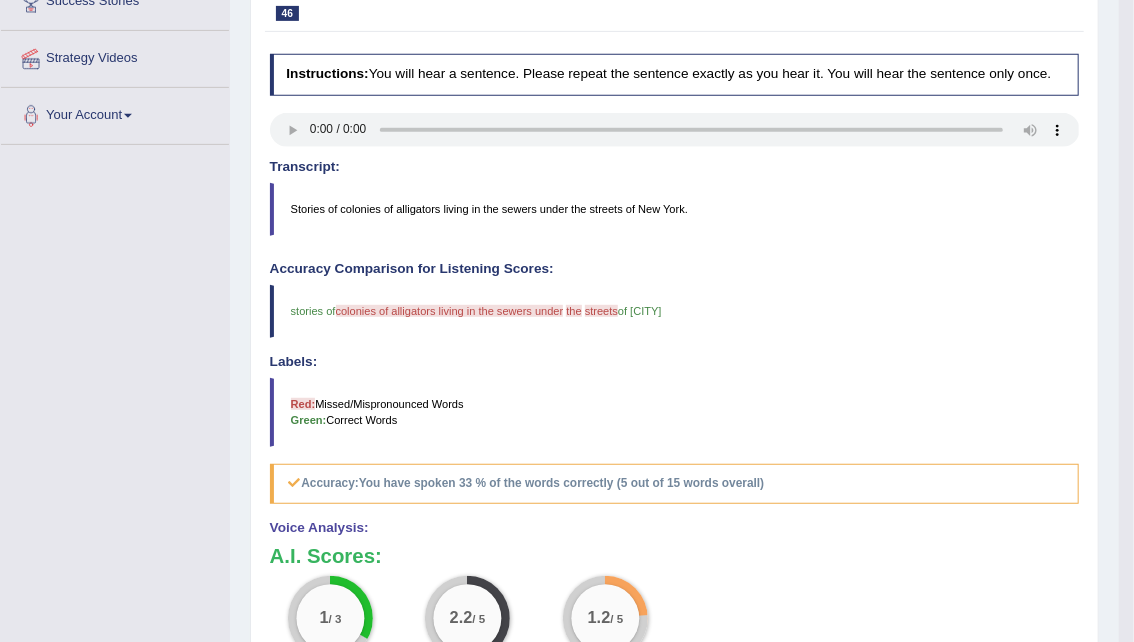 scroll, scrollTop: 332, scrollLeft: 0, axis: vertical 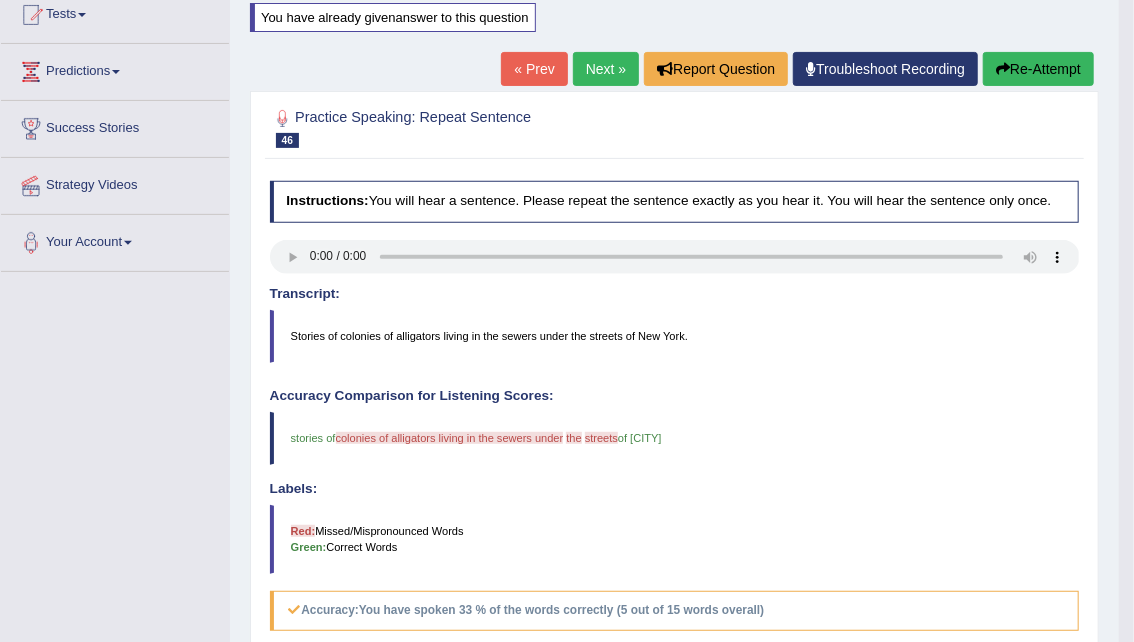 click on "« Prev" at bounding box center [534, 69] 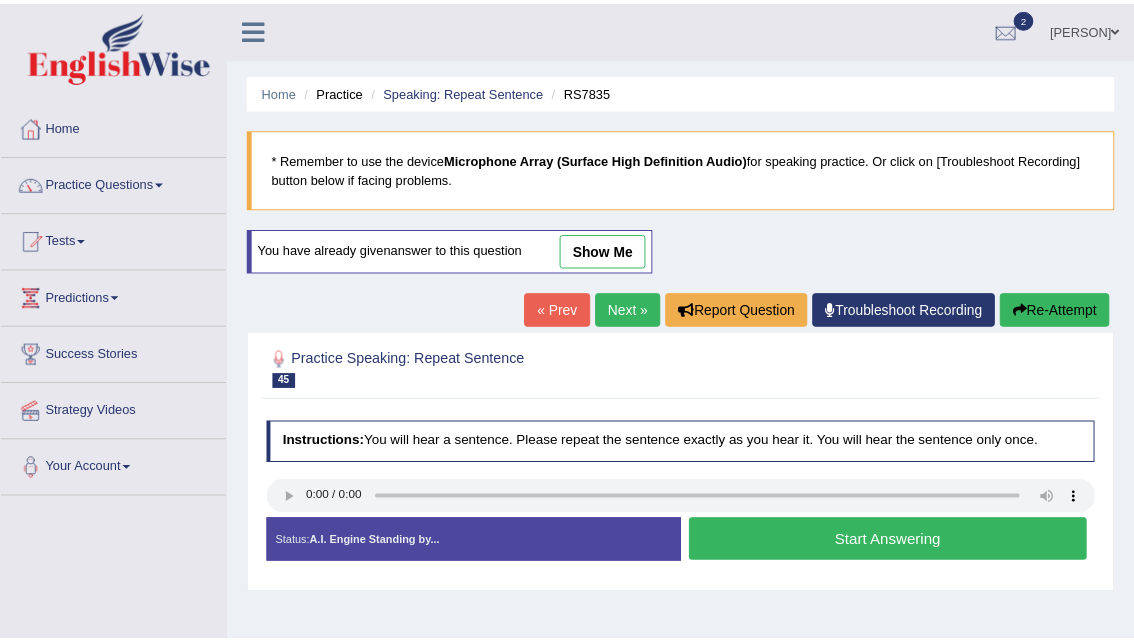 scroll, scrollTop: 0, scrollLeft: 0, axis: both 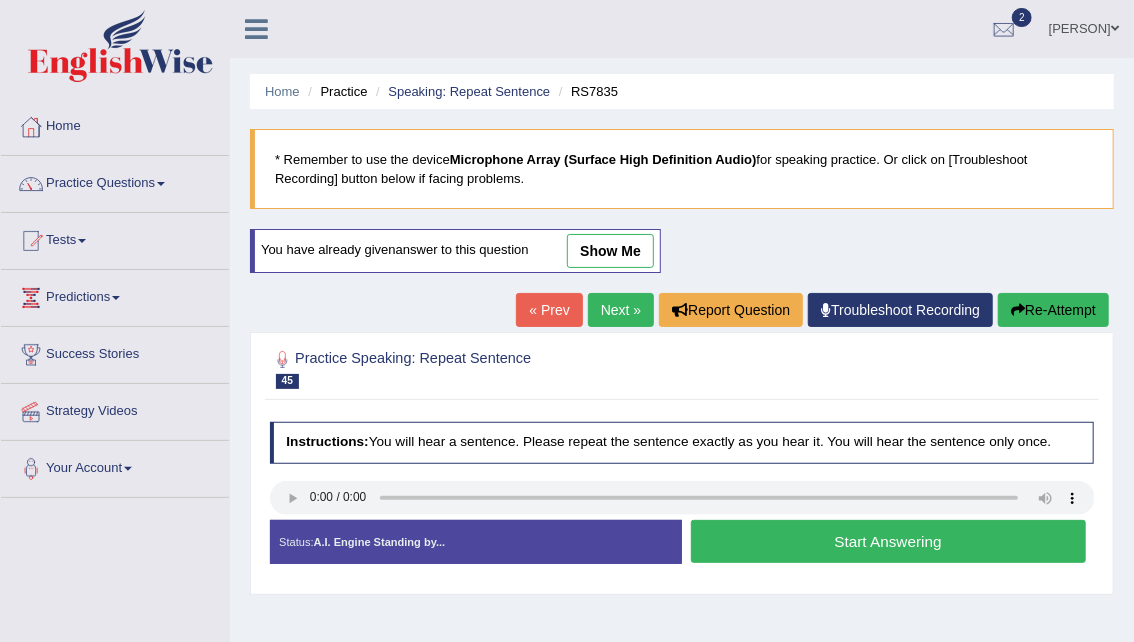 click on "show me" at bounding box center [610, 251] 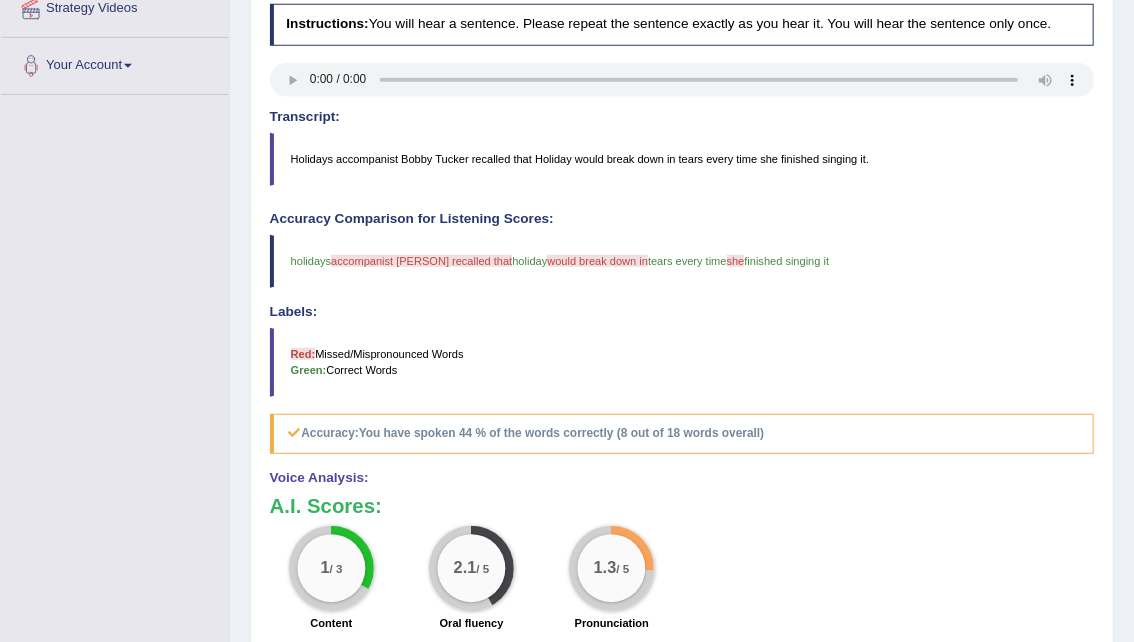 scroll, scrollTop: 402, scrollLeft: 0, axis: vertical 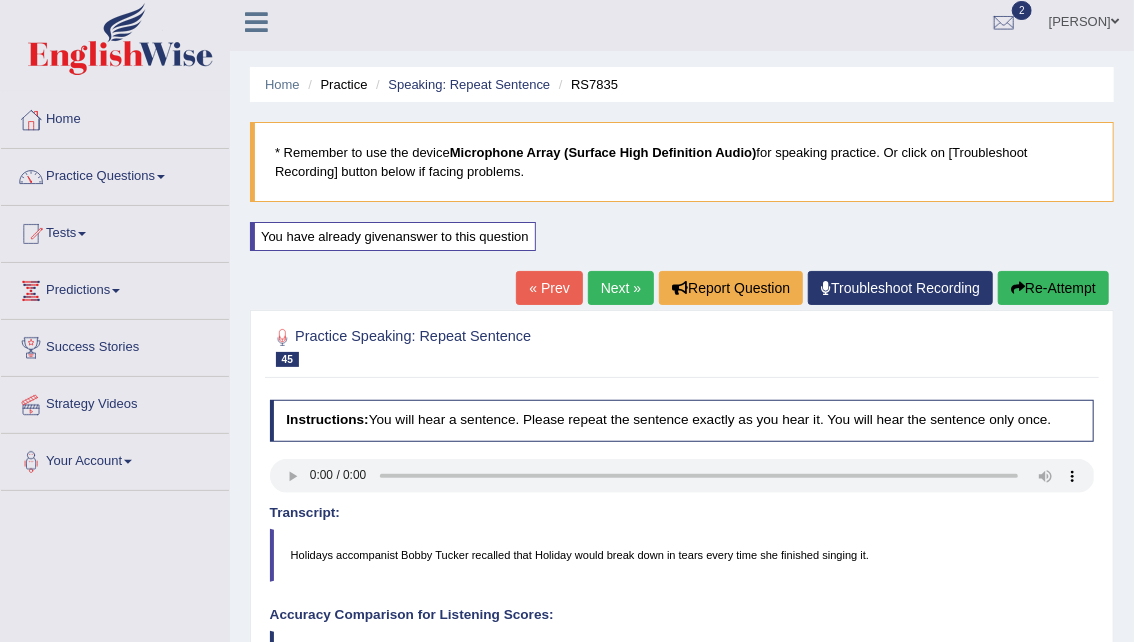 click on "Practice Questions" at bounding box center (115, 174) 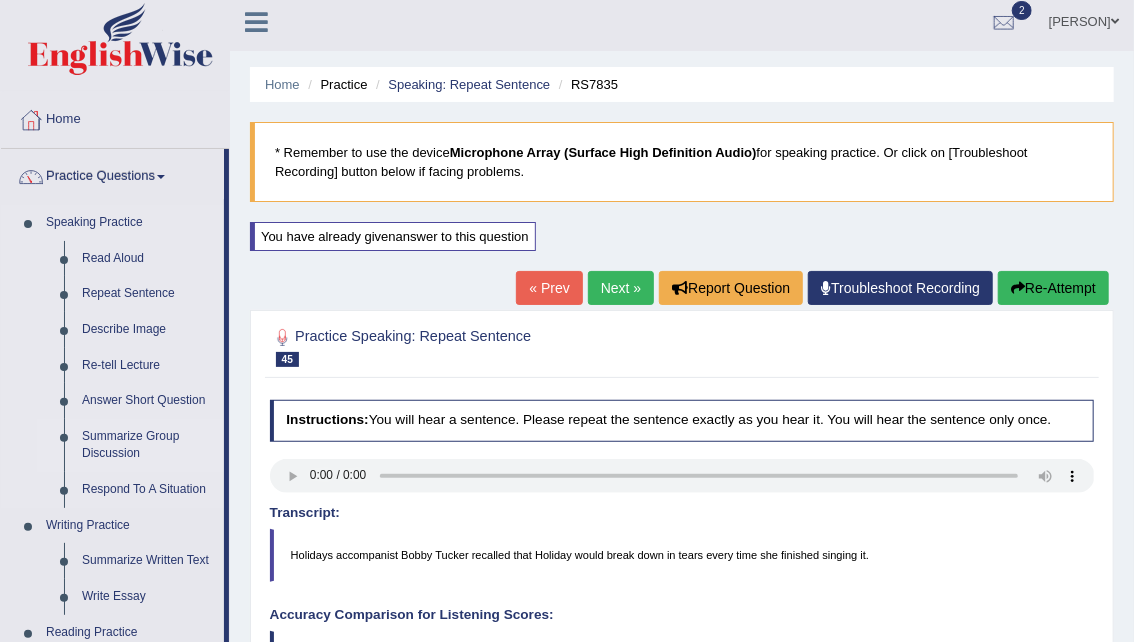 click on "Summarize Group Discussion" at bounding box center (148, 445) 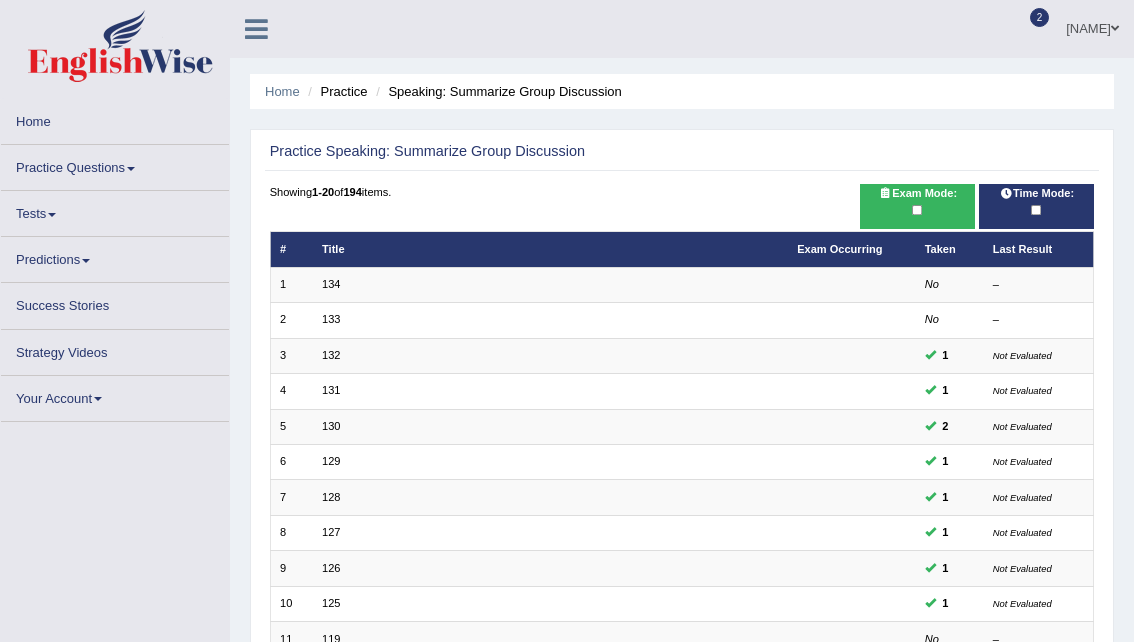 scroll, scrollTop: 0, scrollLeft: 0, axis: both 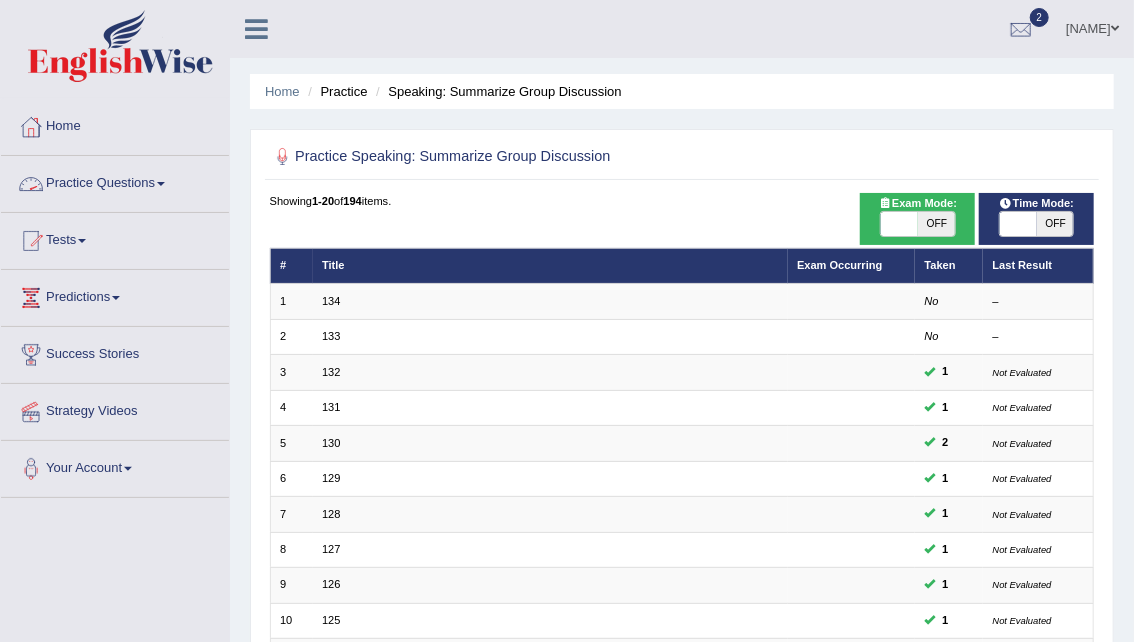click on "Practice Questions" at bounding box center [115, 181] 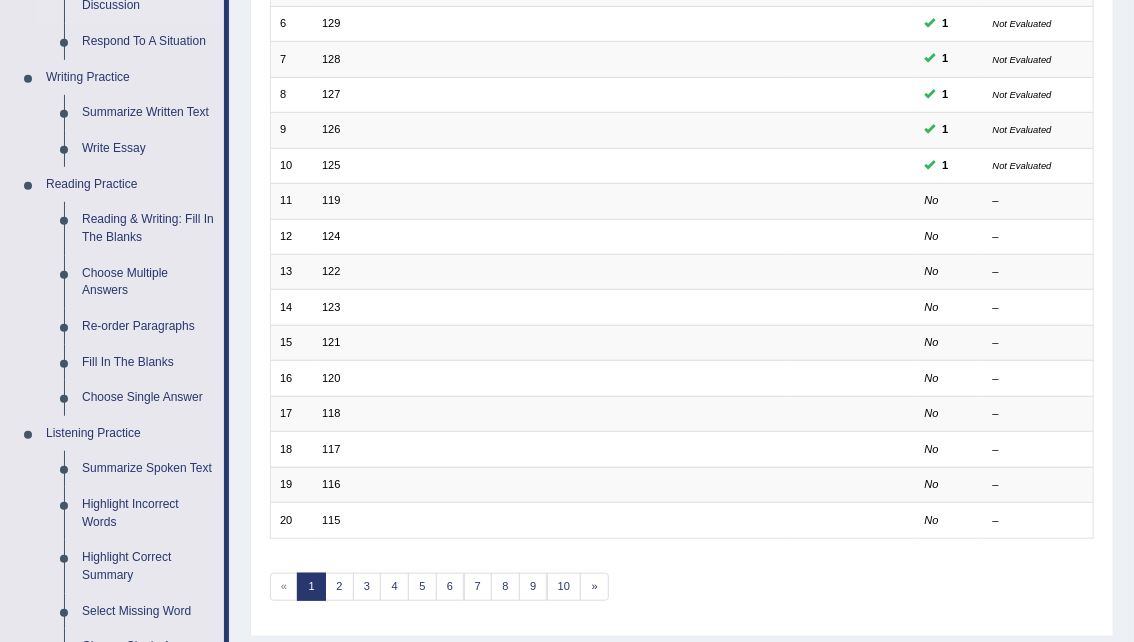 scroll, scrollTop: 462, scrollLeft: 0, axis: vertical 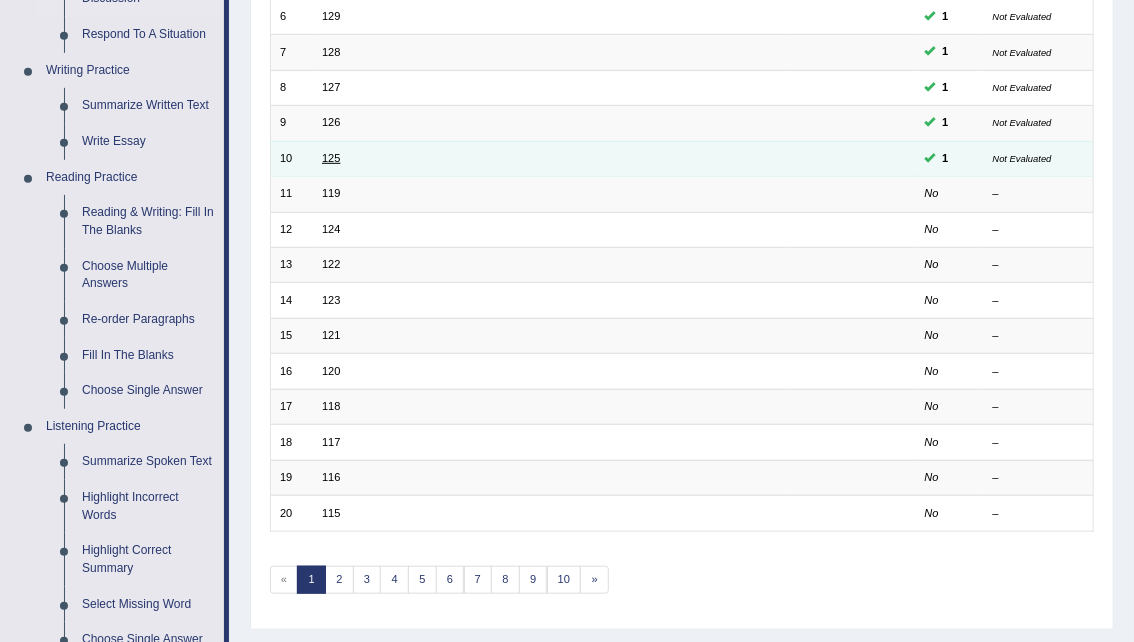 click on "125" at bounding box center (331, 158) 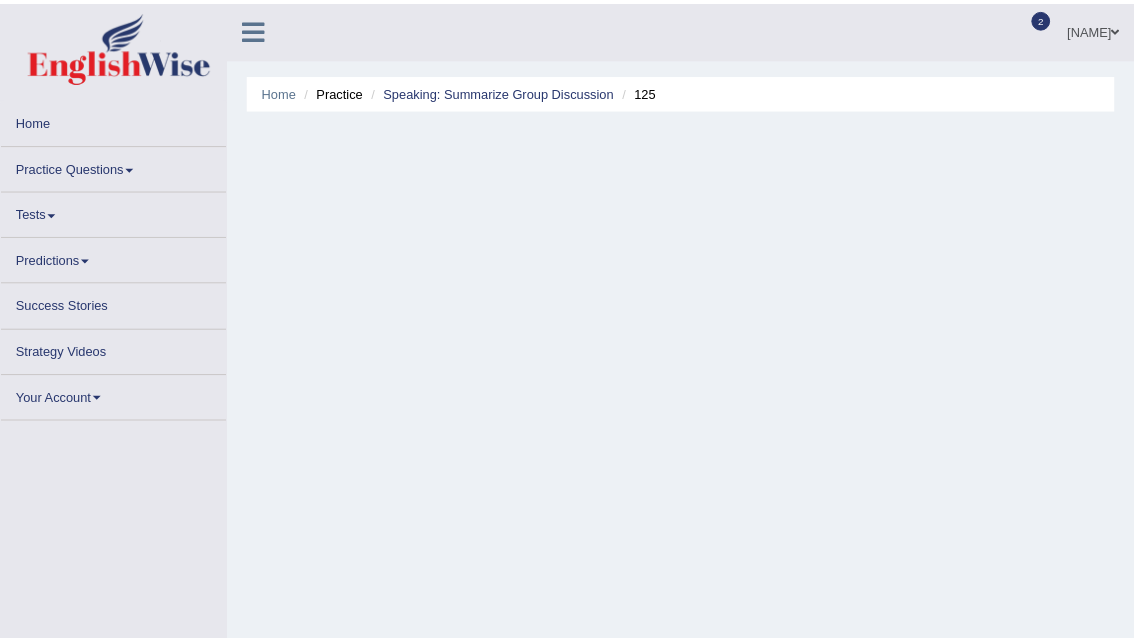 scroll, scrollTop: 0, scrollLeft: 0, axis: both 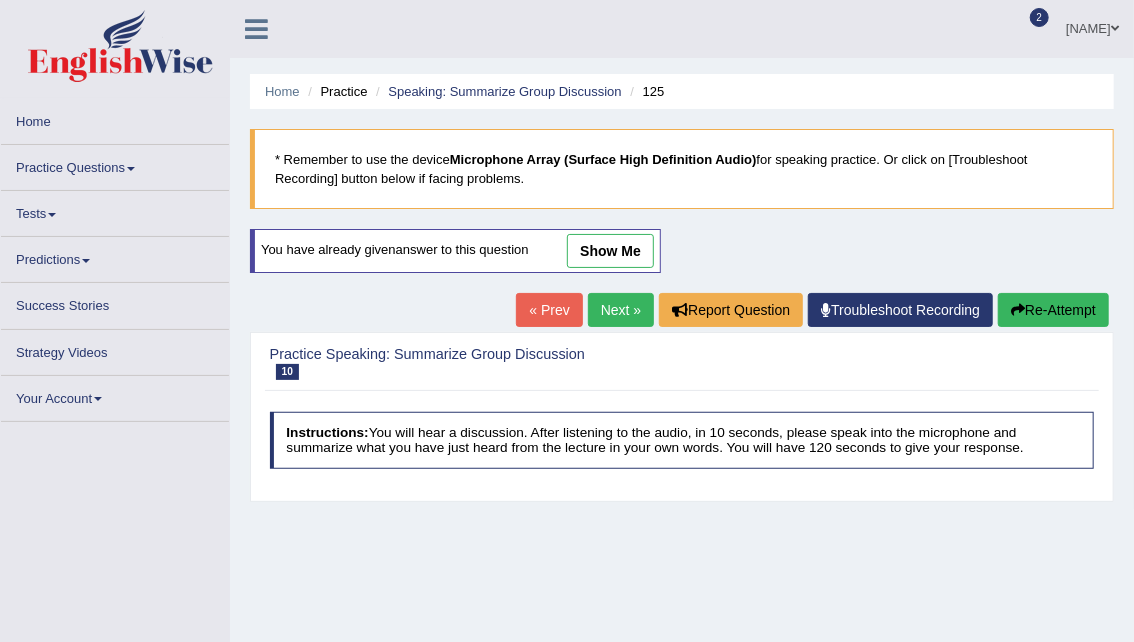 click on "show me" at bounding box center [610, 251] 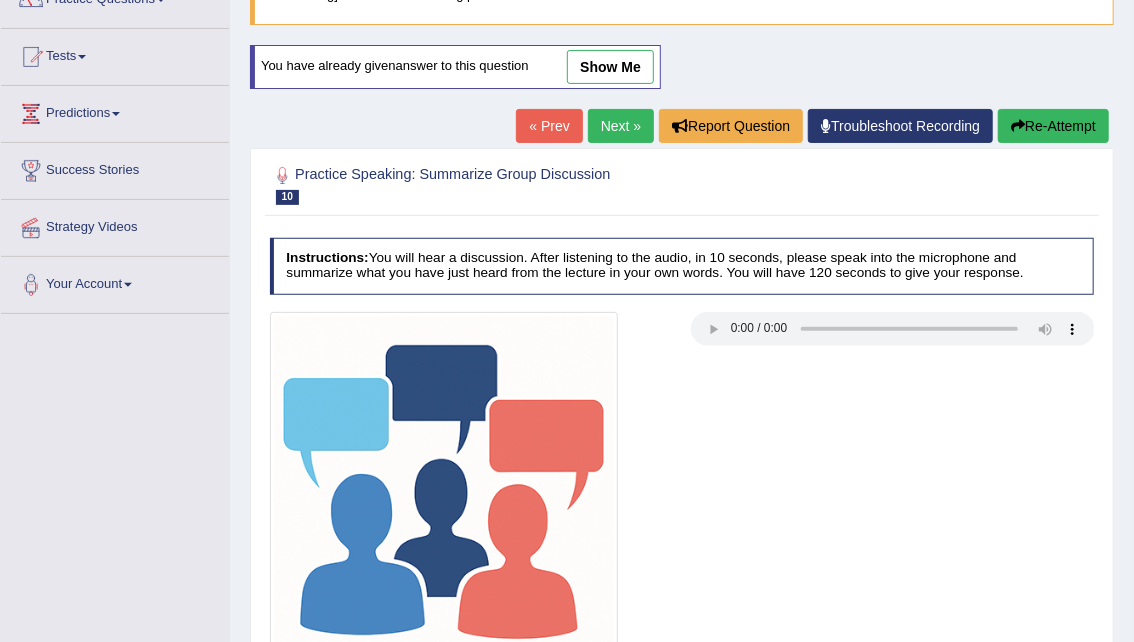 scroll, scrollTop: 182, scrollLeft: 0, axis: vertical 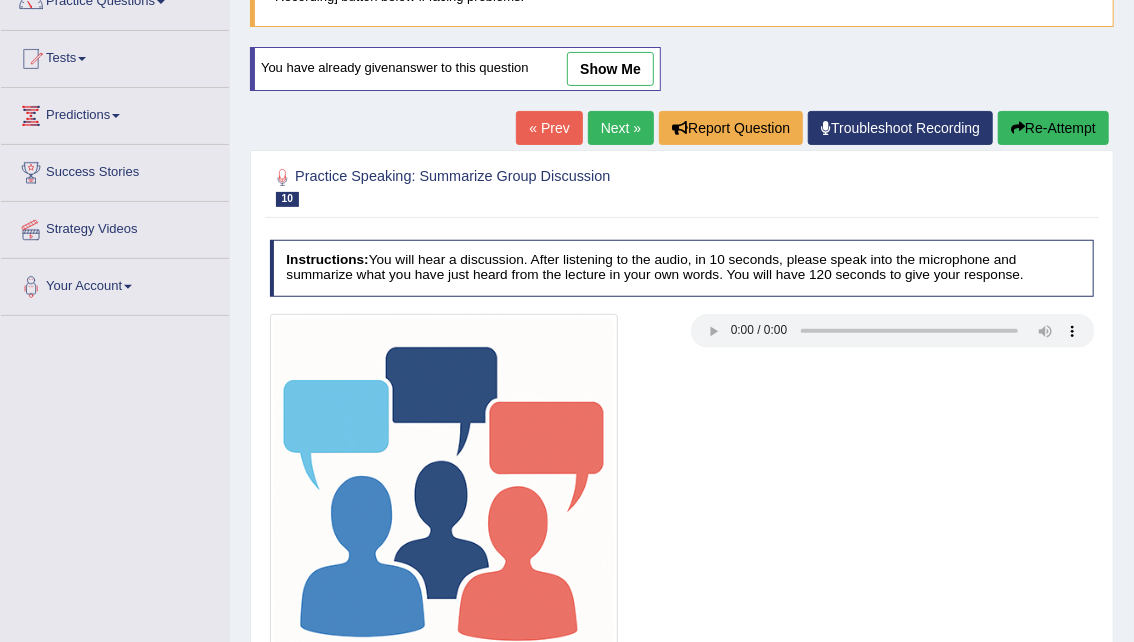 click on "show me" at bounding box center (610, 69) 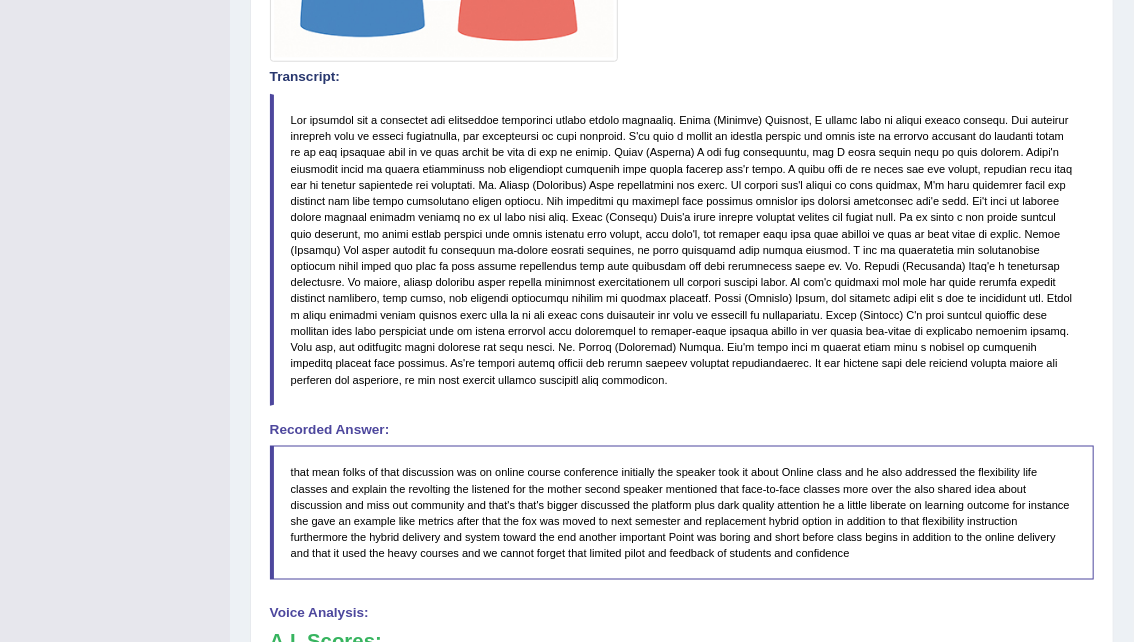 scroll, scrollTop: 779, scrollLeft: 0, axis: vertical 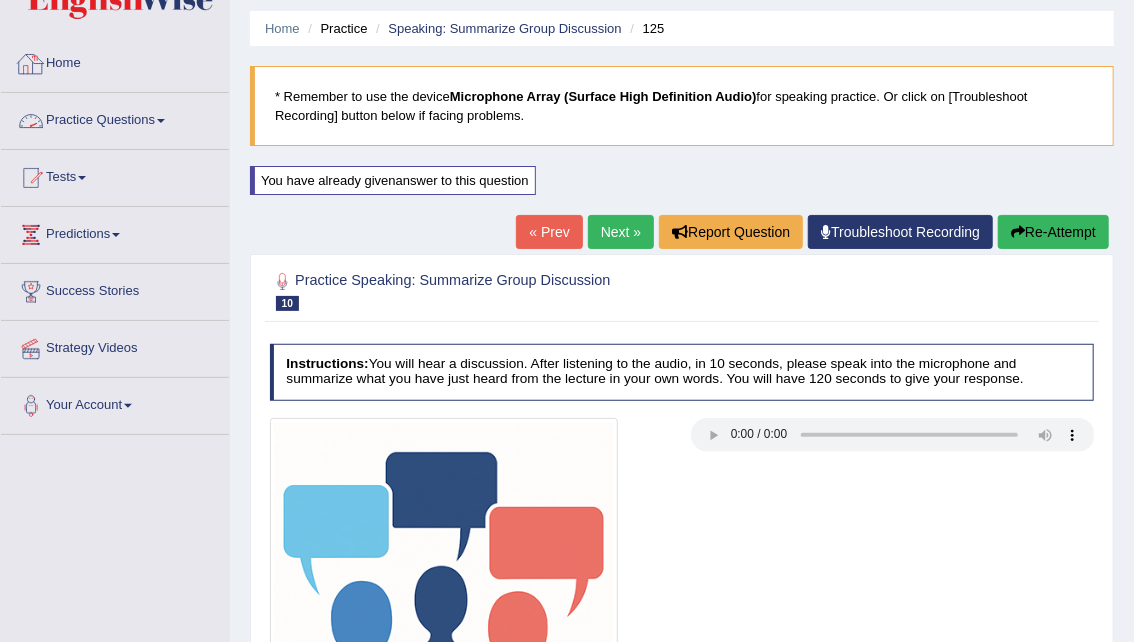 click on "Practice Questions" at bounding box center (115, 118) 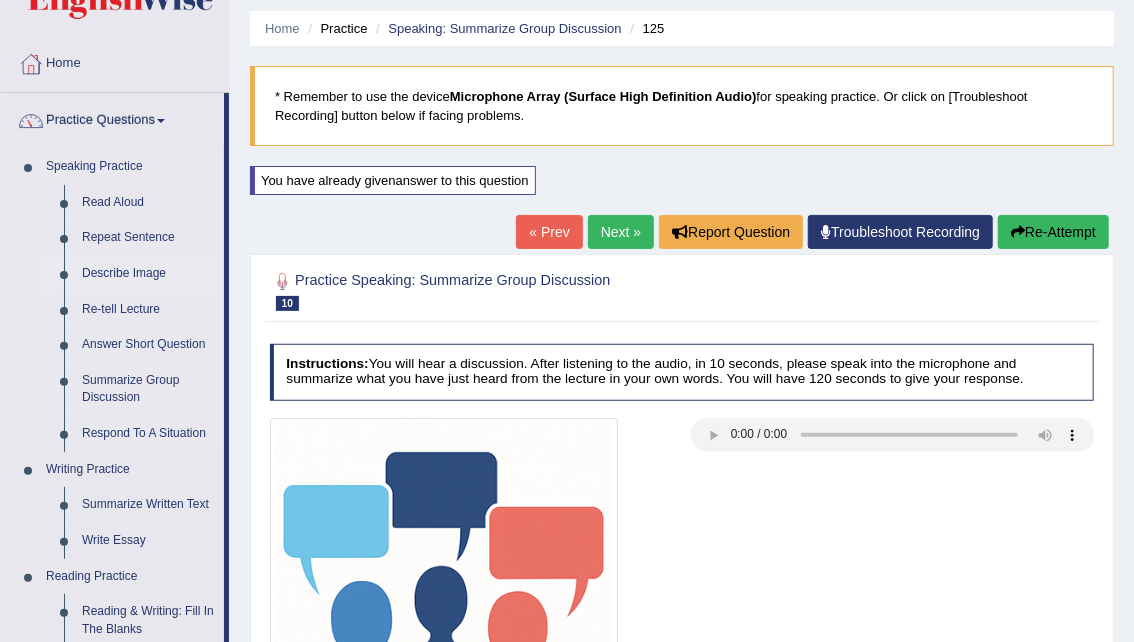 click on "Describe Image" at bounding box center [148, 274] 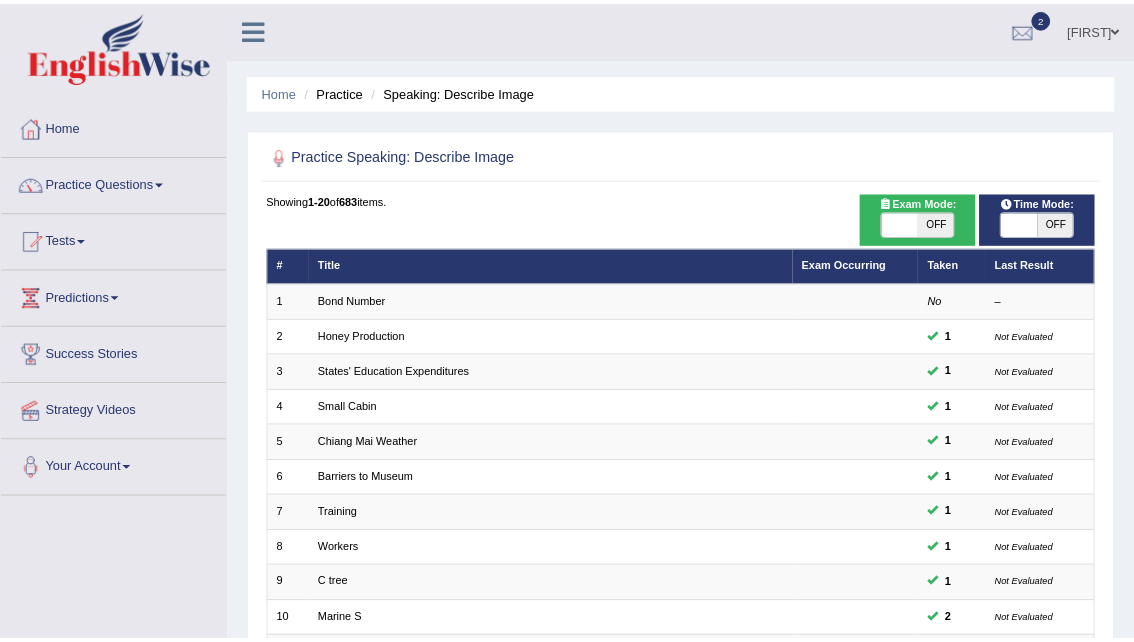 scroll, scrollTop: 0, scrollLeft: 0, axis: both 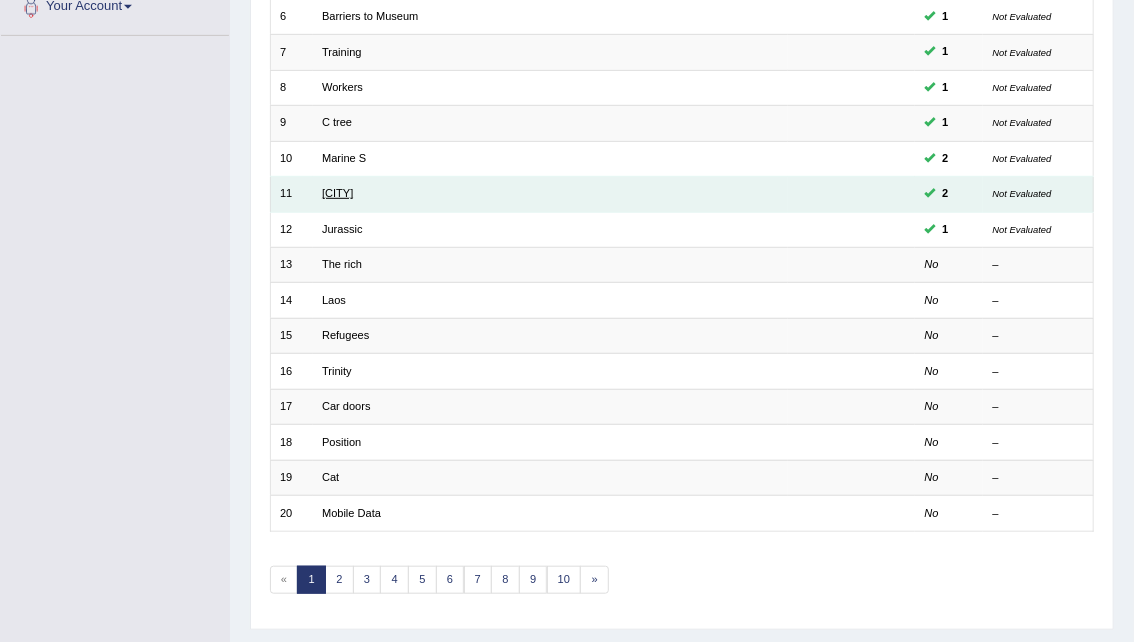 click on "[CITY]" at bounding box center (337, 193) 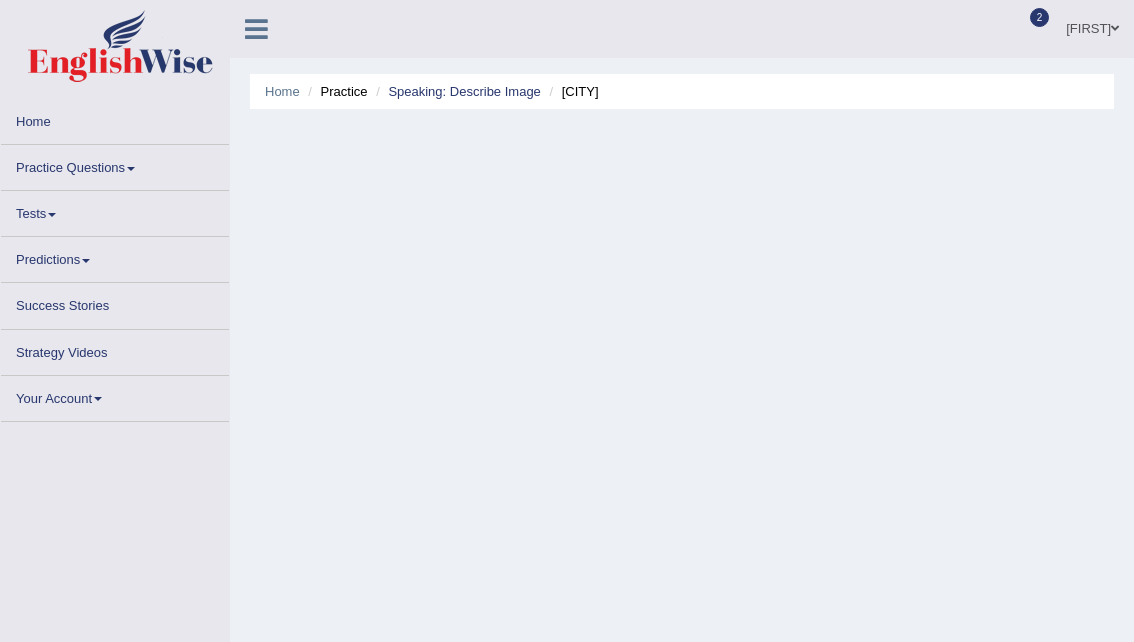 scroll, scrollTop: 0, scrollLeft: 0, axis: both 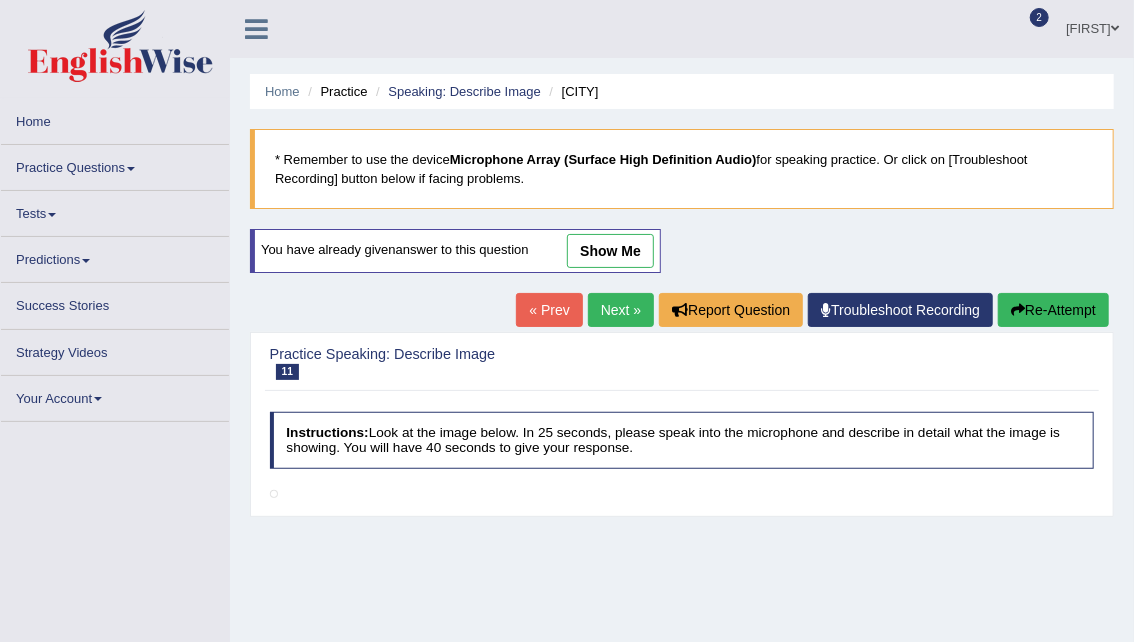 click on "show me" at bounding box center (610, 251) 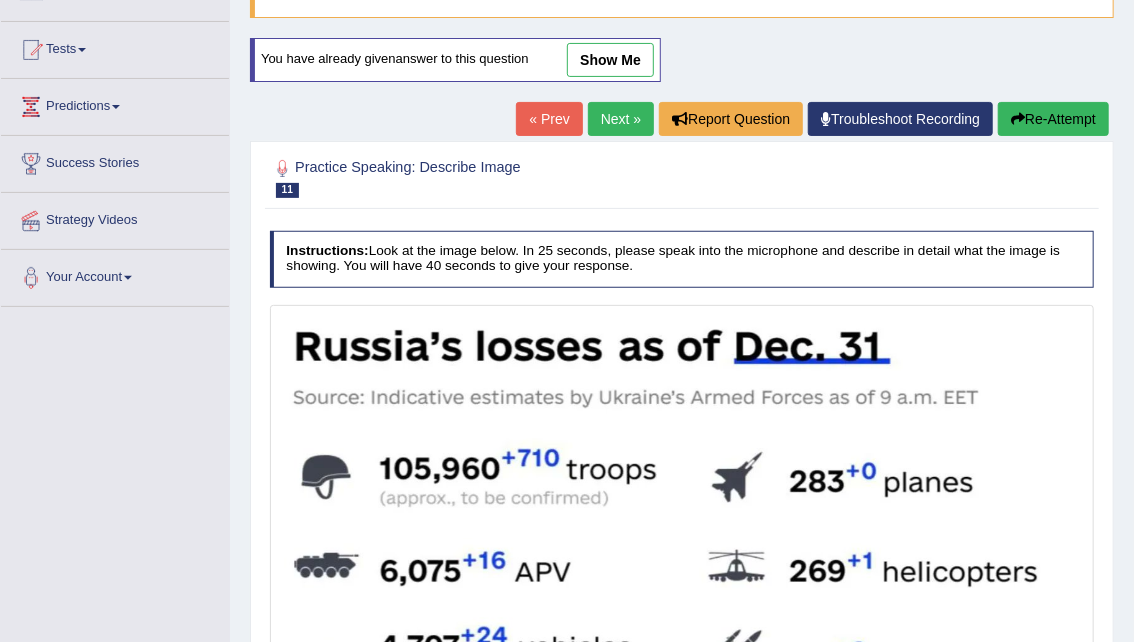 scroll, scrollTop: 183, scrollLeft: 0, axis: vertical 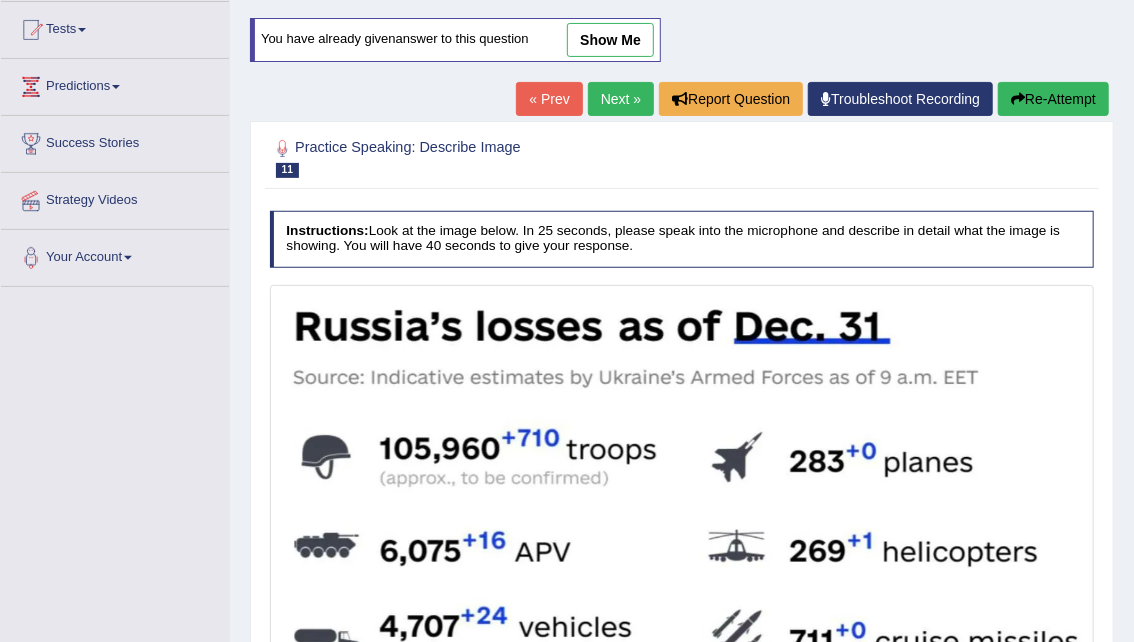 click on "show me" at bounding box center (610, 40) 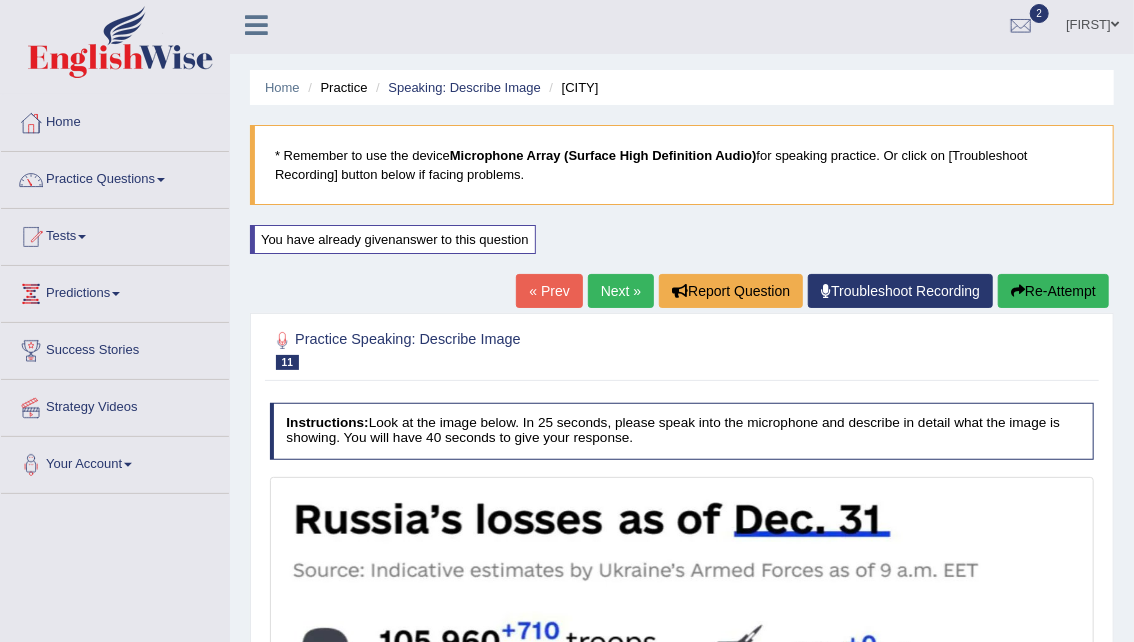 scroll, scrollTop: 0, scrollLeft: 0, axis: both 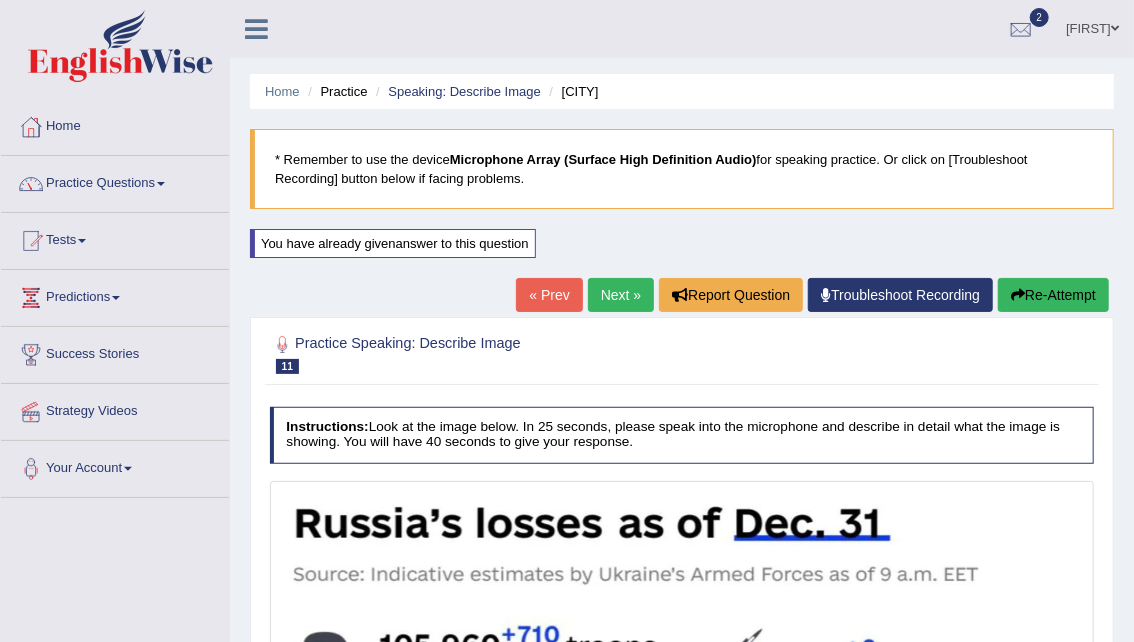 click on "Practice Questions" at bounding box center [115, 181] 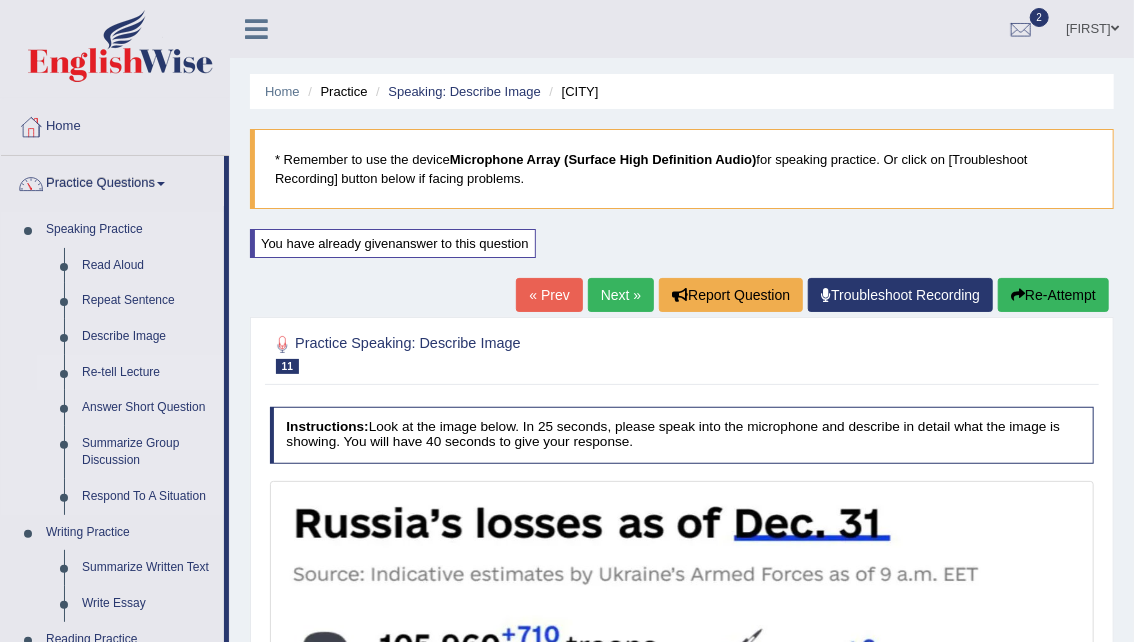 click on "Re-tell Lecture" at bounding box center (148, 373) 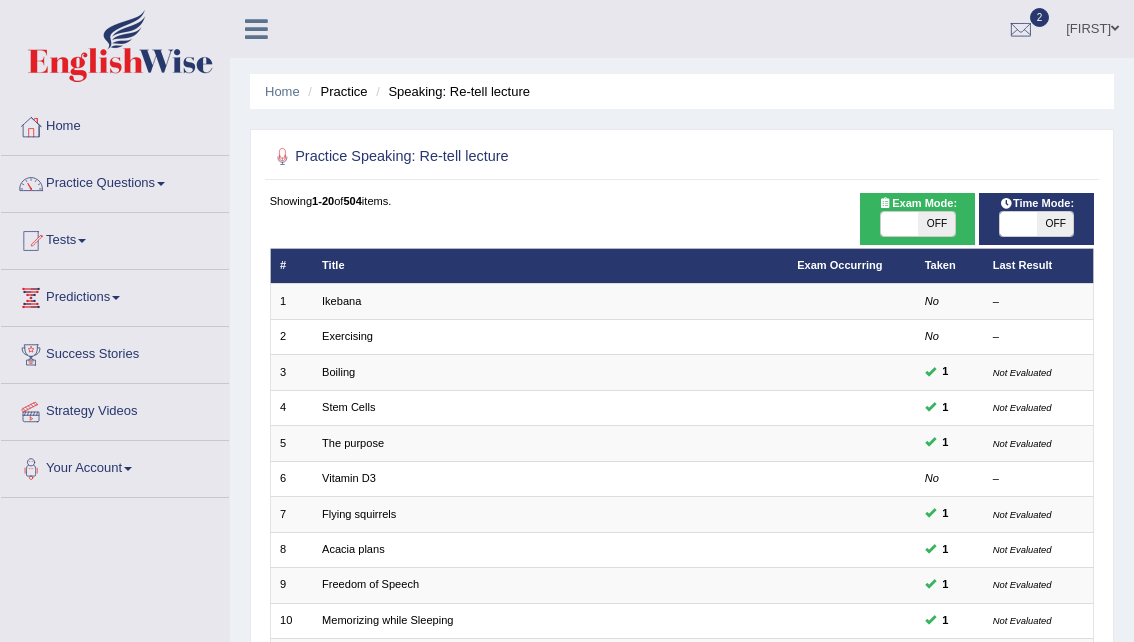 scroll, scrollTop: 0, scrollLeft: 0, axis: both 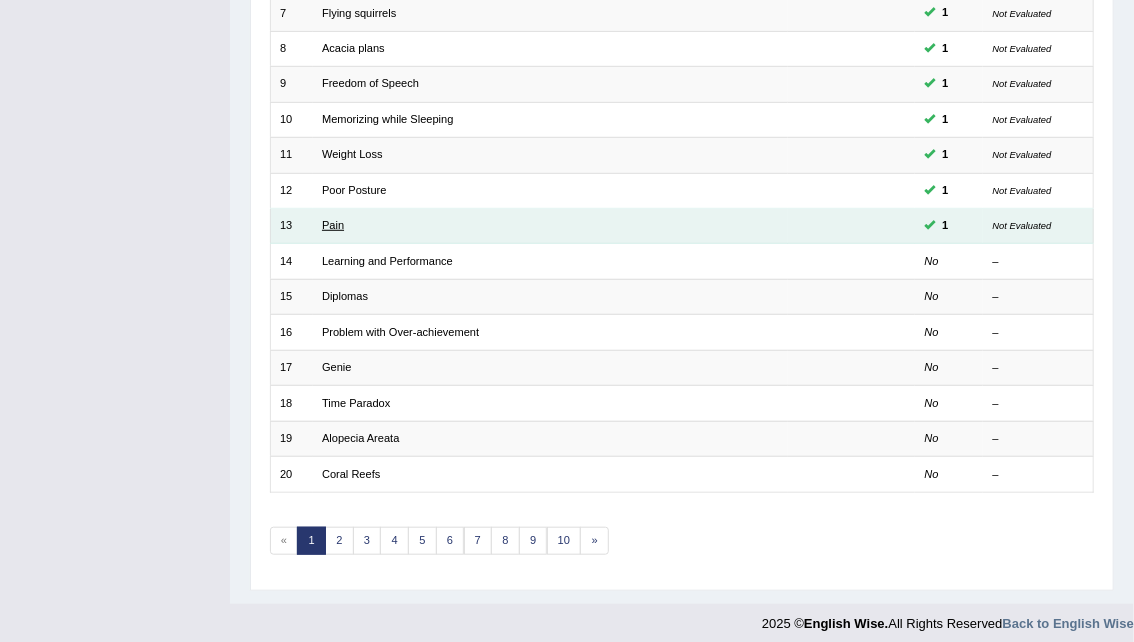 click on "Pain" at bounding box center (333, 225) 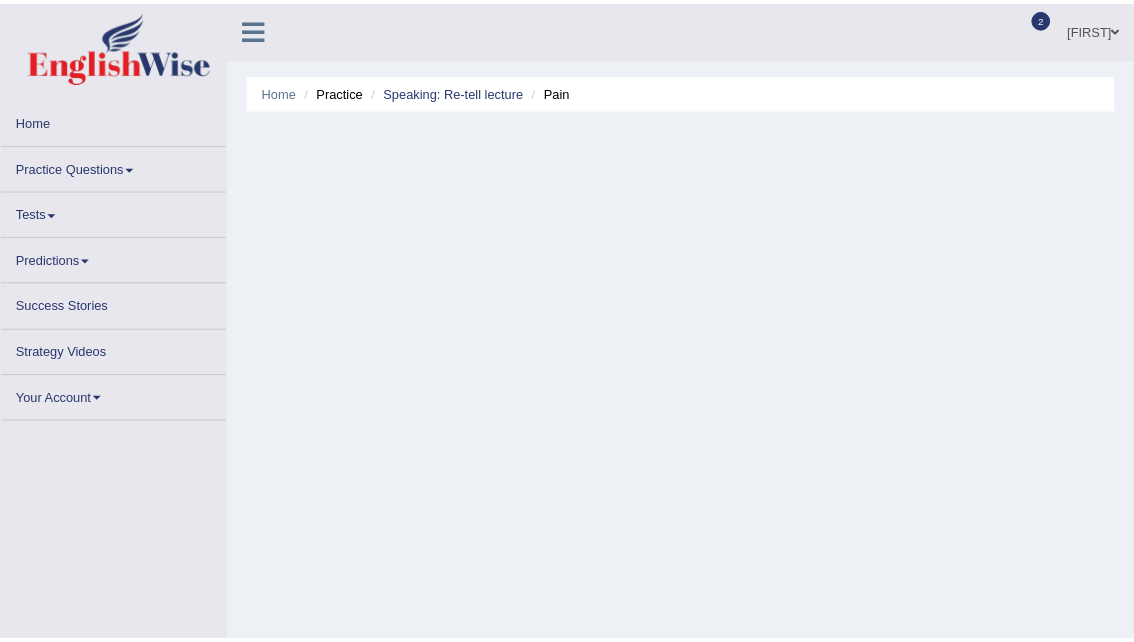scroll, scrollTop: 0, scrollLeft: 0, axis: both 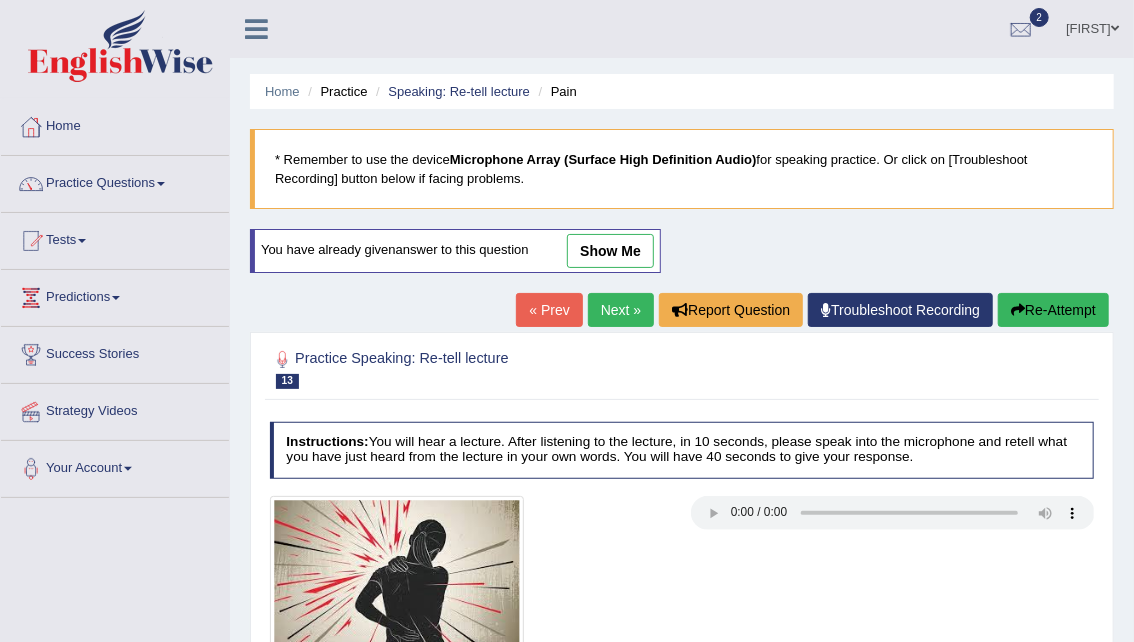 click on "show me" at bounding box center [610, 251] 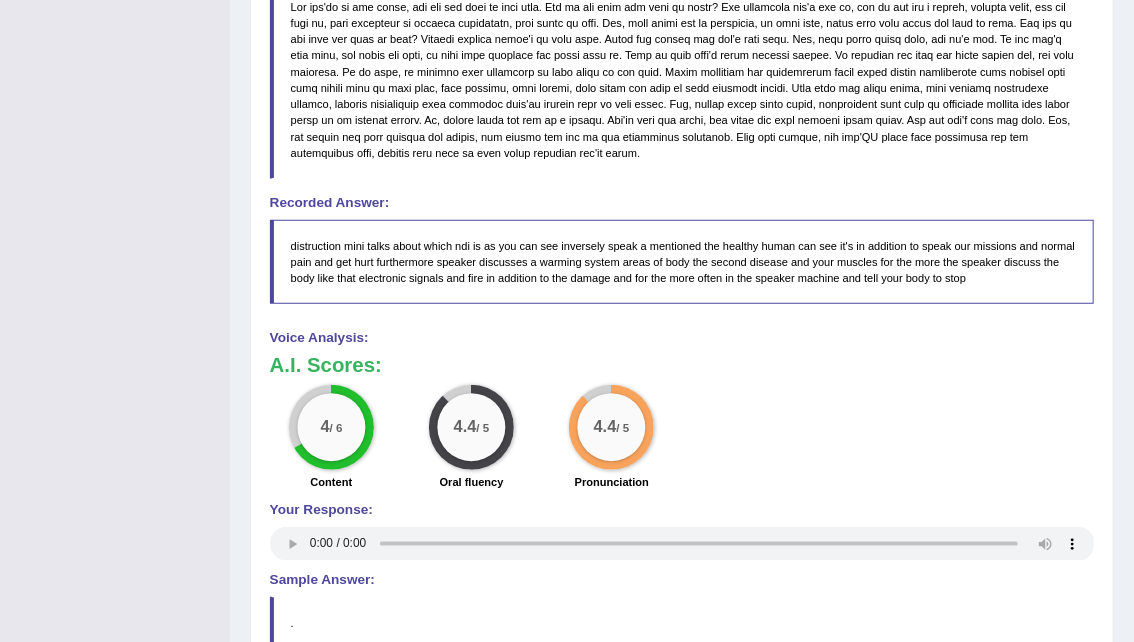 scroll, scrollTop: 690, scrollLeft: 0, axis: vertical 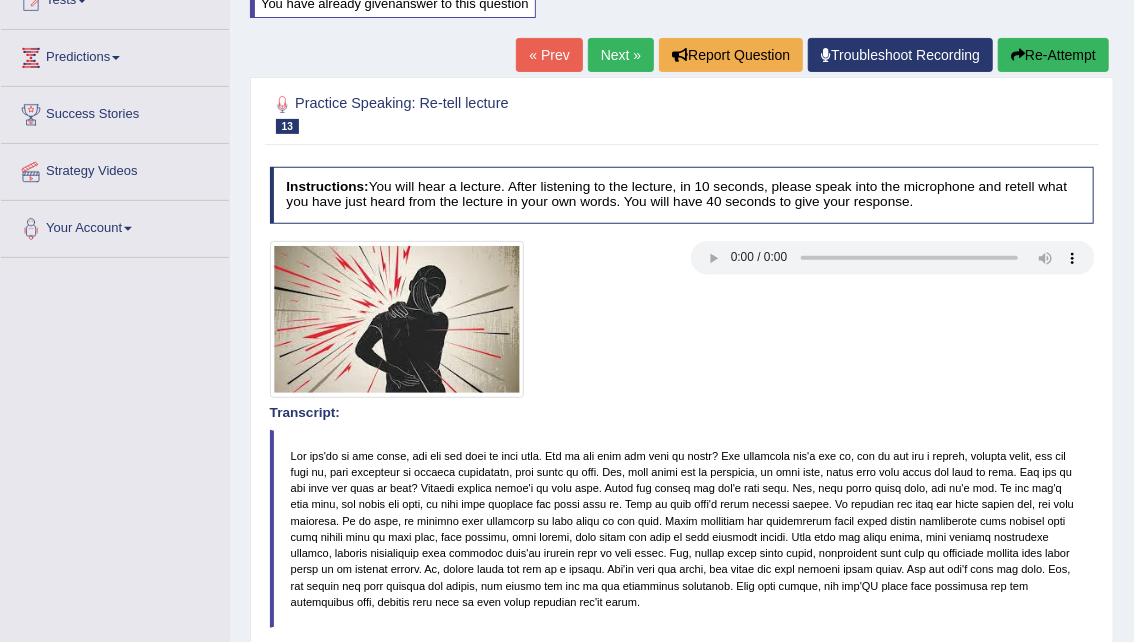 click on "« Prev" at bounding box center (549, 55) 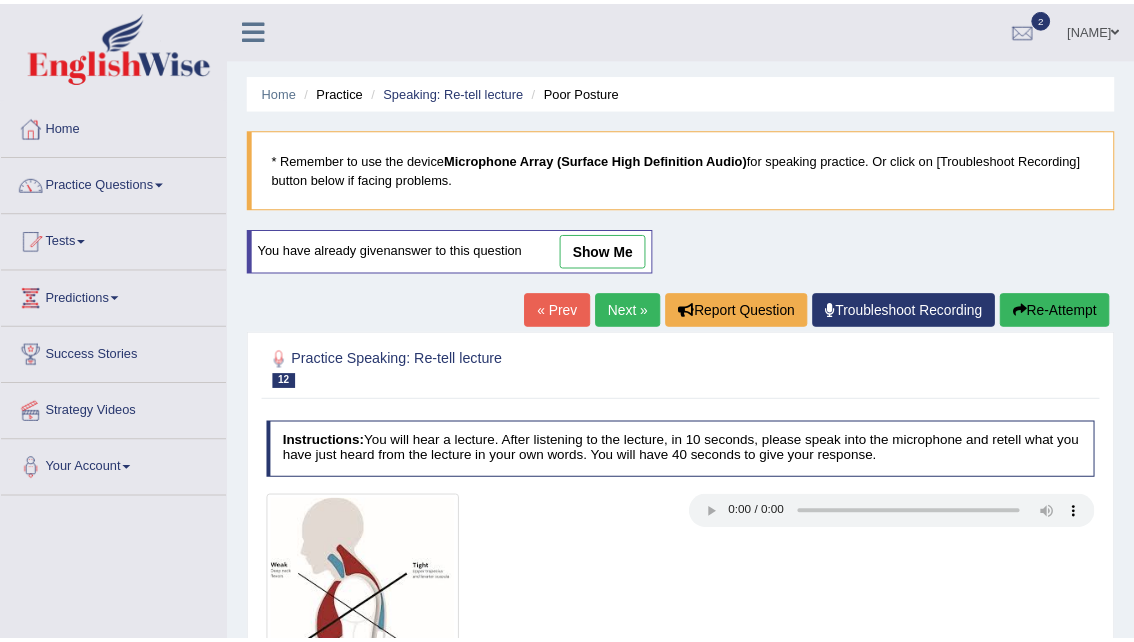 scroll, scrollTop: 0, scrollLeft: 0, axis: both 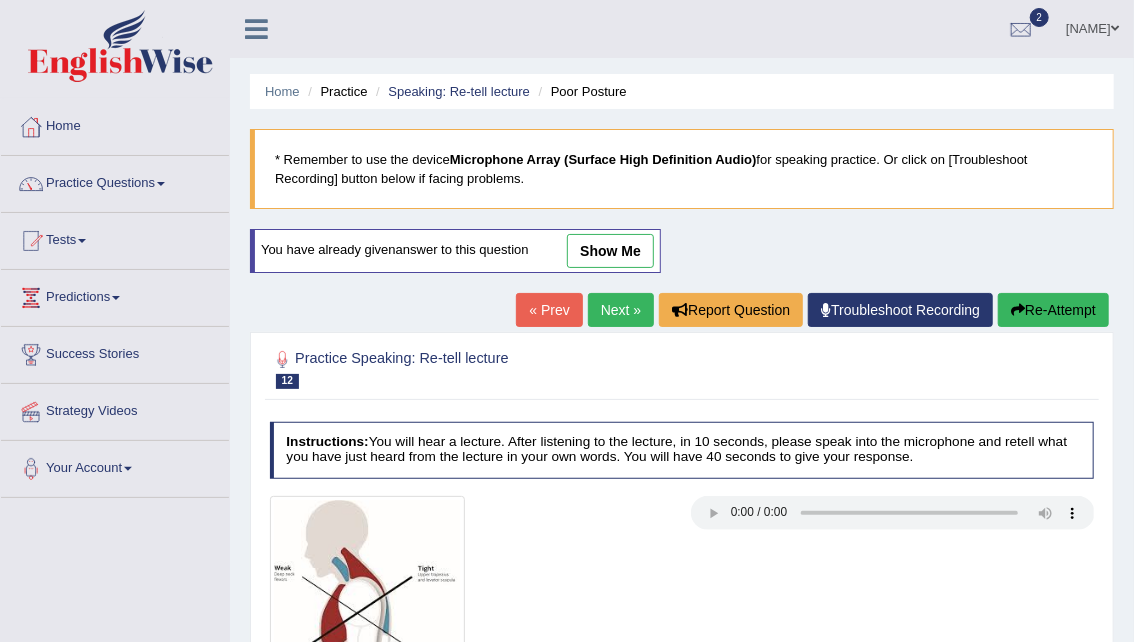 click on "show me" at bounding box center (610, 251) 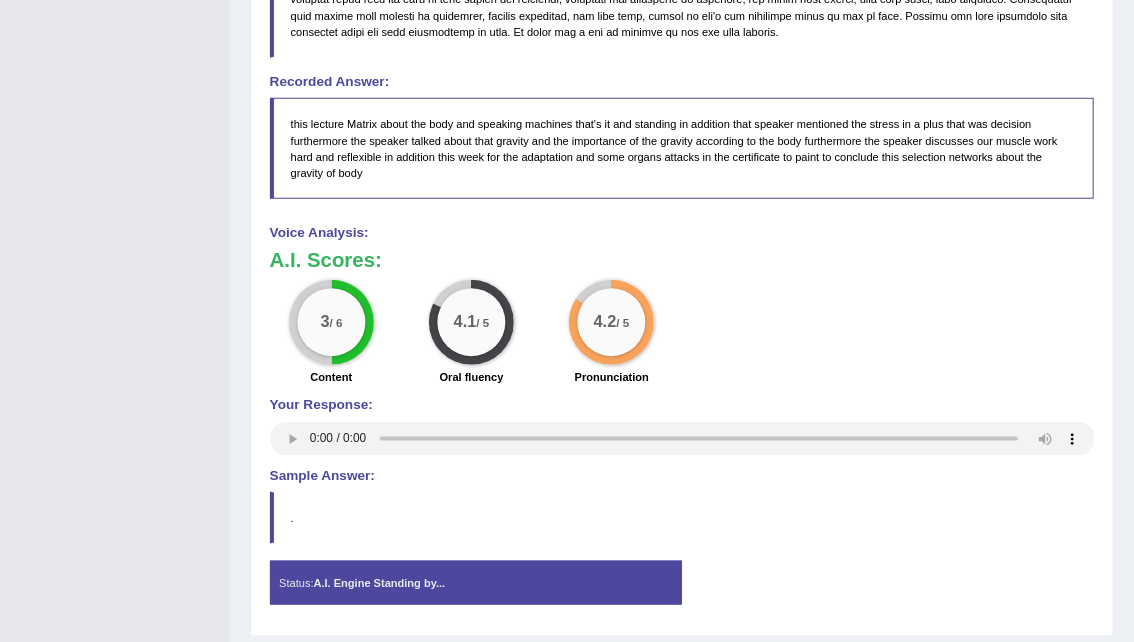 scroll, scrollTop: 814, scrollLeft: 0, axis: vertical 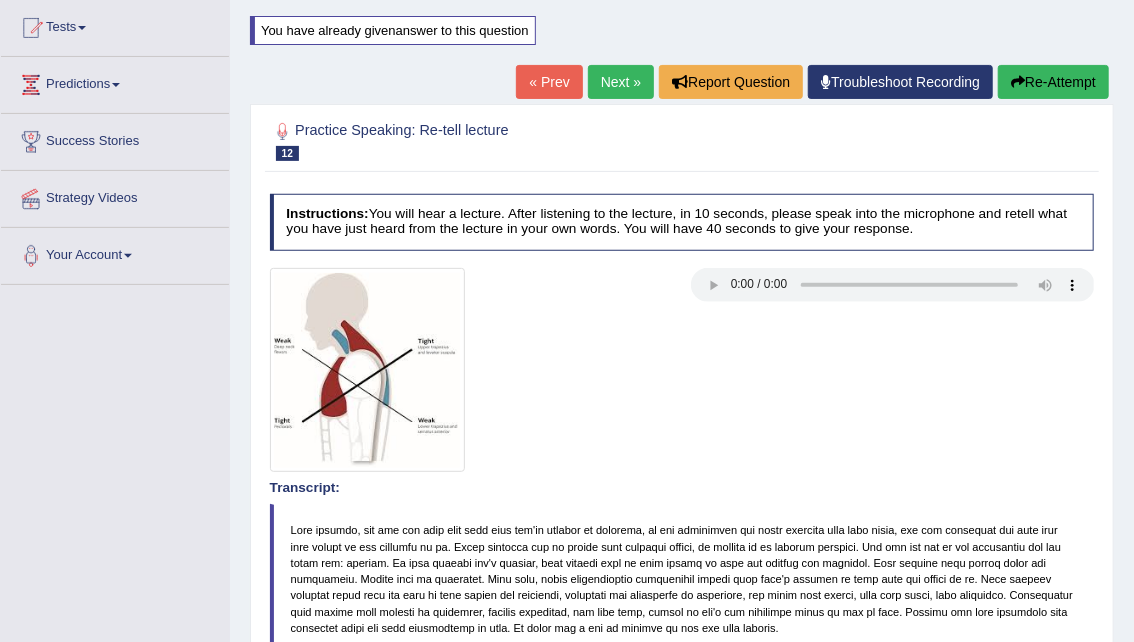 click on "« Prev" at bounding box center (549, 82) 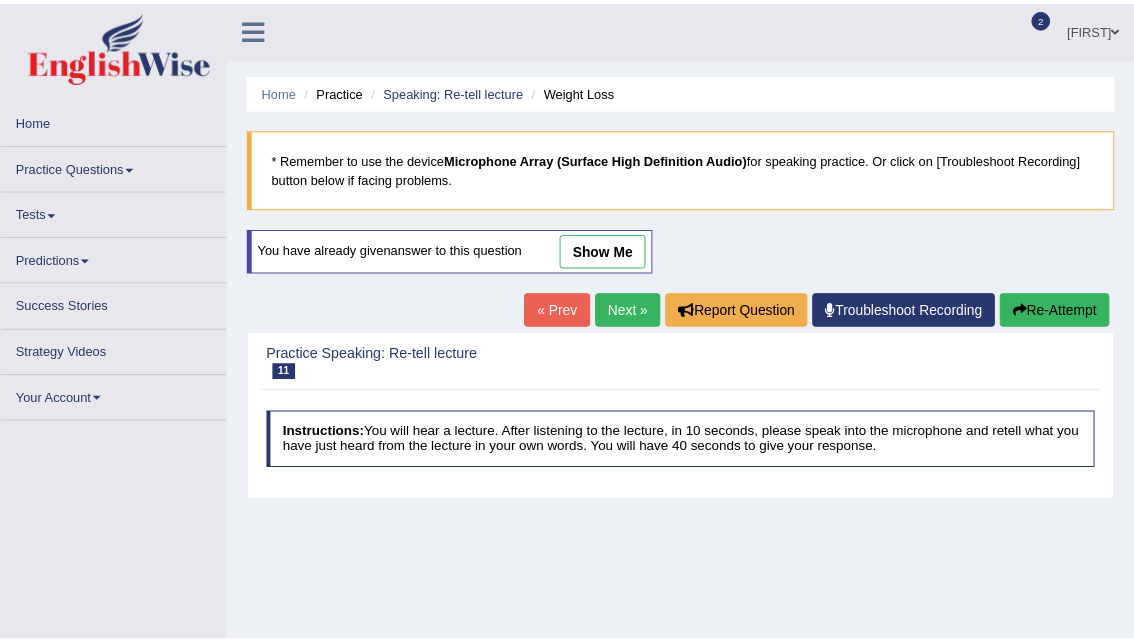scroll, scrollTop: 0, scrollLeft: 0, axis: both 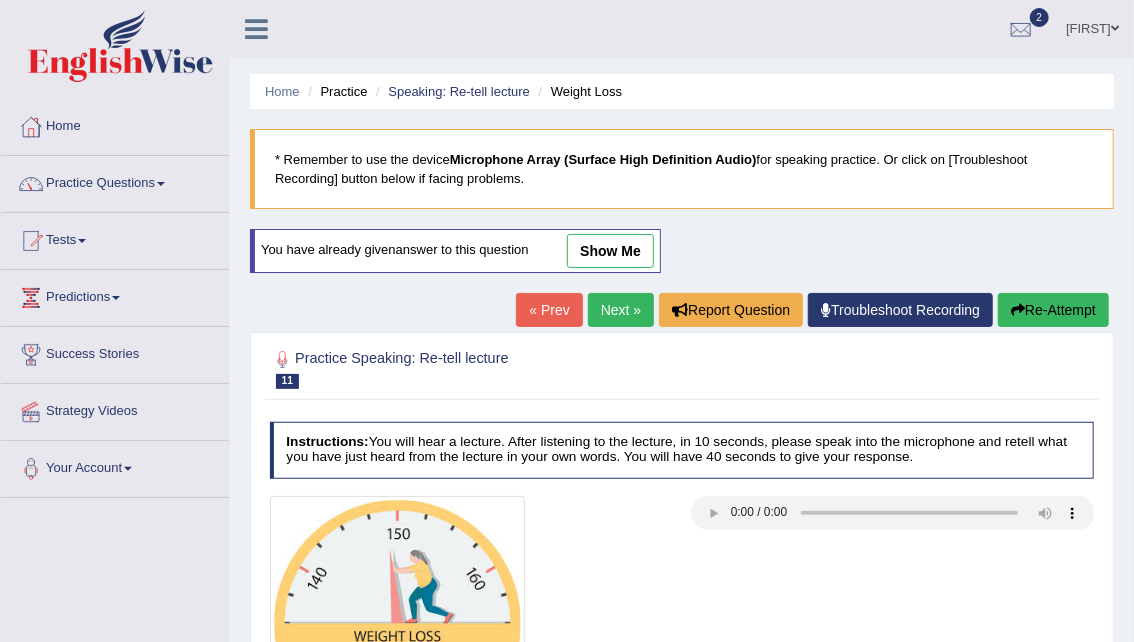 click on "You have already given   answer to this question
show me" at bounding box center [455, 251] 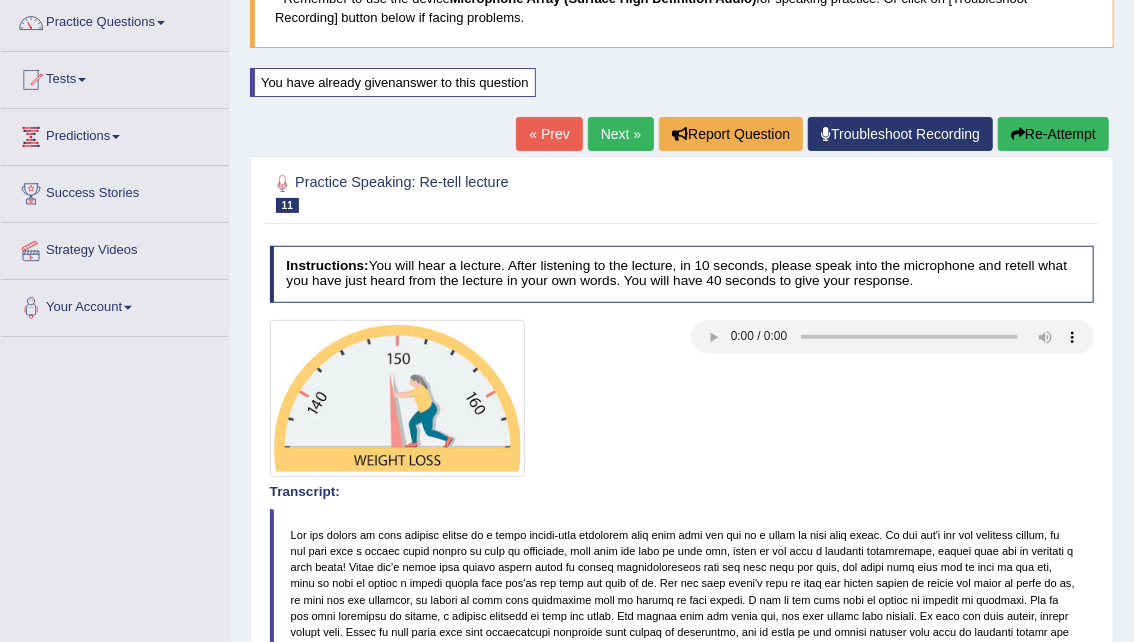 scroll, scrollTop: 150, scrollLeft: 0, axis: vertical 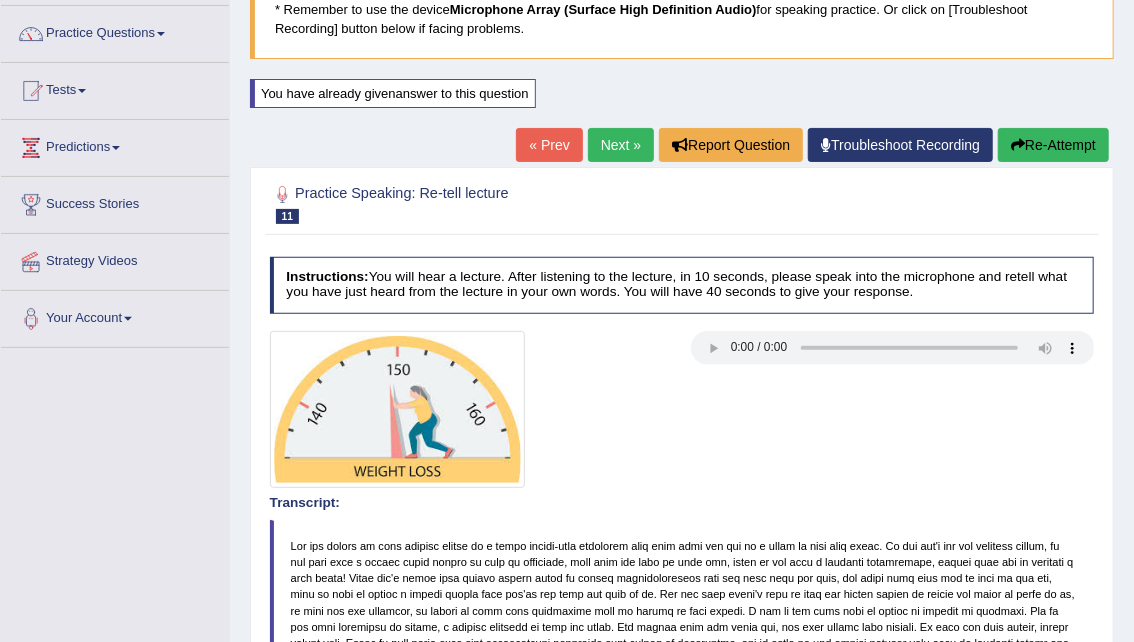 click on "« Prev" at bounding box center [549, 145] 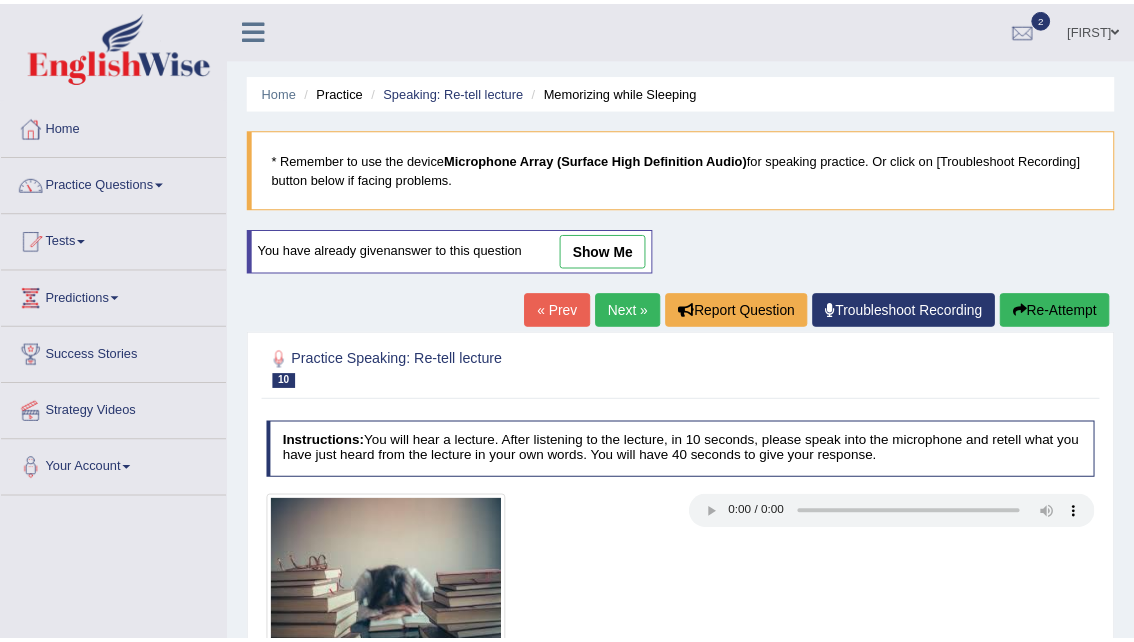 scroll, scrollTop: 0, scrollLeft: 0, axis: both 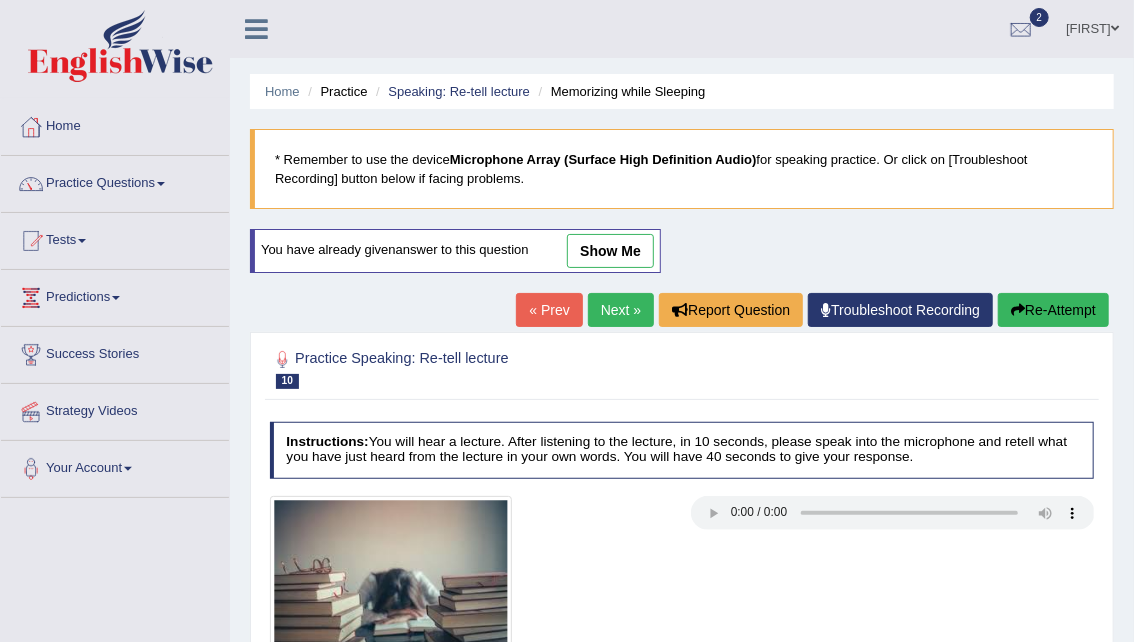 click on "You have already given   answer to this question
show me" at bounding box center [455, 251] 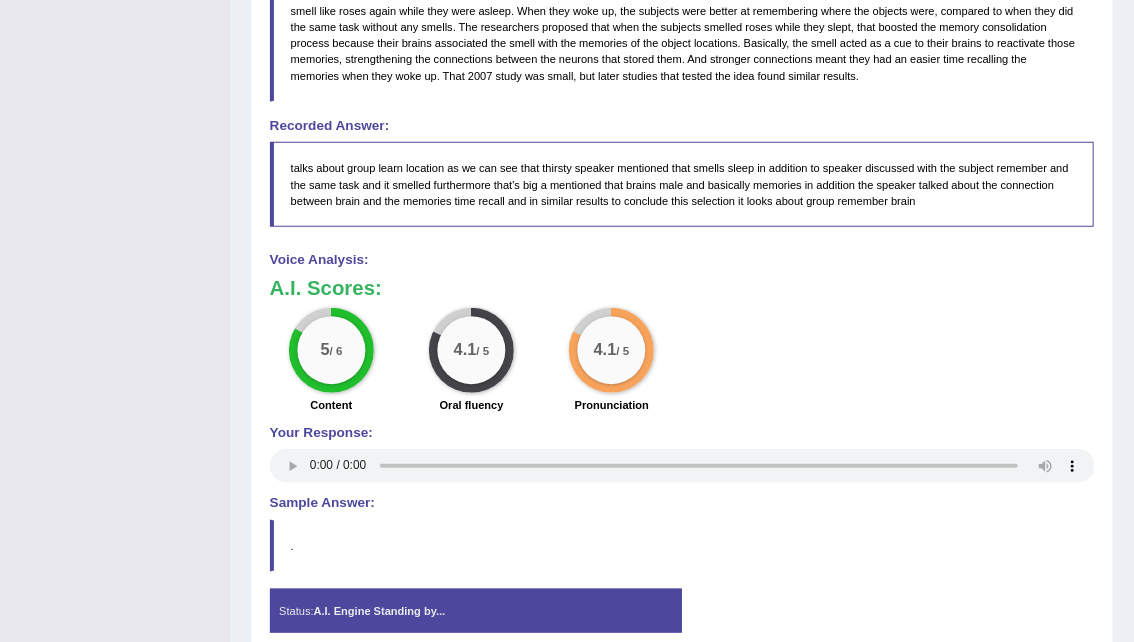 scroll, scrollTop: 710, scrollLeft: 0, axis: vertical 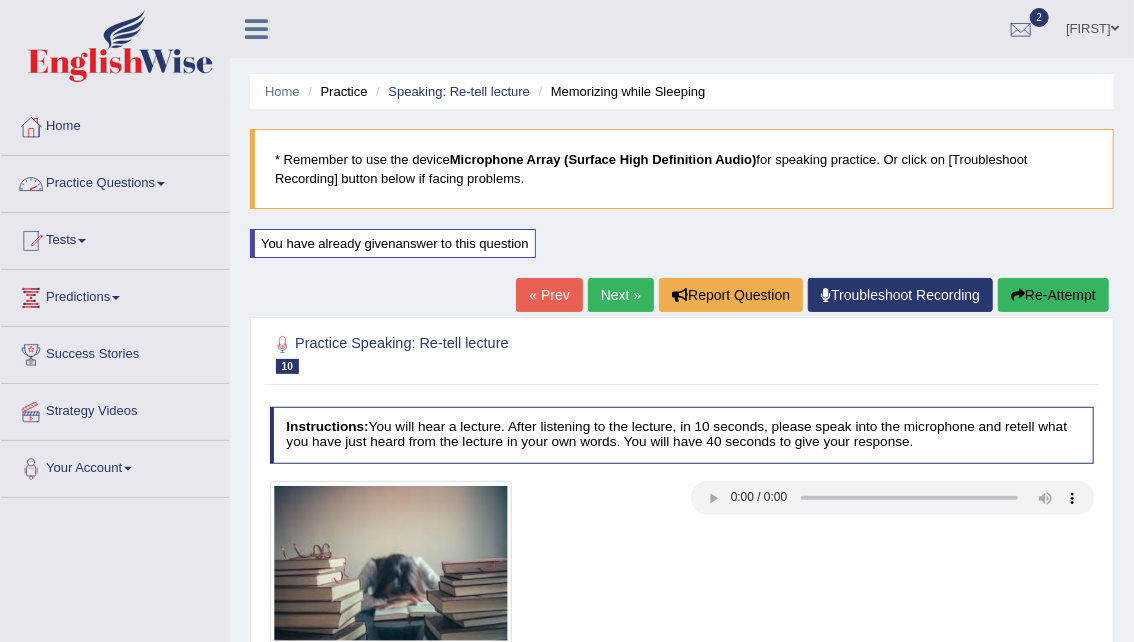 click on "Practice Questions" at bounding box center [115, 181] 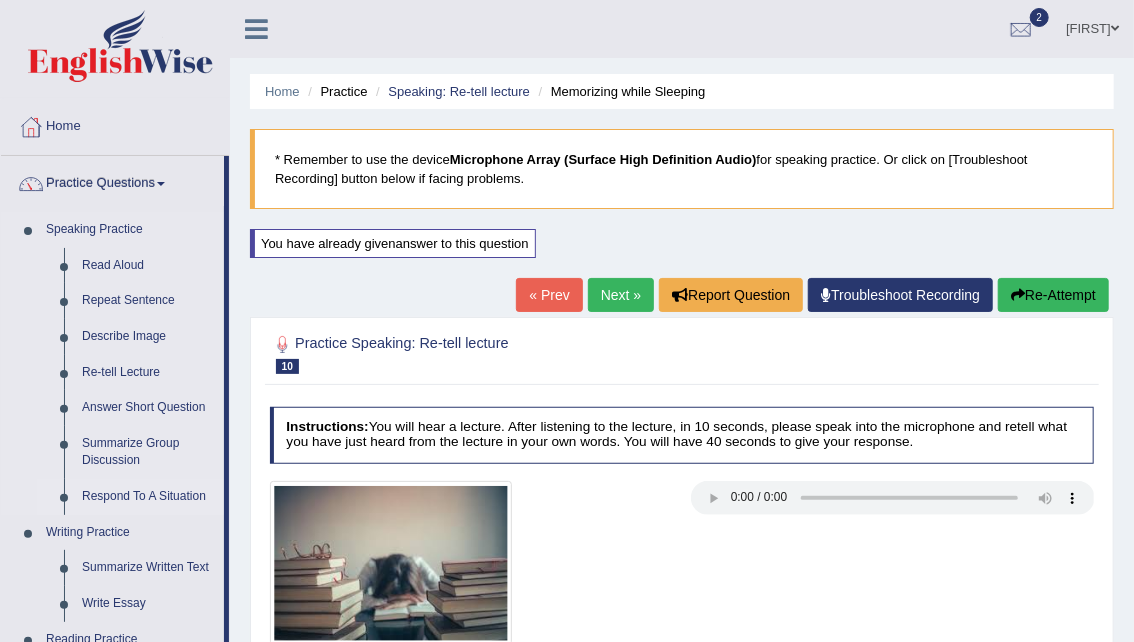 click on "Respond To A Situation" at bounding box center [148, 497] 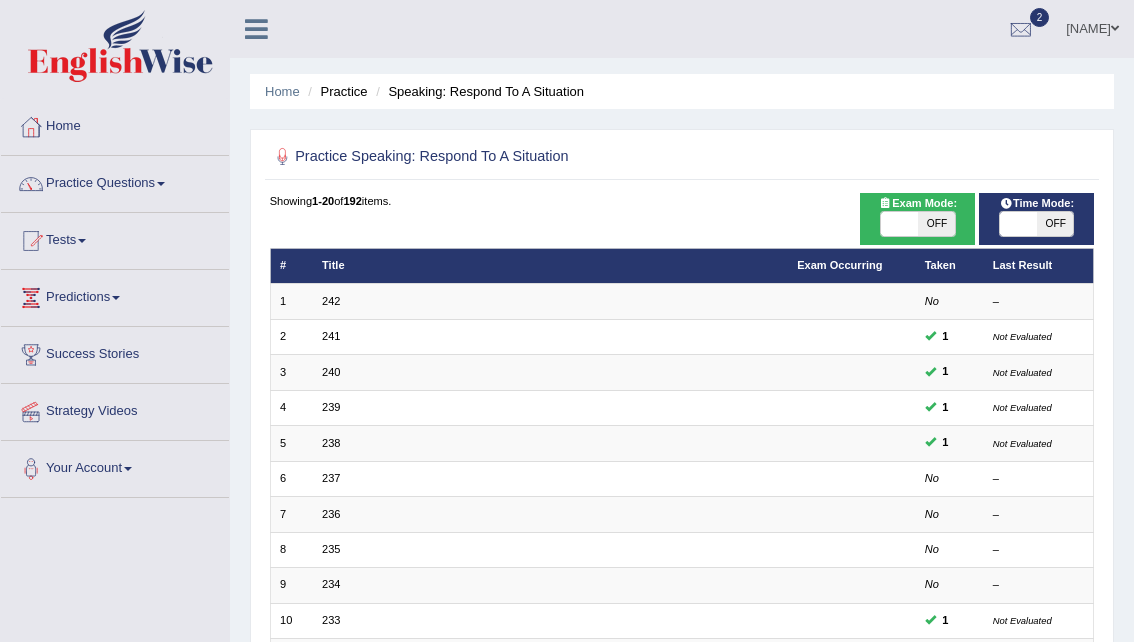 scroll, scrollTop: 0, scrollLeft: 0, axis: both 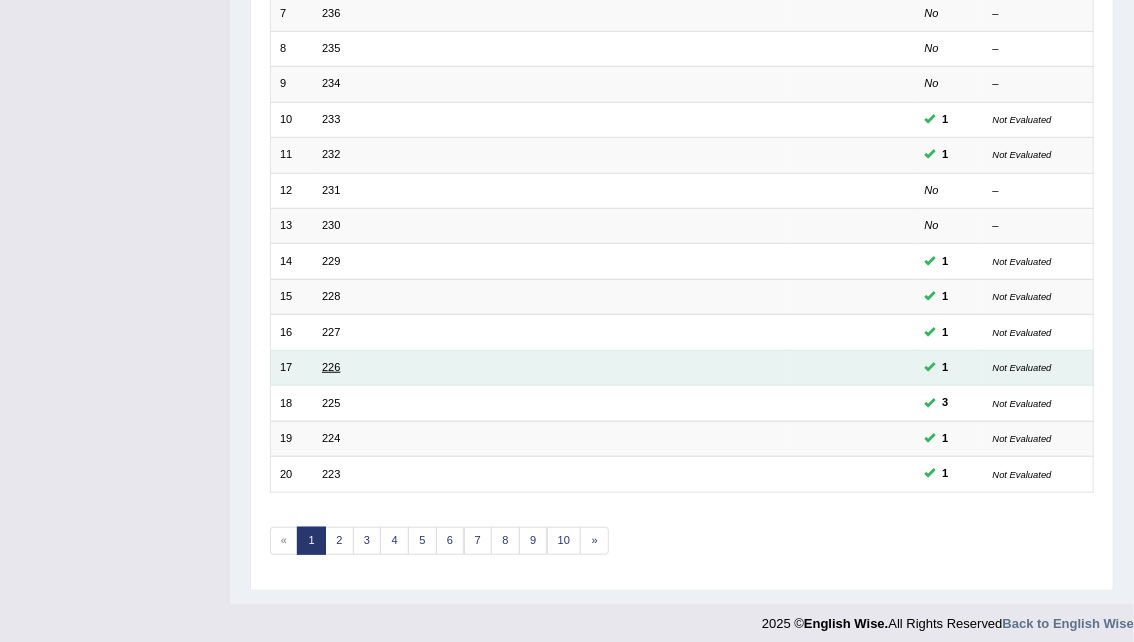 click on "226" at bounding box center (331, 367) 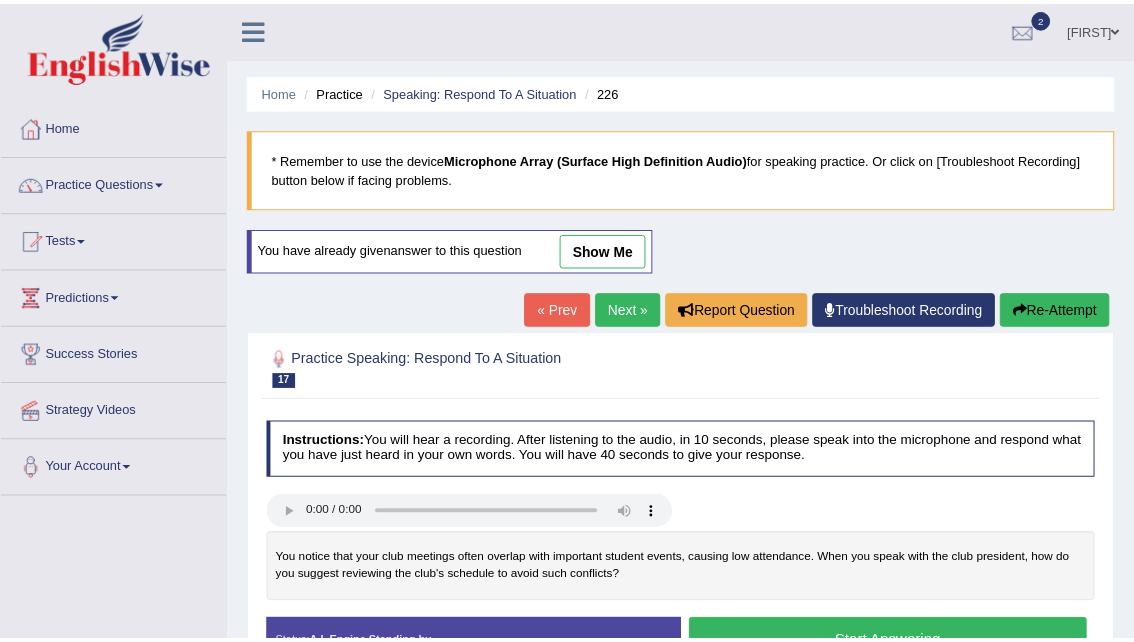 scroll, scrollTop: 0, scrollLeft: 0, axis: both 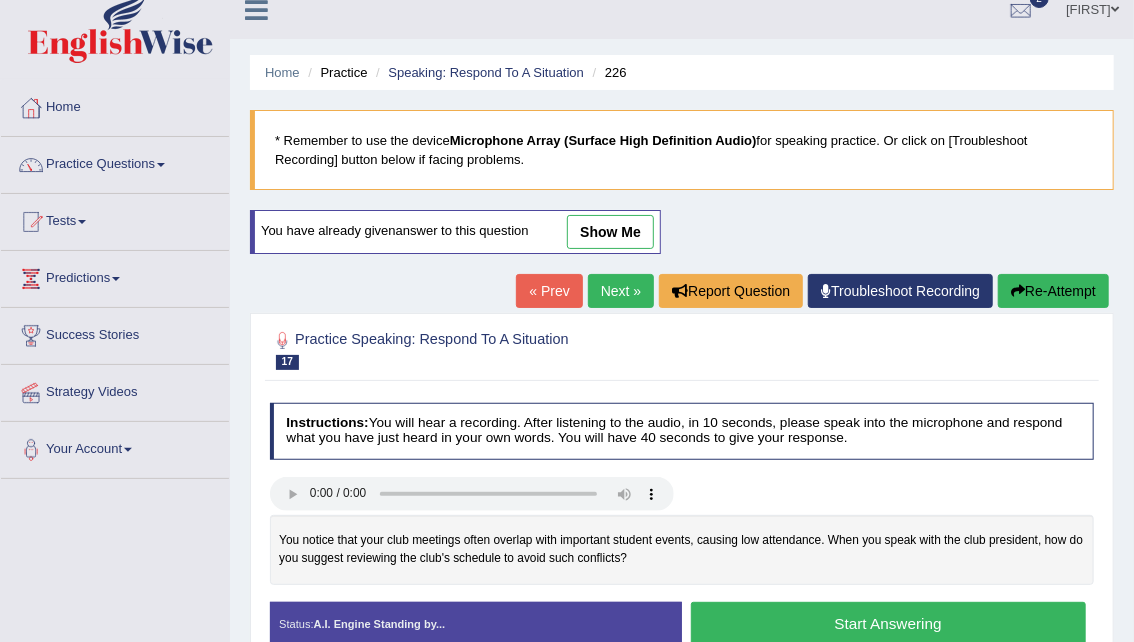 click on "show me" at bounding box center (610, 232) 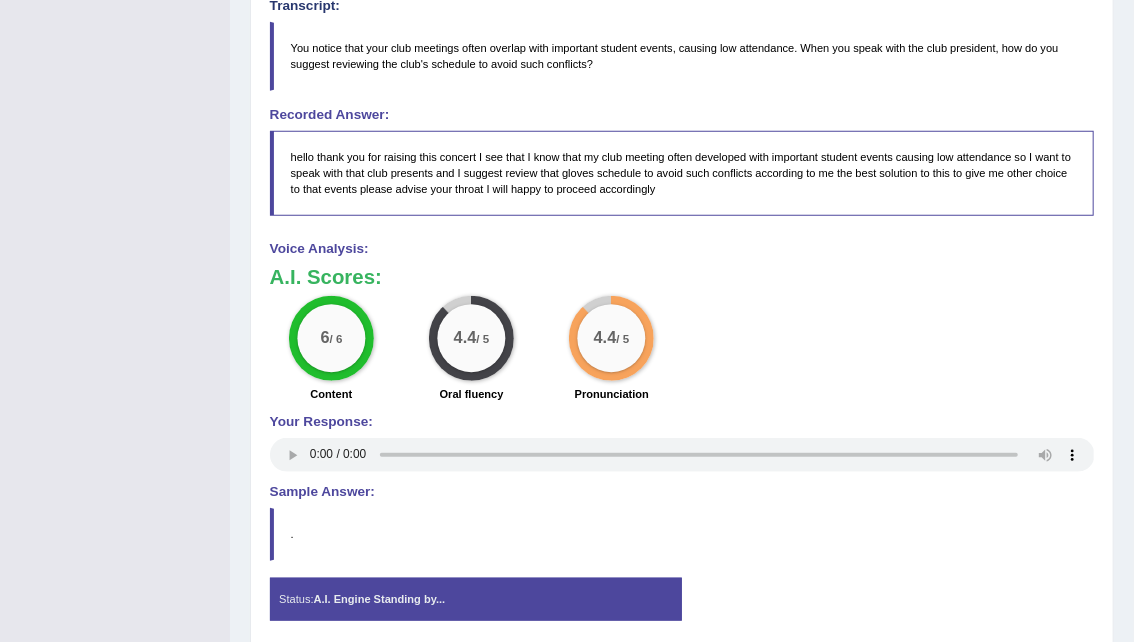 scroll, scrollTop: 613, scrollLeft: 0, axis: vertical 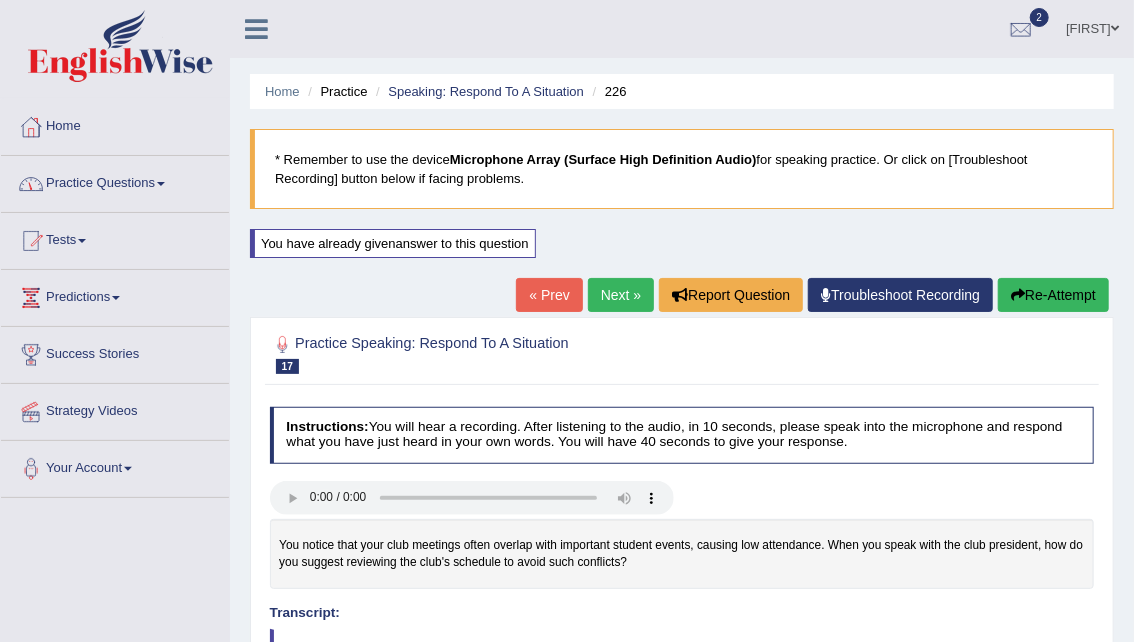click on "Practice Questions" at bounding box center (115, 181) 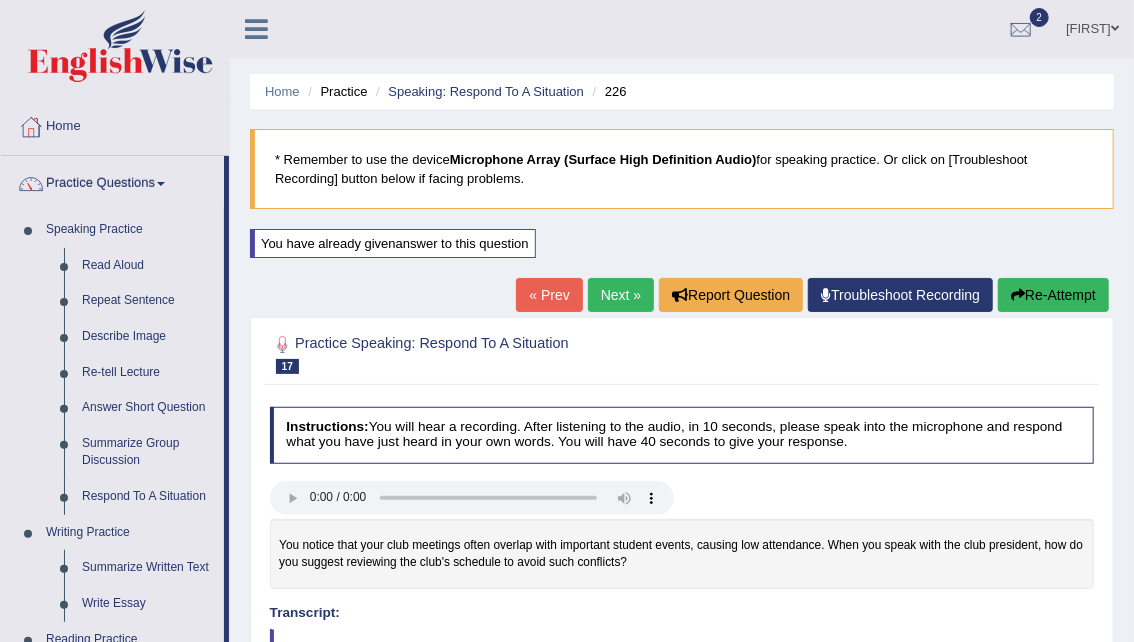 click on "Practice Questions" at bounding box center [112, 181] 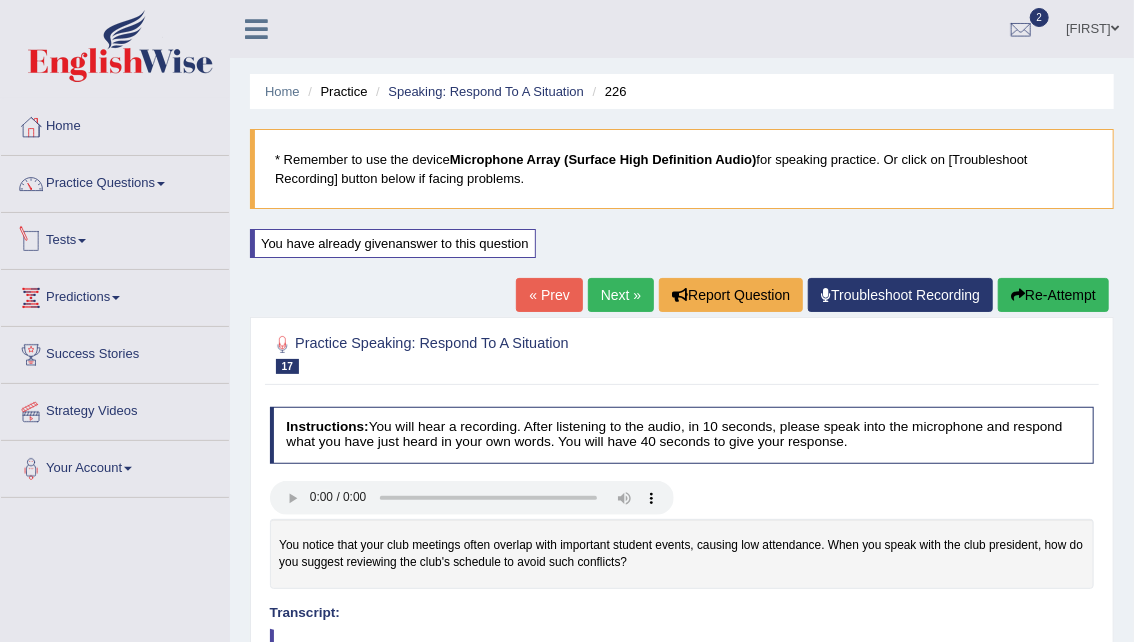 click on "Tests" at bounding box center [115, 238] 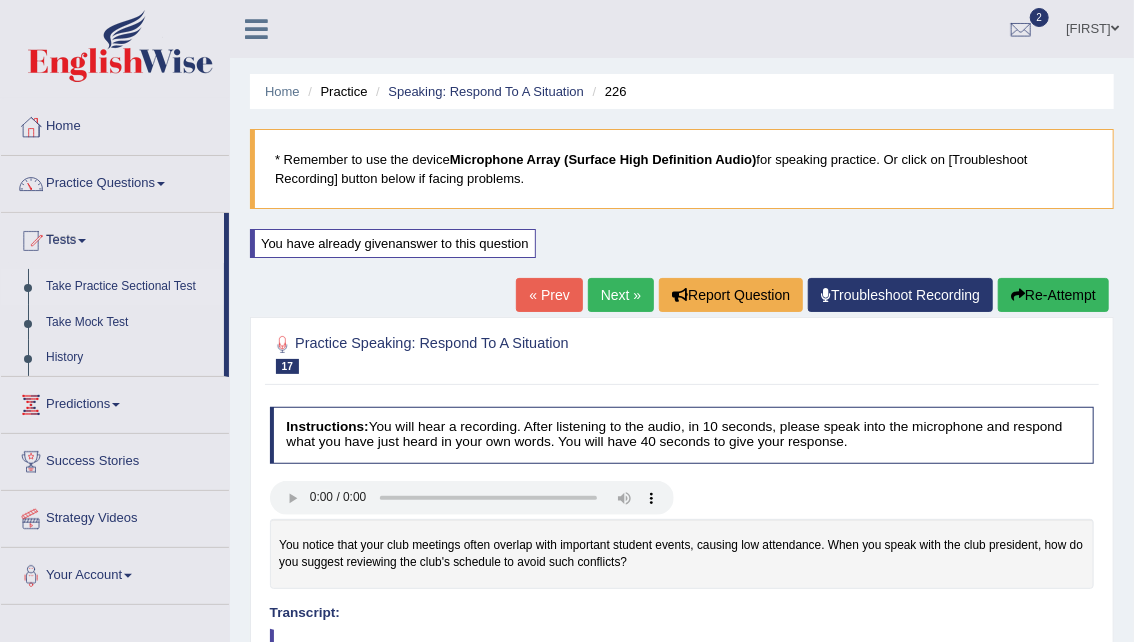 click on "Take Practice Sectional Test" at bounding box center [130, 287] 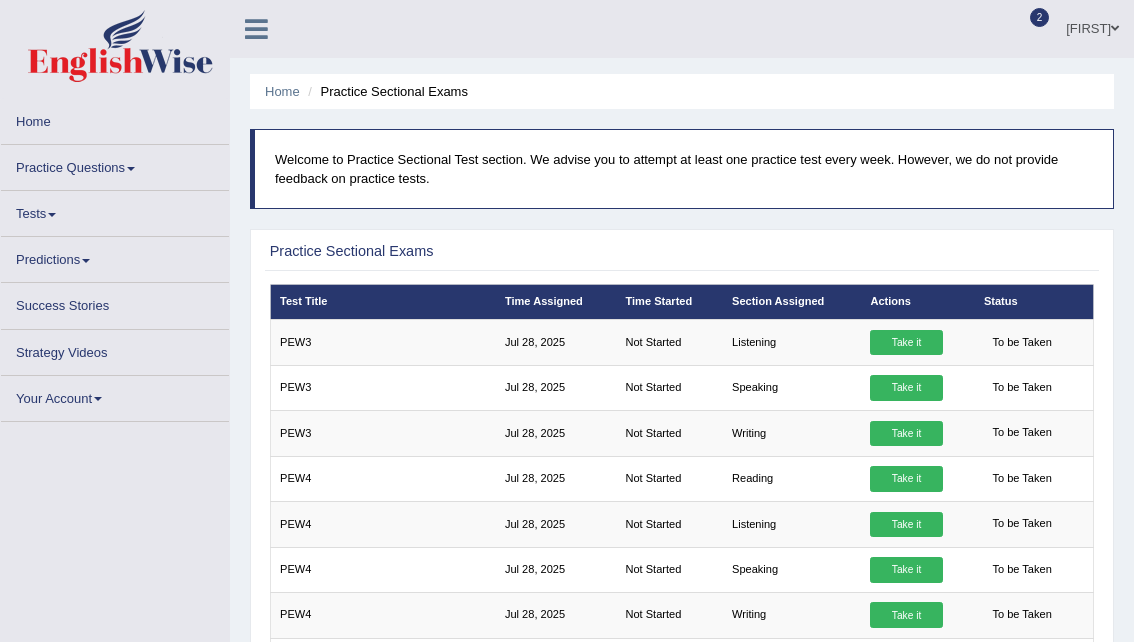 scroll, scrollTop: 0, scrollLeft: 0, axis: both 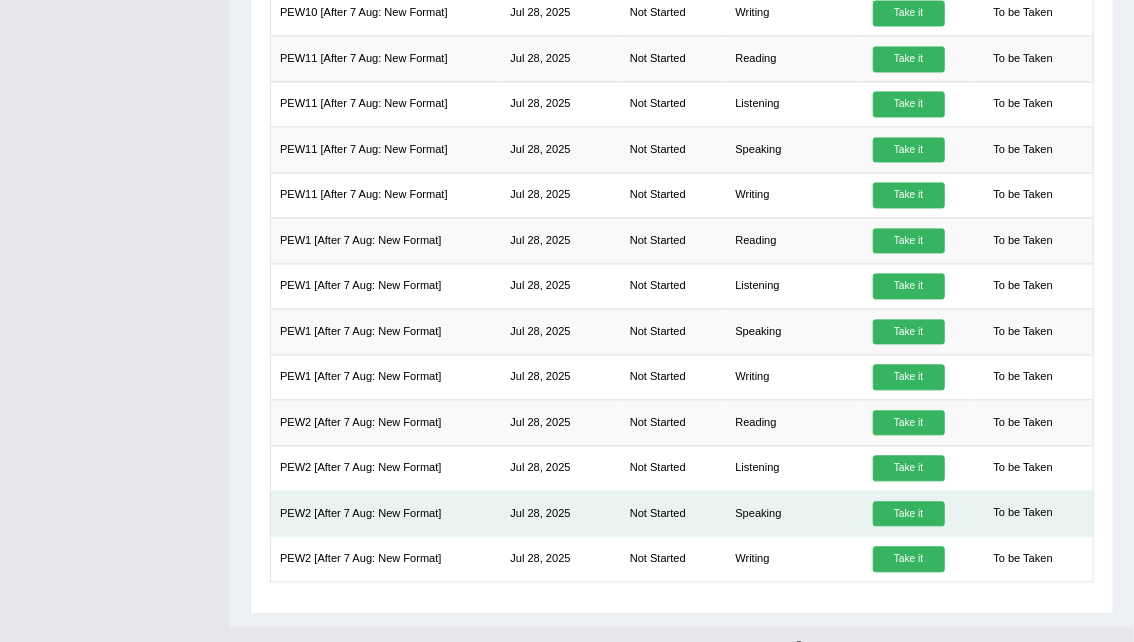click on "Take it" at bounding box center (909, 514) 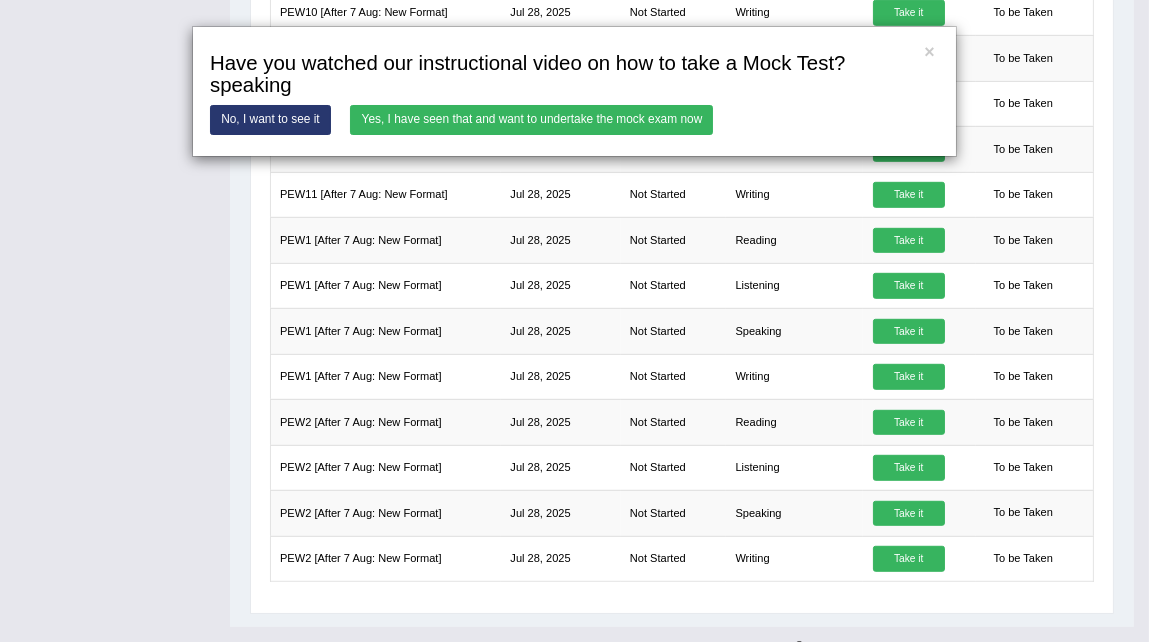 click on "Yes, I have seen that and want to undertake the mock exam now" at bounding box center (531, 119) 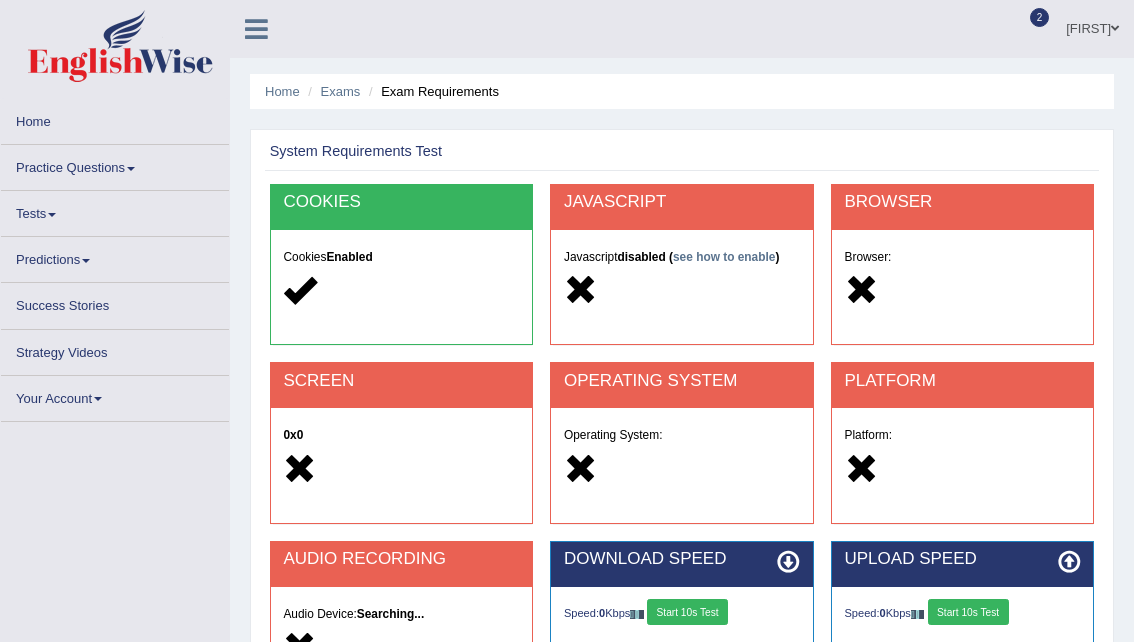 scroll, scrollTop: 0, scrollLeft: 0, axis: both 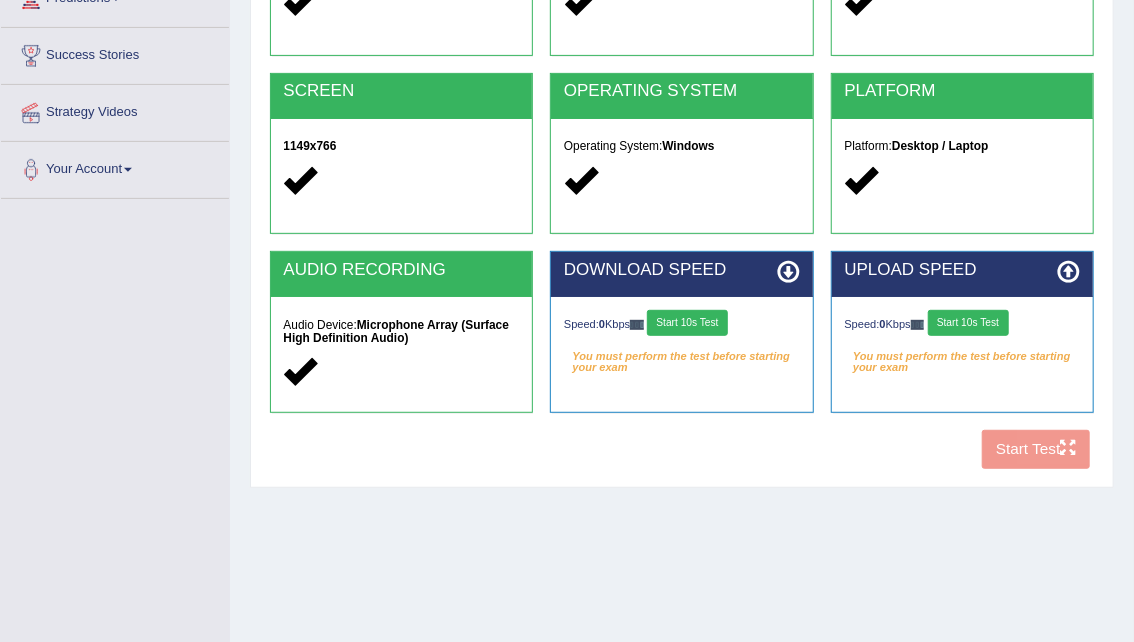 click on "Start 10s Test" at bounding box center (687, 323) 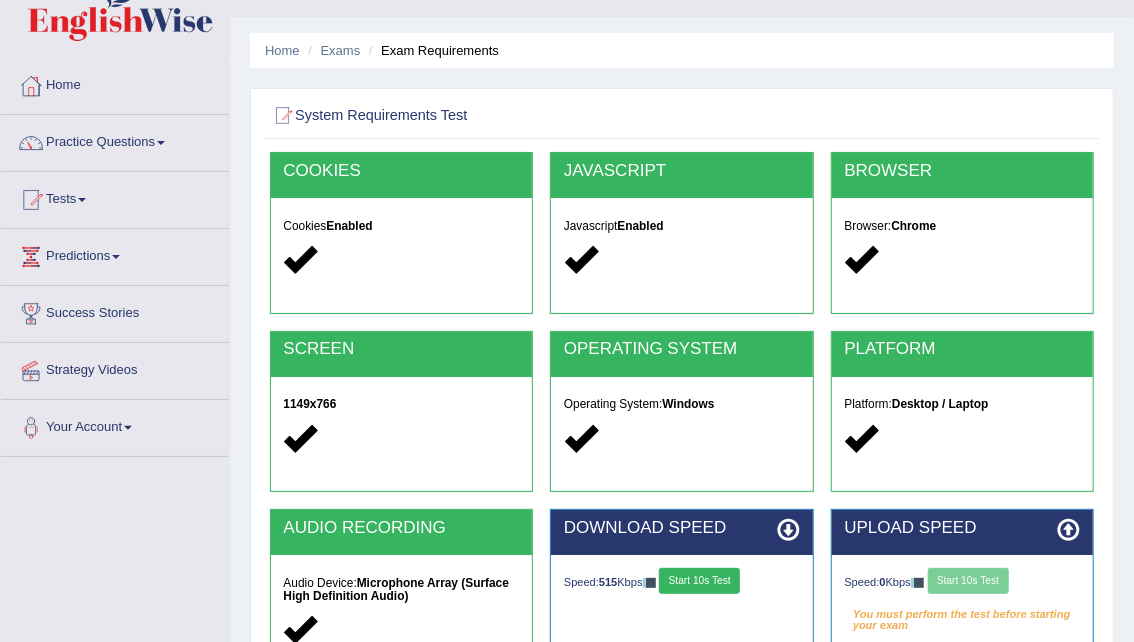 scroll, scrollTop: 0, scrollLeft: 0, axis: both 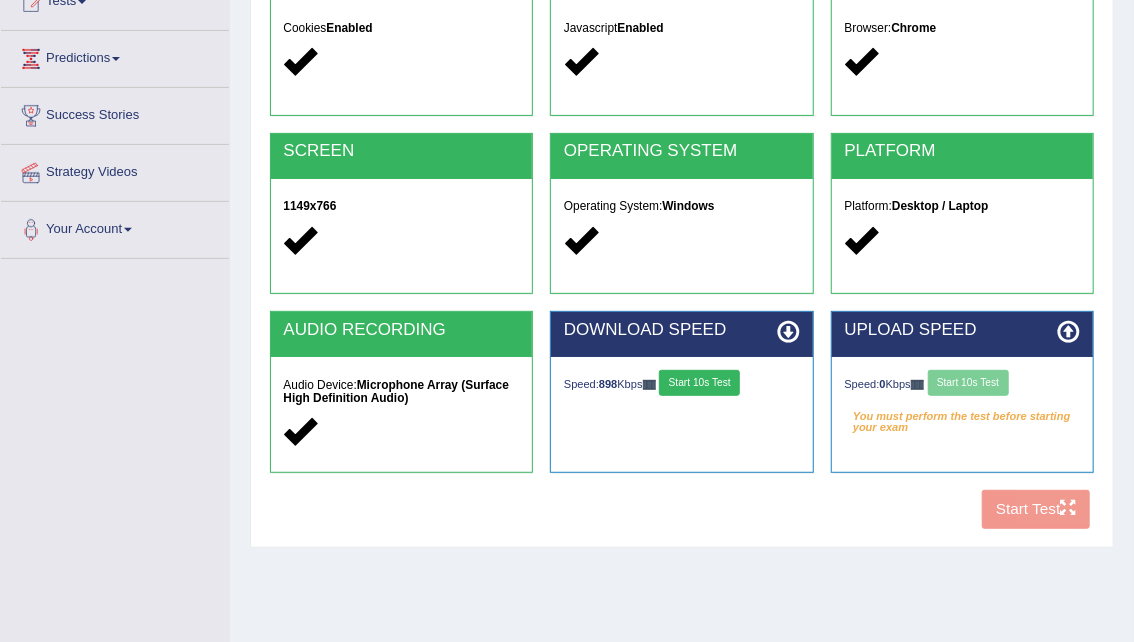 click on "Speed:  0  Kbps    Start 10s Test" at bounding box center (963, 385) 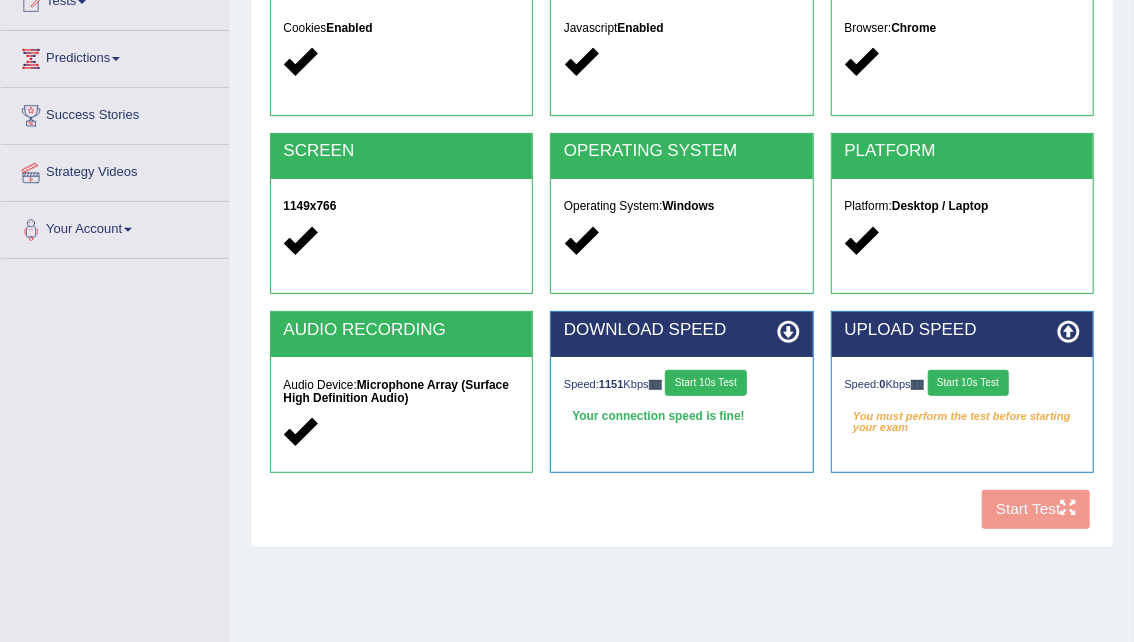 click on "Start 10s Test" at bounding box center (968, 383) 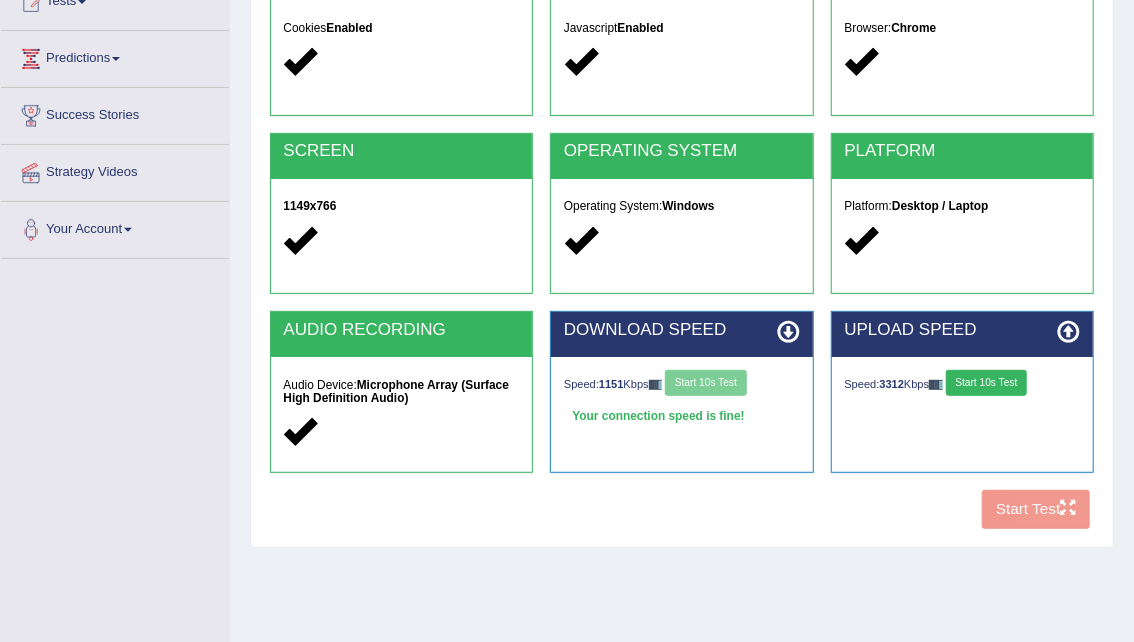 click on "Speed:  1151  Kbps    Start 10s Test" at bounding box center (682, 385) 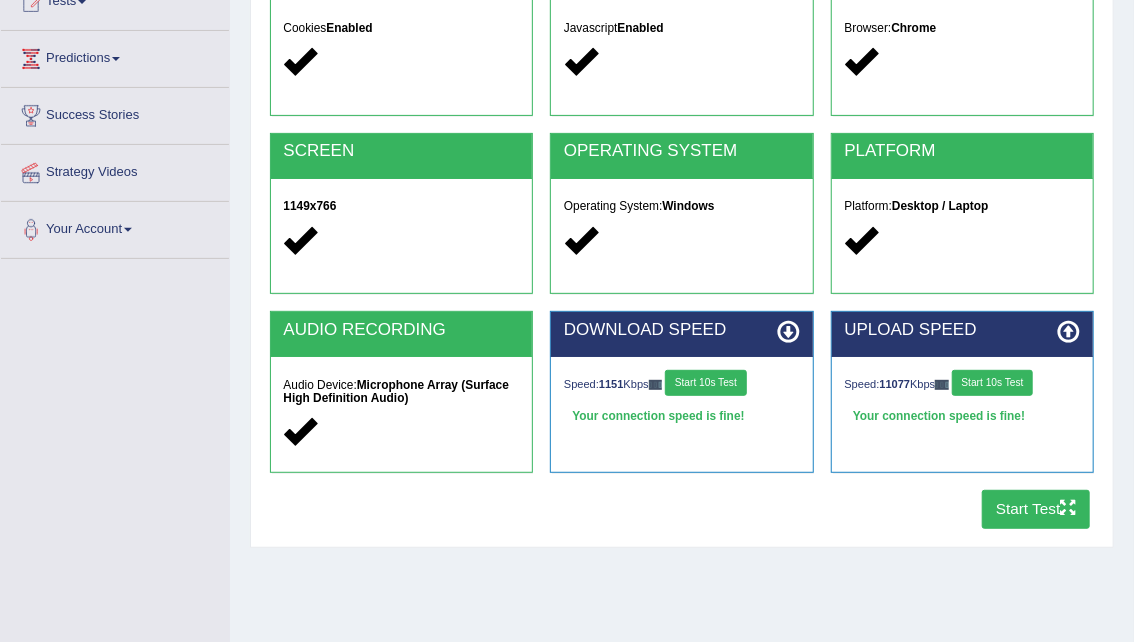 click on "Start Test" at bounding box center [1036, 509] 